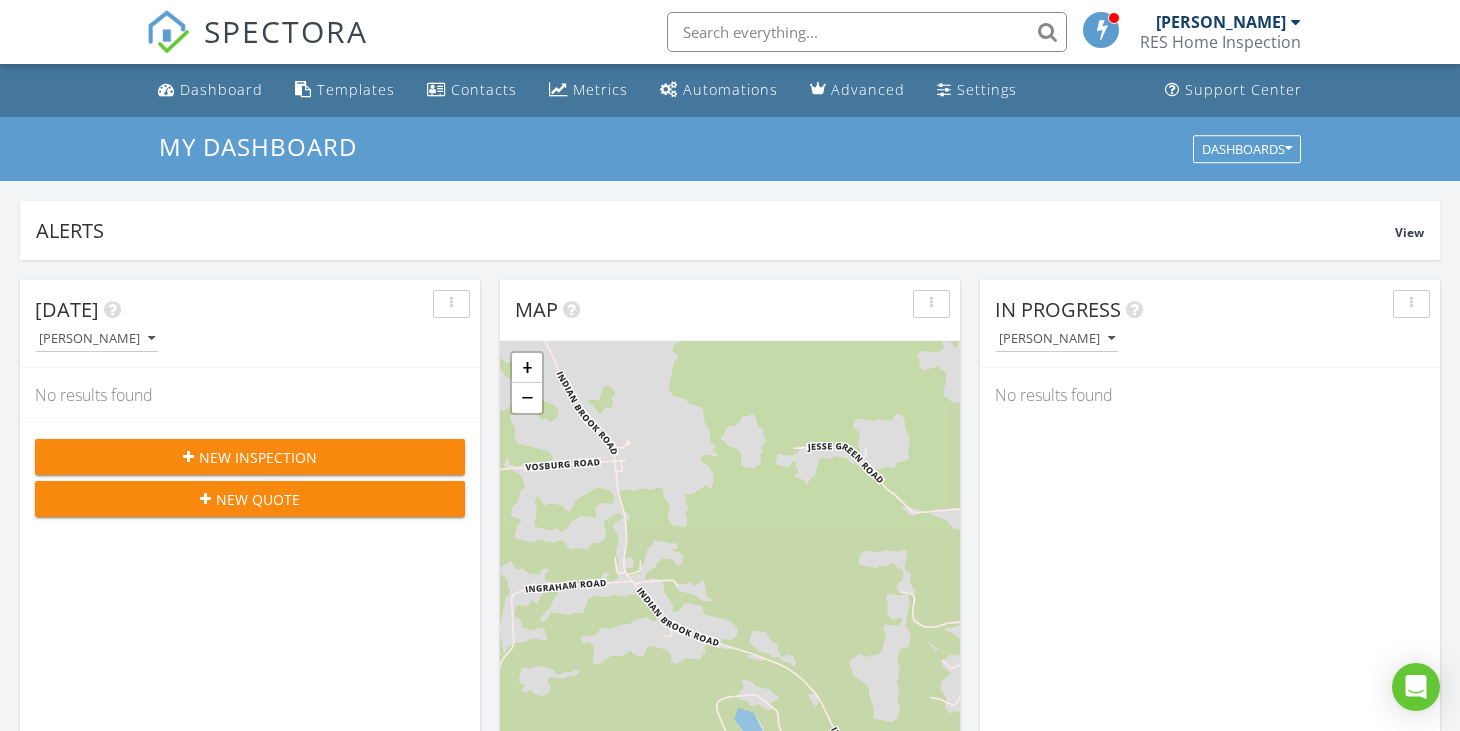 scroll, scrollTop: 0, scrollLeft: 0, axis: both 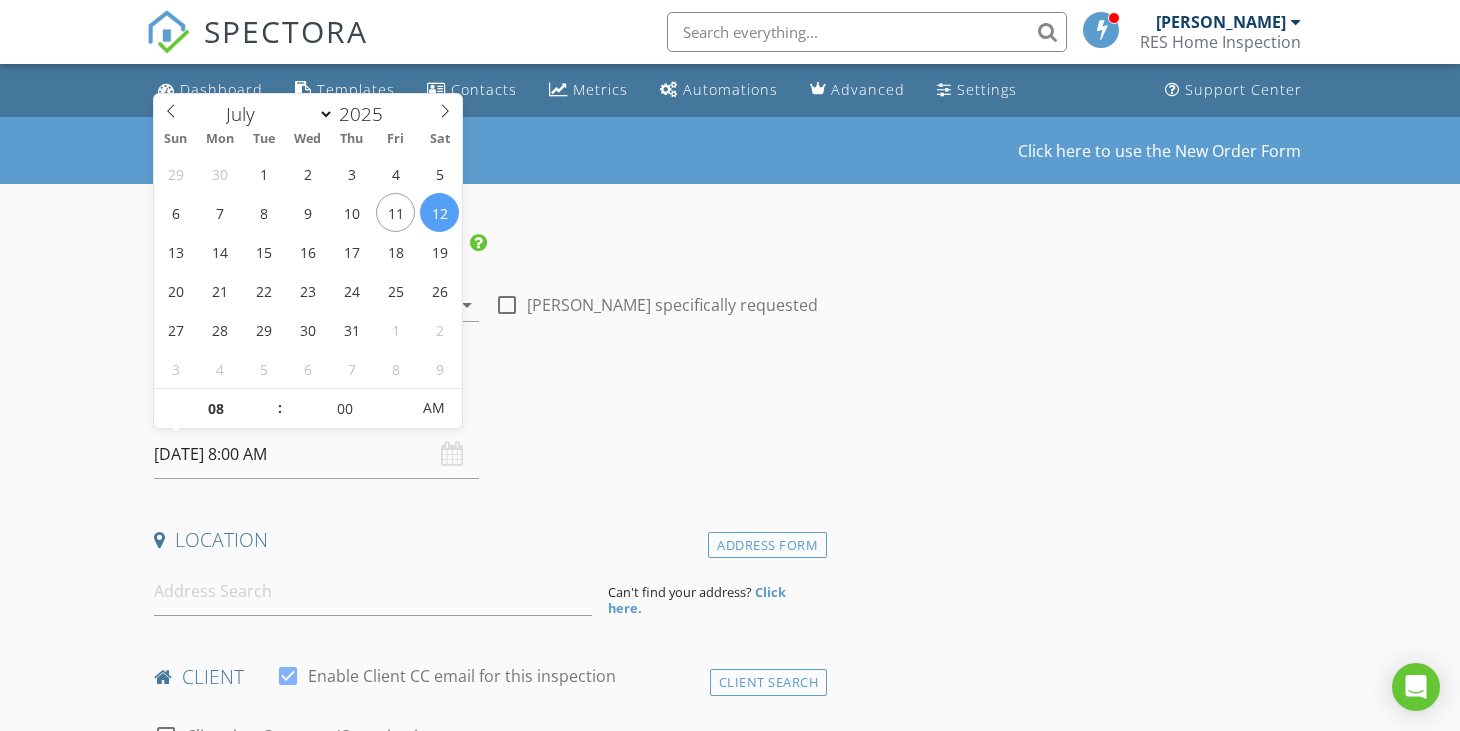 click on "[DATE] 8:00 AM" at bounding box center [316, 454] 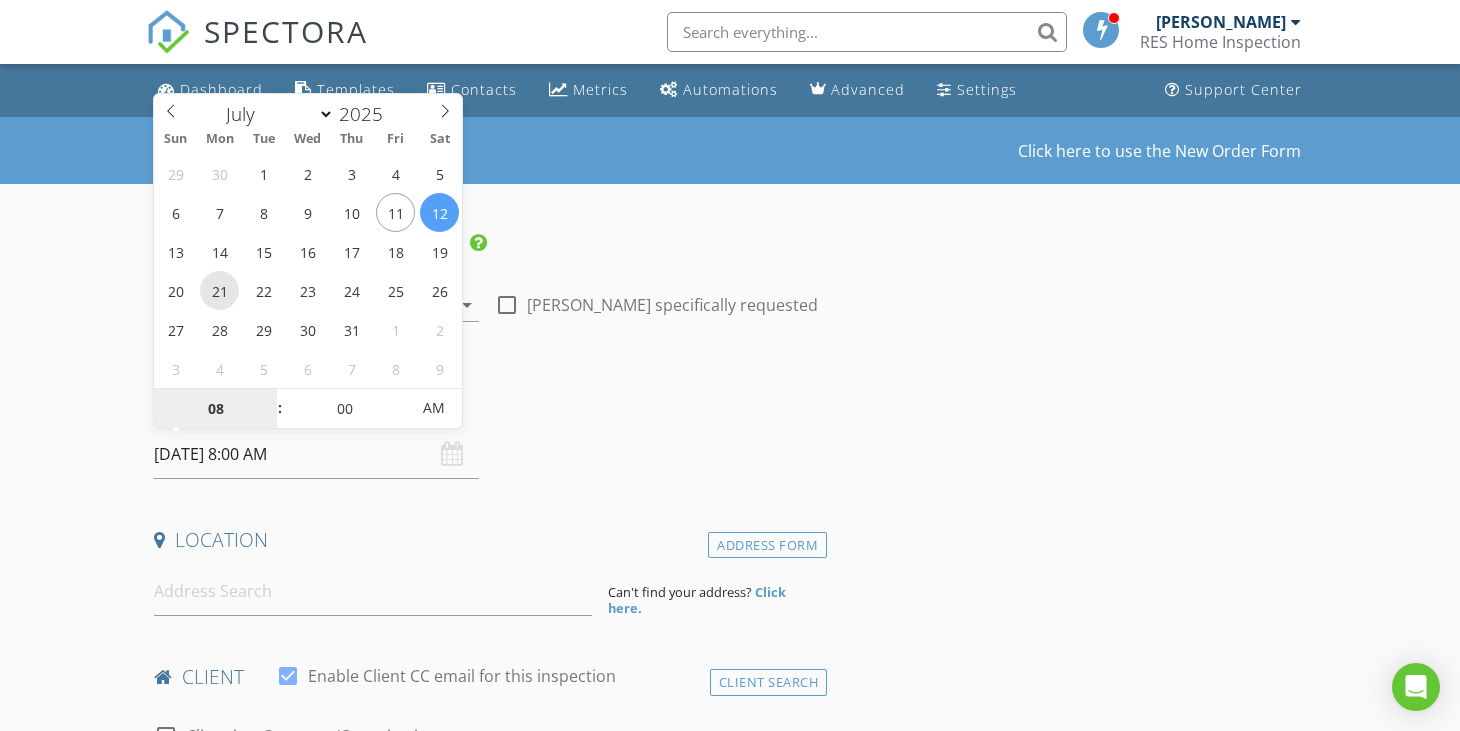 type on "[DATE] 8:00 AM" 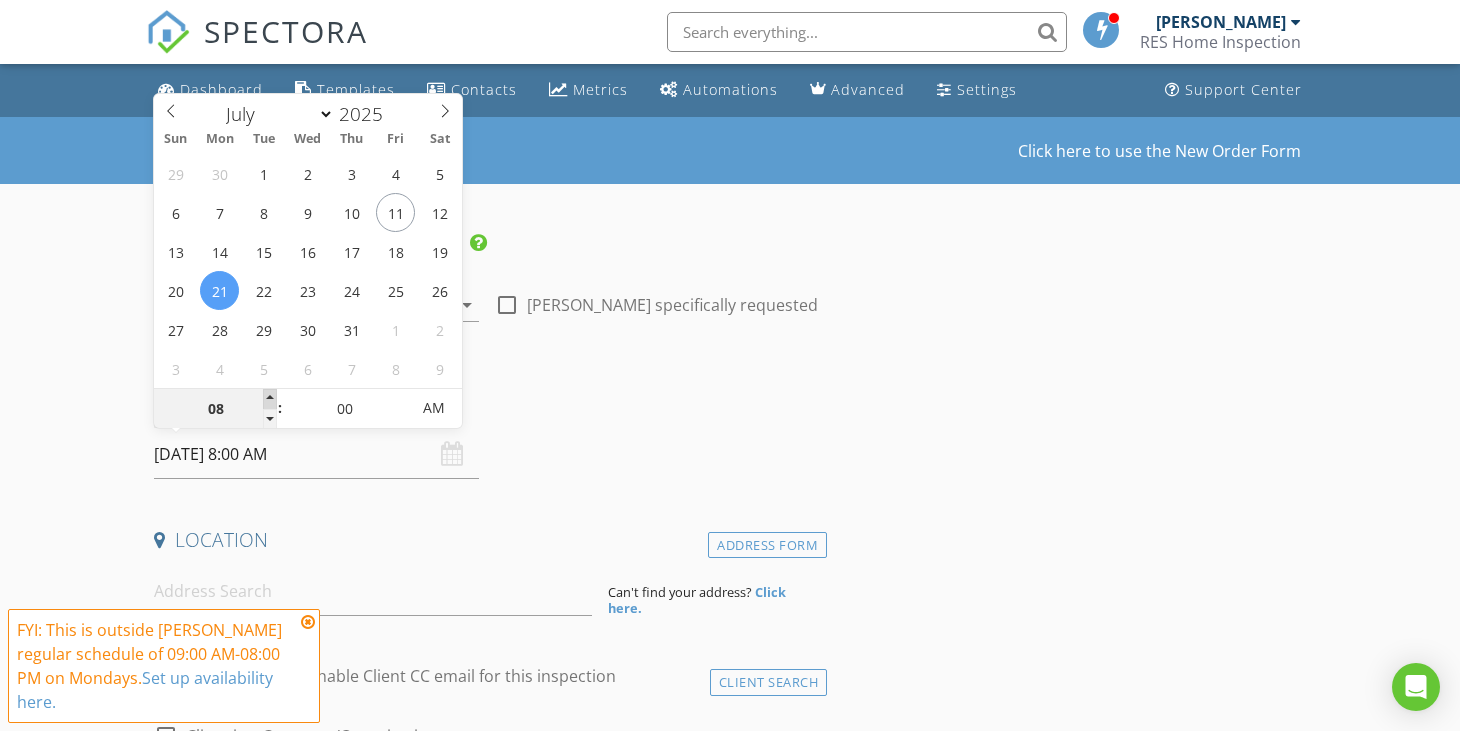 type on "09" 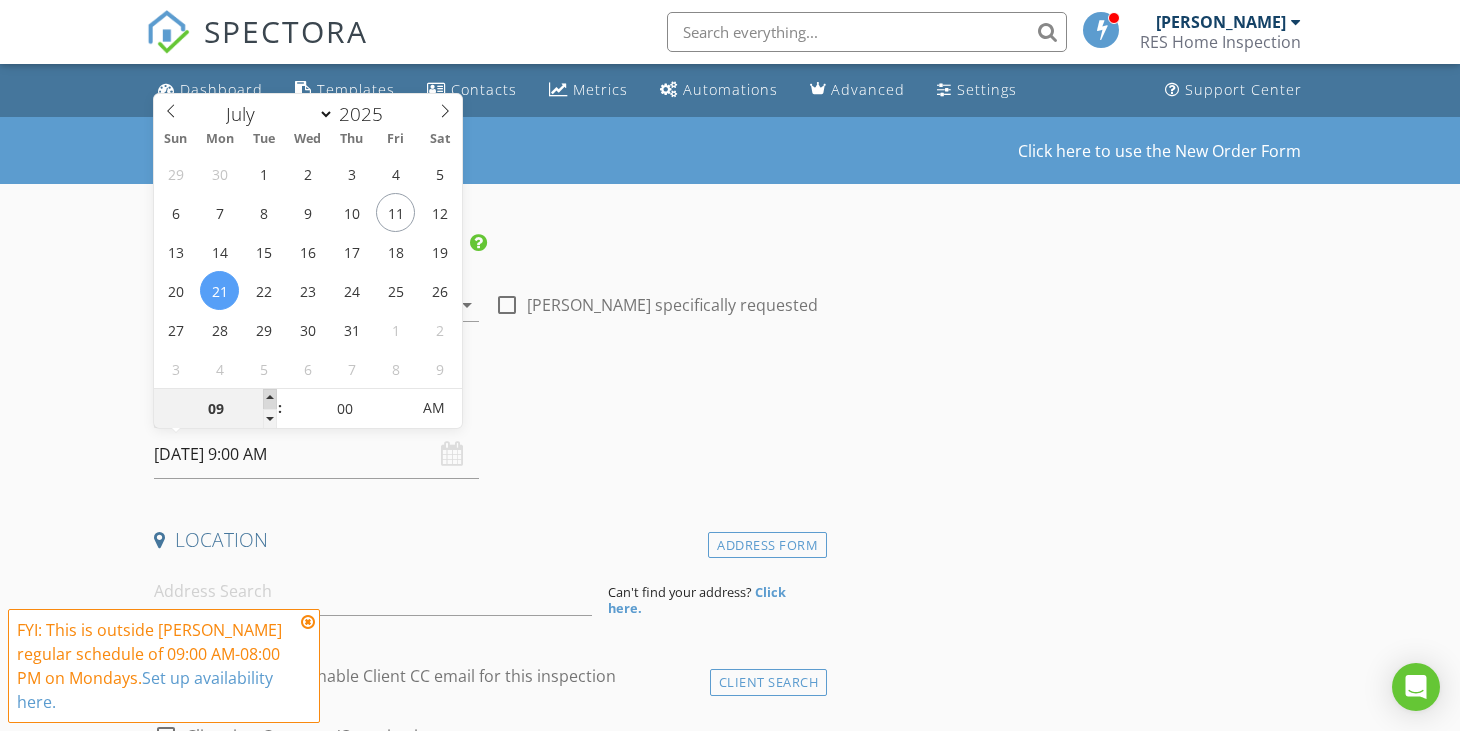 click at bounding box center [270, 399] 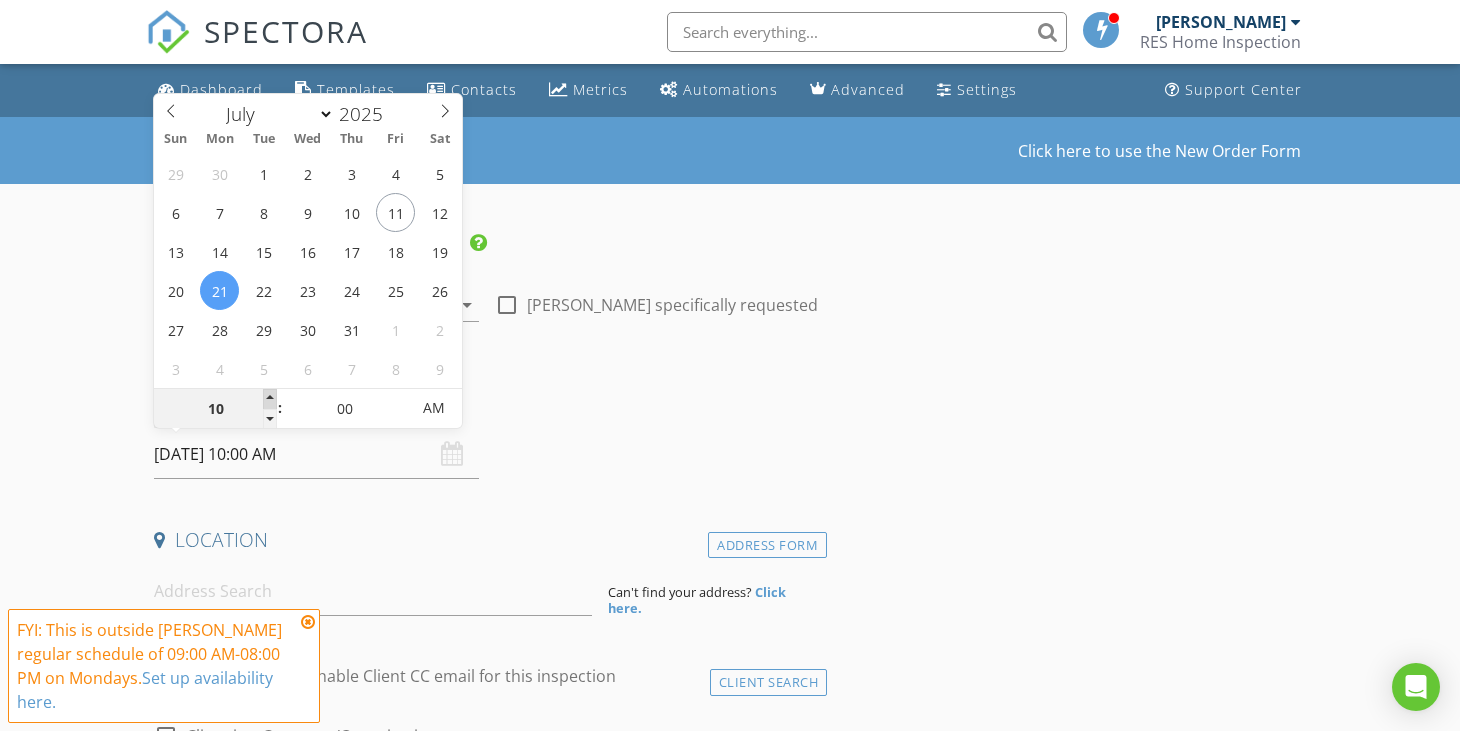 click at bounding box center (270, 399) 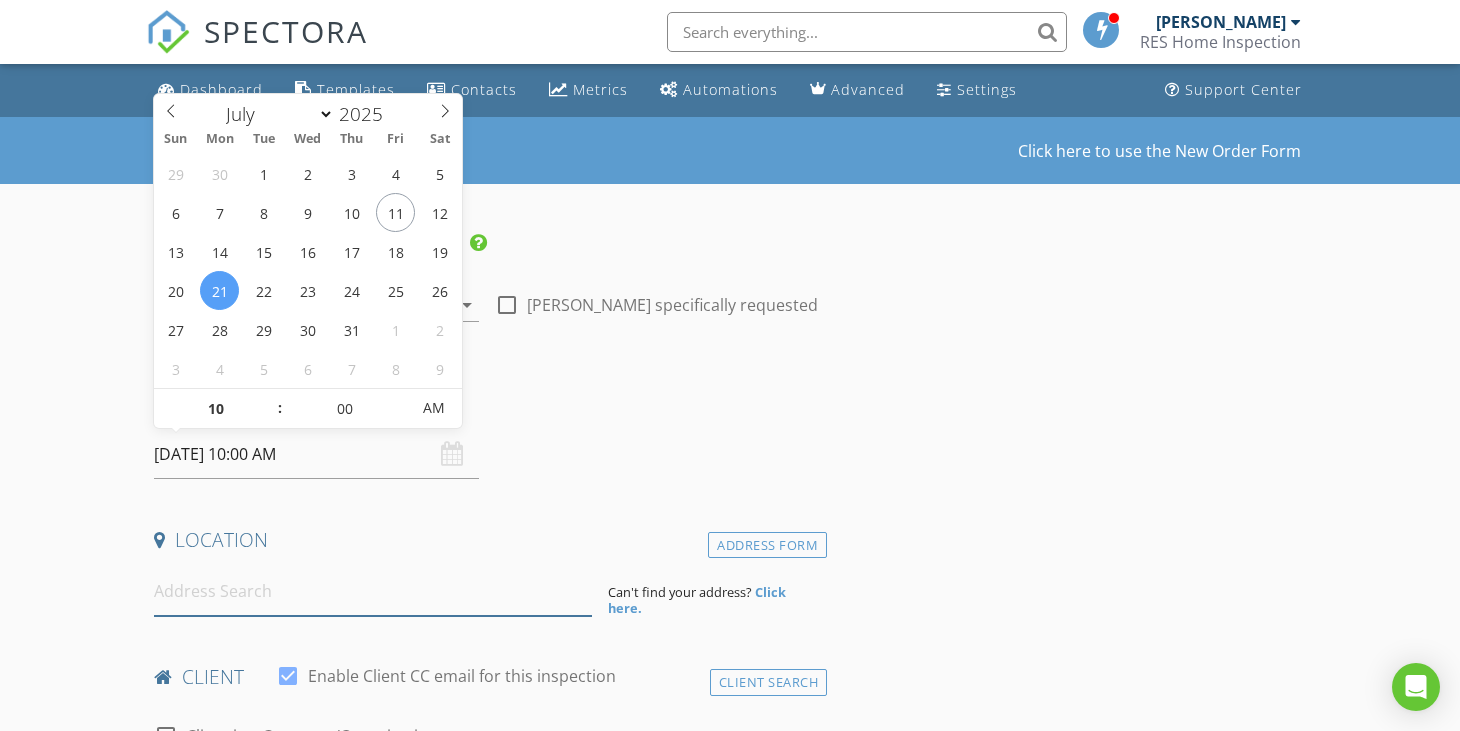 click at bounding box center [373, 591] 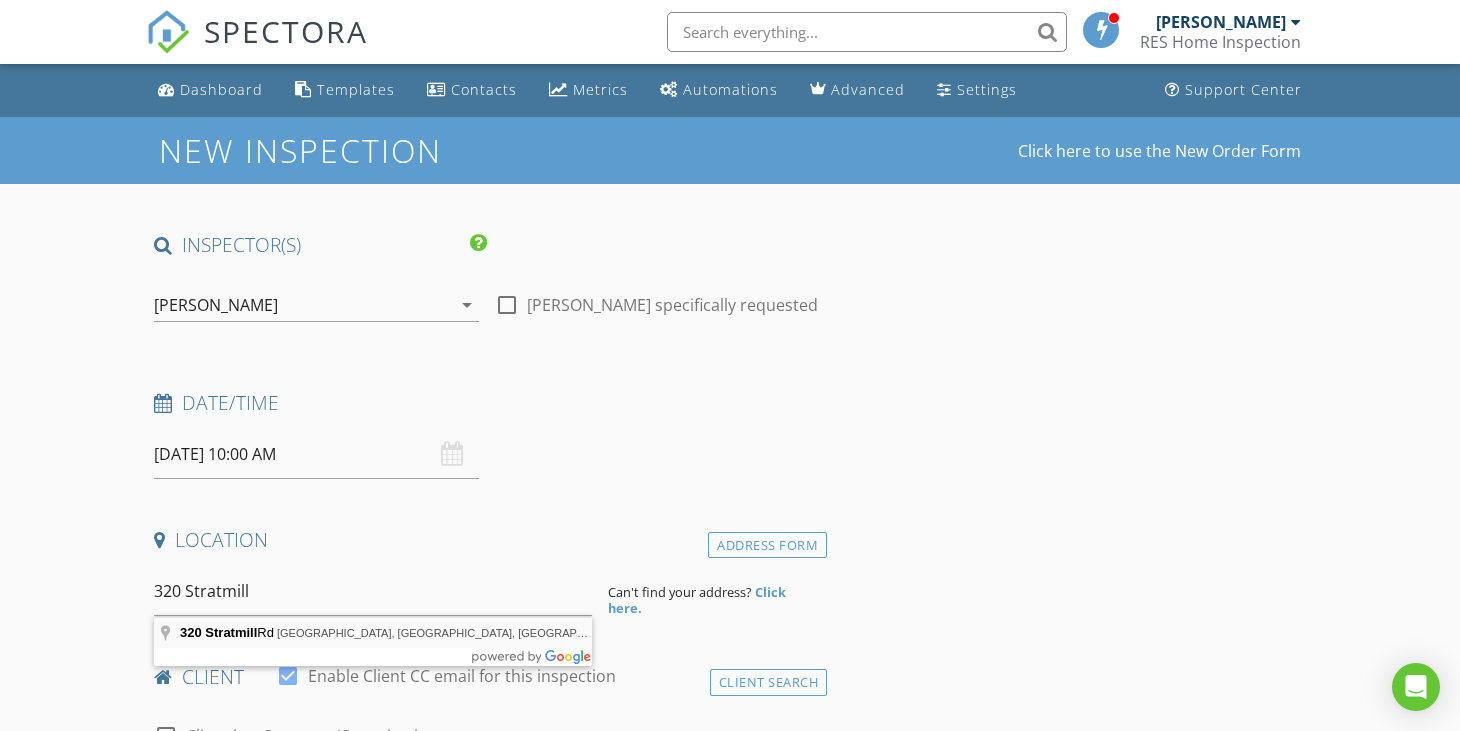 type on "320 Stratmill Rd, Binghamton, NY, USA" 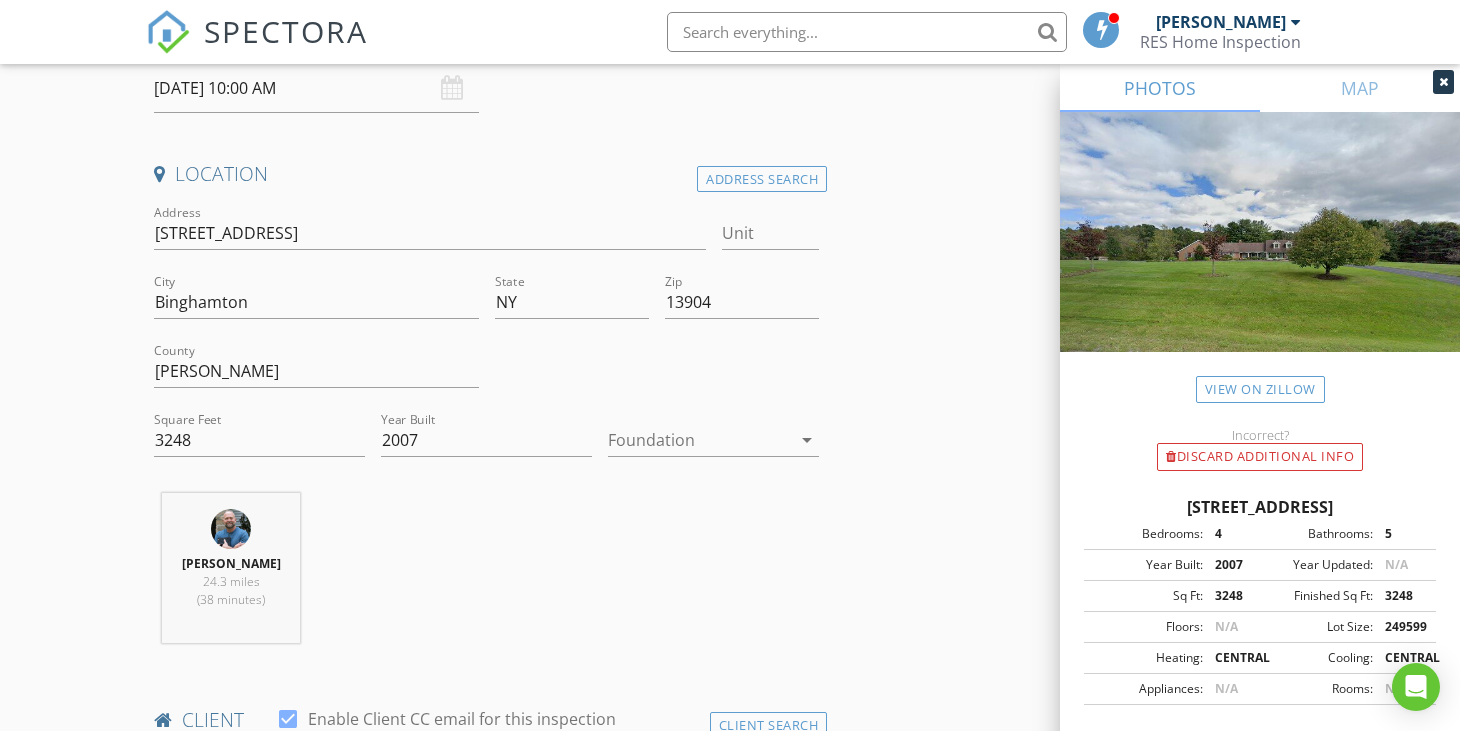 scroll, scrollTop: 400, scrollLeft: 0, axis: vertical 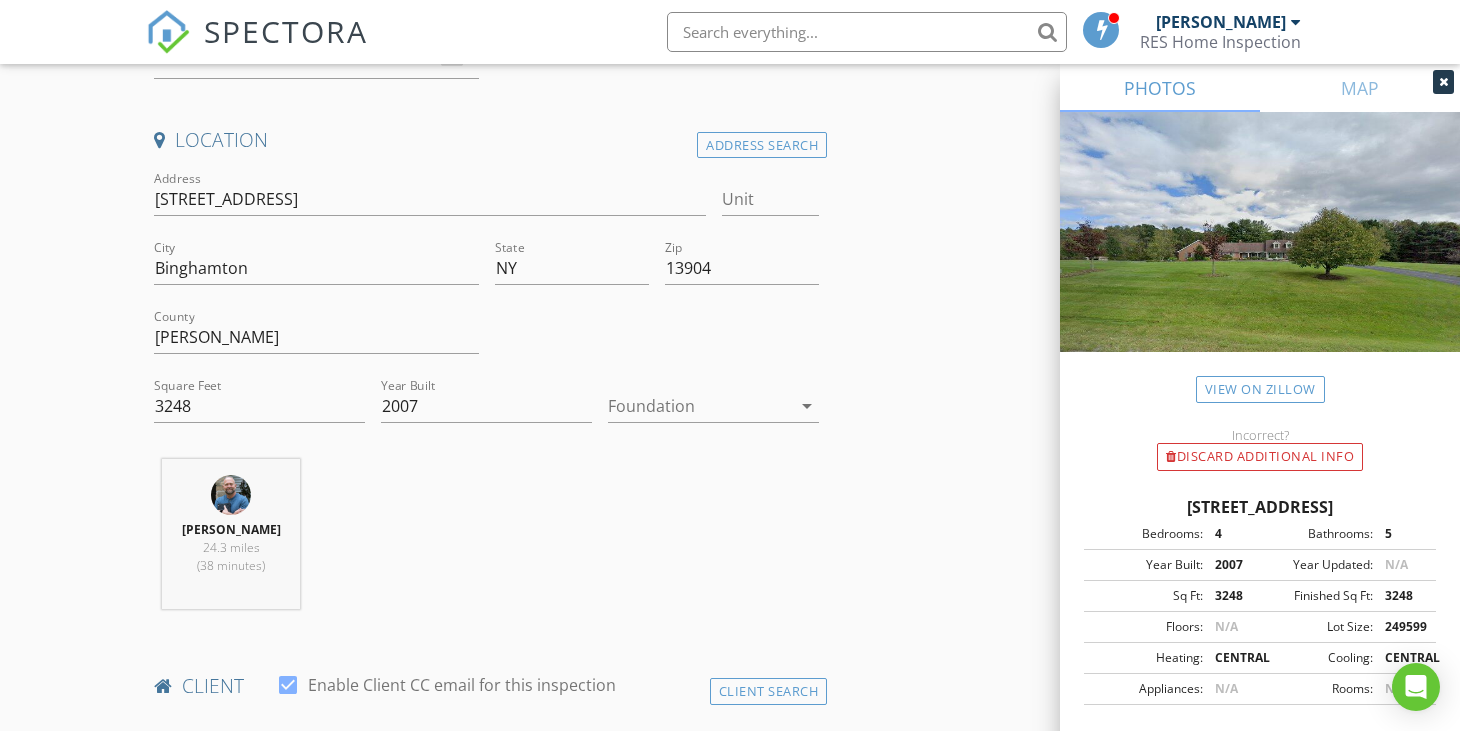 click on "arrow_drop_down" at bounding box center [807, 406] 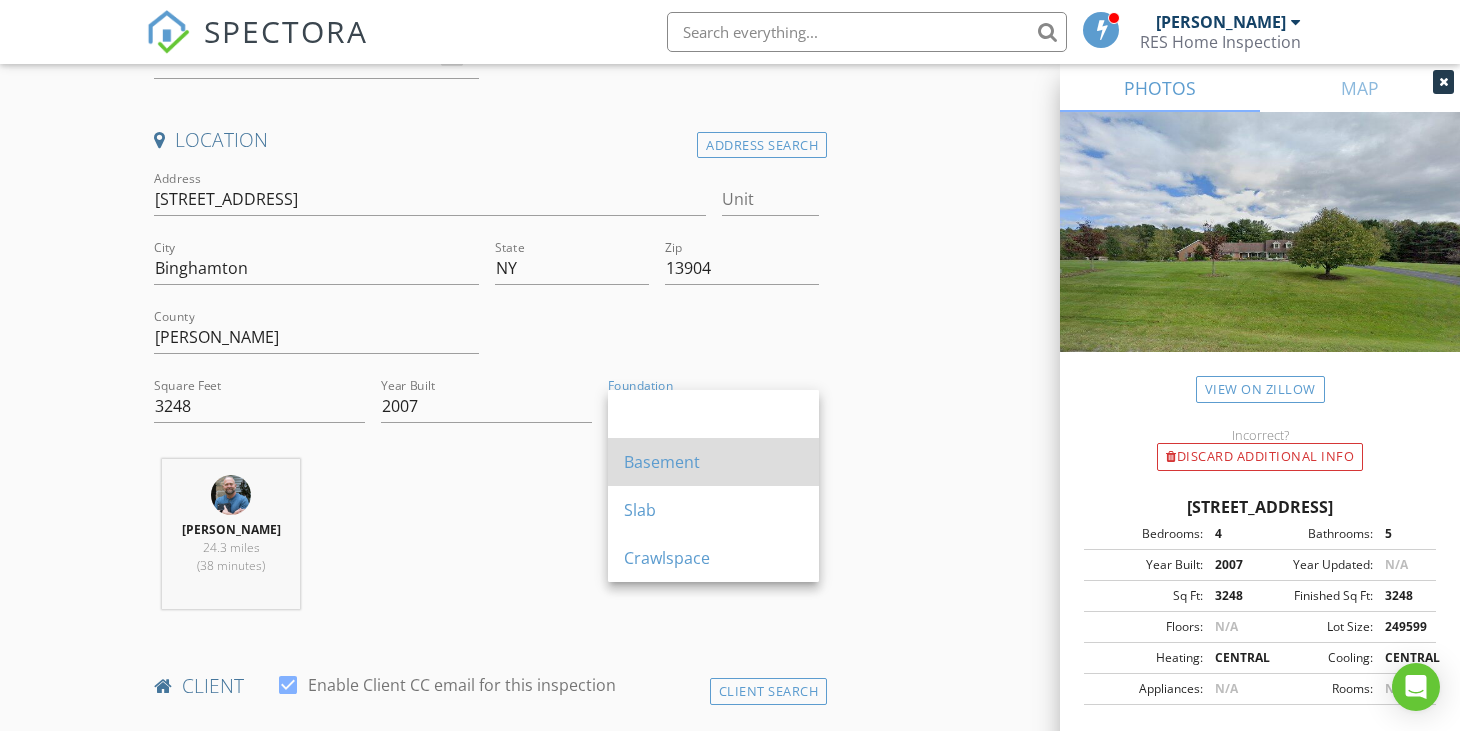 click on "Basement" at bounding box center (713, 462) 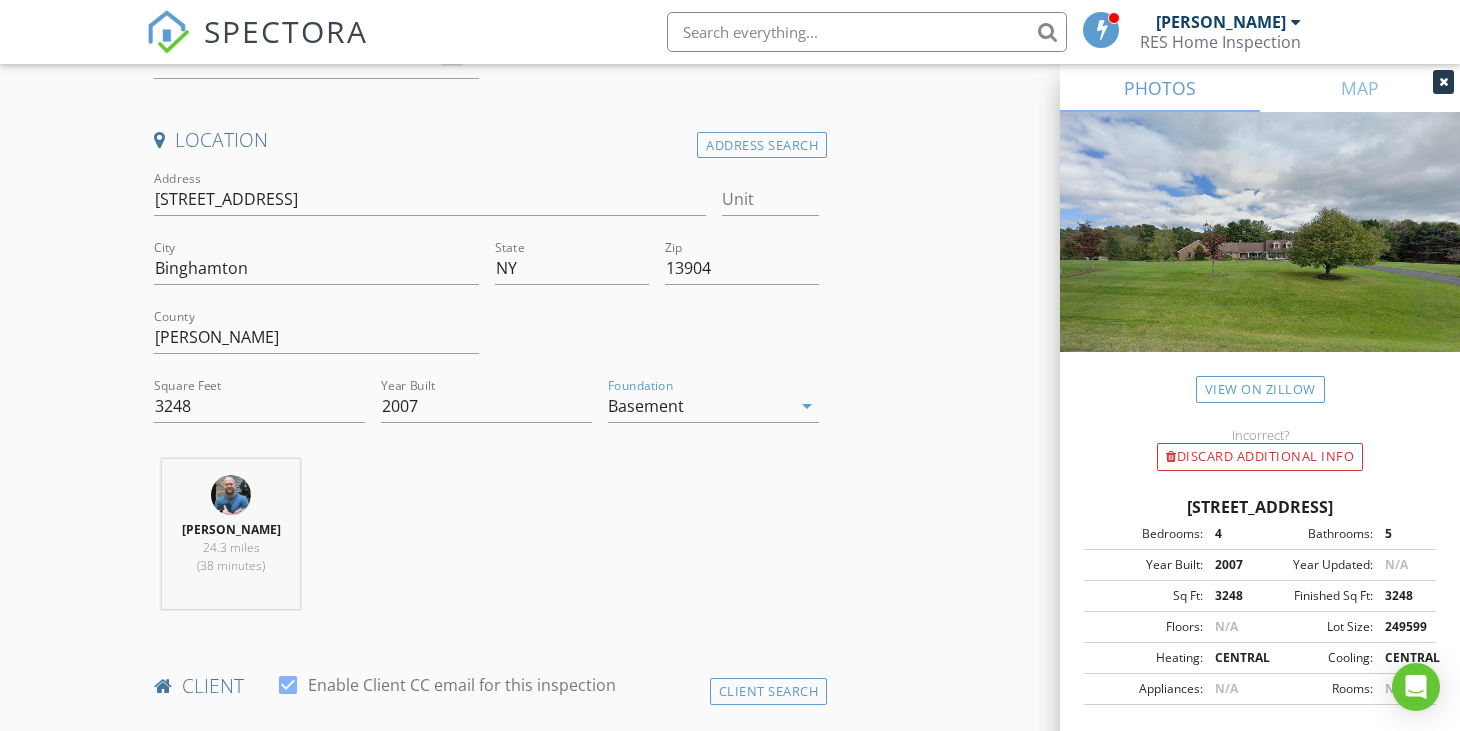 click on "INSPECTOR(S)
check_box   Shane Storman   PRIMARY   Shane Storman arrow_drop_down   check_box_outline_blank Shane Storman specifically requested
Date/Time
07/21/2025 10:00 AM
Location
Address Search       Address 320 Stratmill Rd   Unit   City Binghamton   State NY   Zip 13904   County Broome     Square Feet 3248   Year Built 2007   Foundation Basement arrow_drop_down     Shane Storman     24.3 miles     (38 minutes)
client
check_box Enable Client CC email for this inspection   Client Search     check_box_outline_blank Client is a Company/Organization     First Name   Last Name   Email   CC Email   Phone           Notes   Private Notes
ADD ADDITIONAL client
SERVICES
check_box_outline_blank     check_box_outline_blank   City Package (Gen Inspection & Radon Test)" at bounding box center [730, 1505] 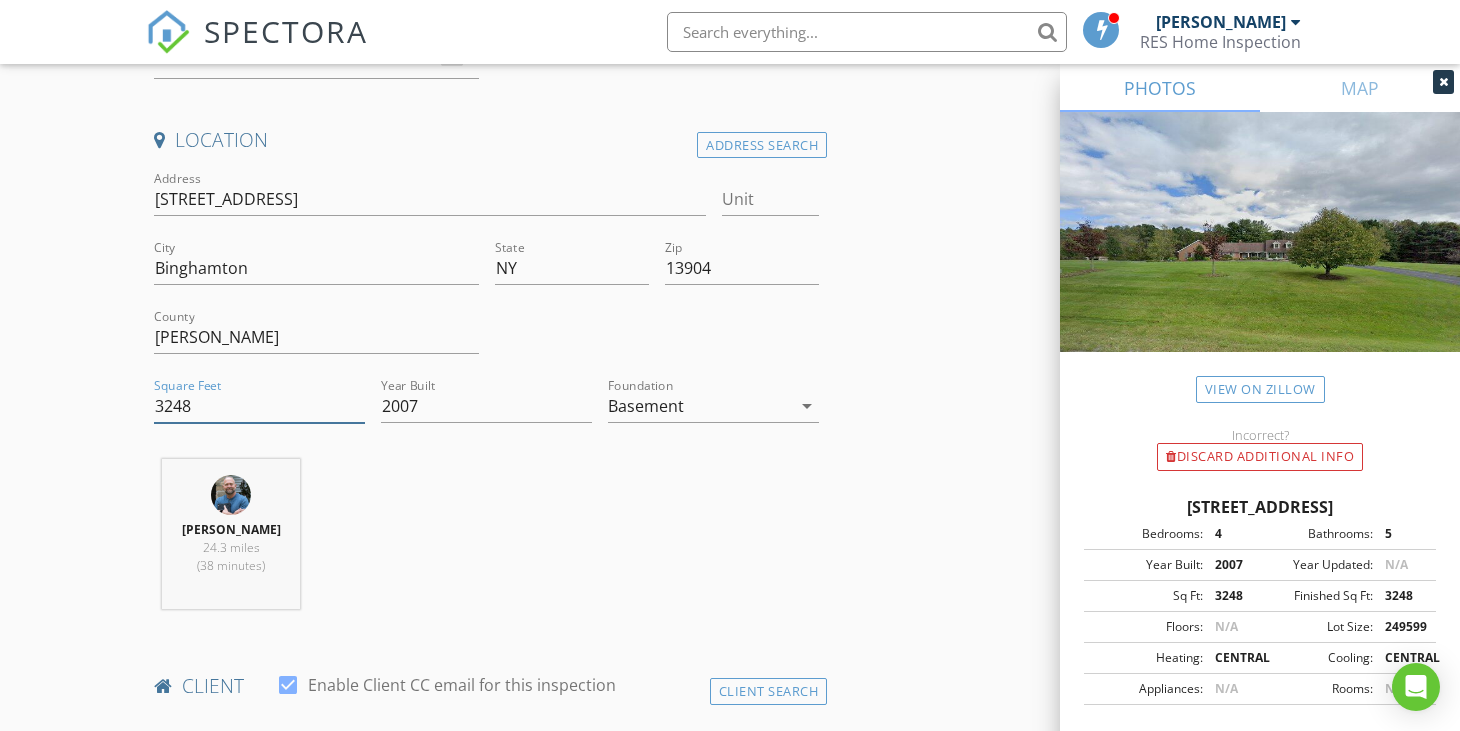 click on "3248" at bounding box center (259, 406) 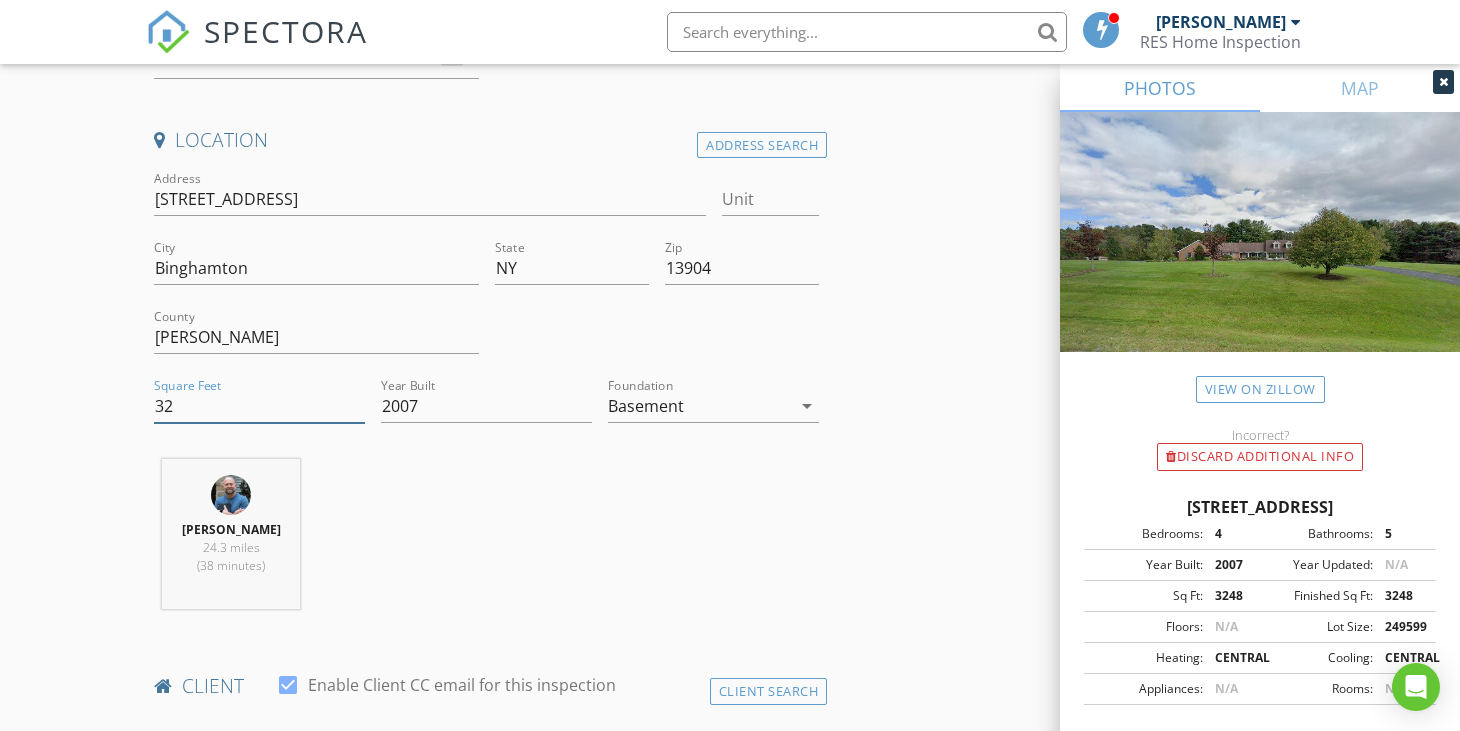 type on "3" 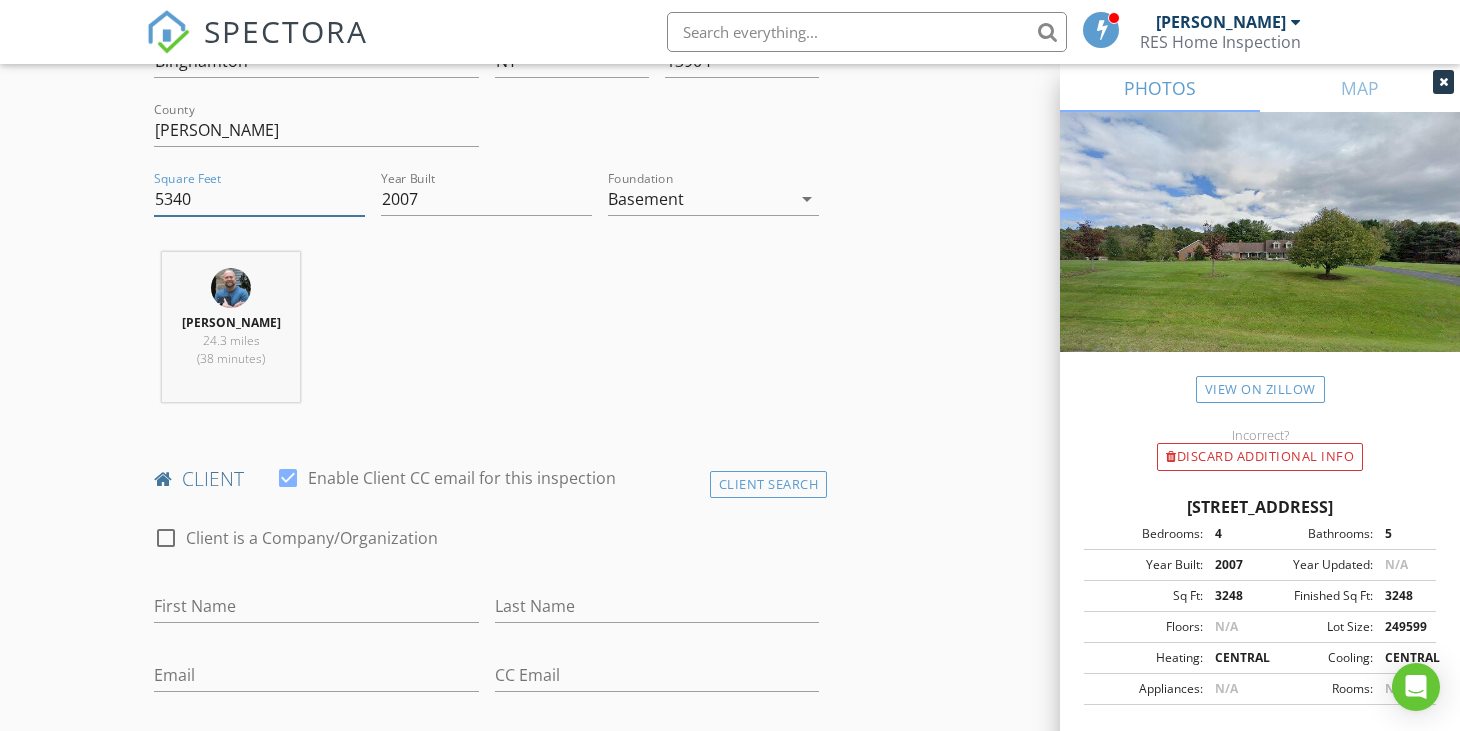 scroll, scrollTop: 1000, scrollLeft: 0, axis: vertical 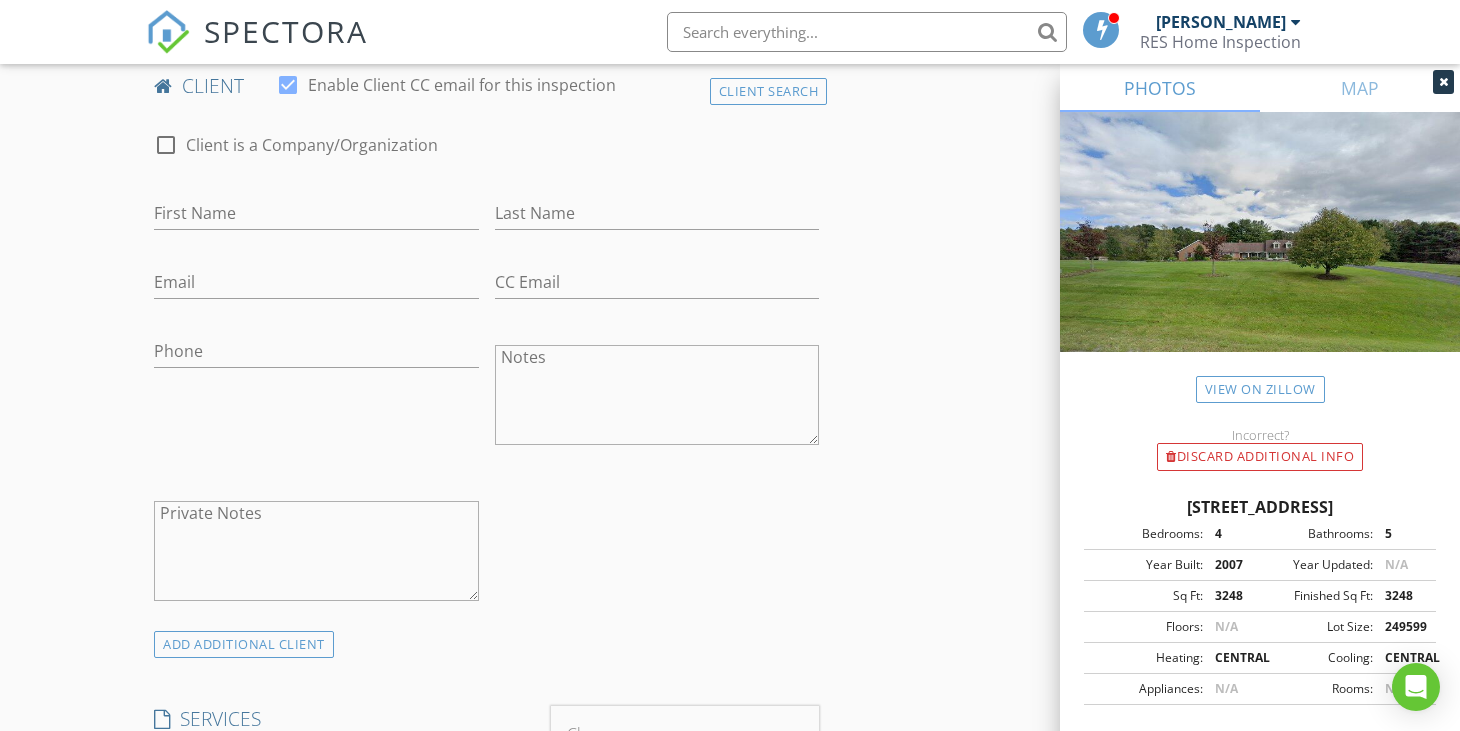 type on "5340" 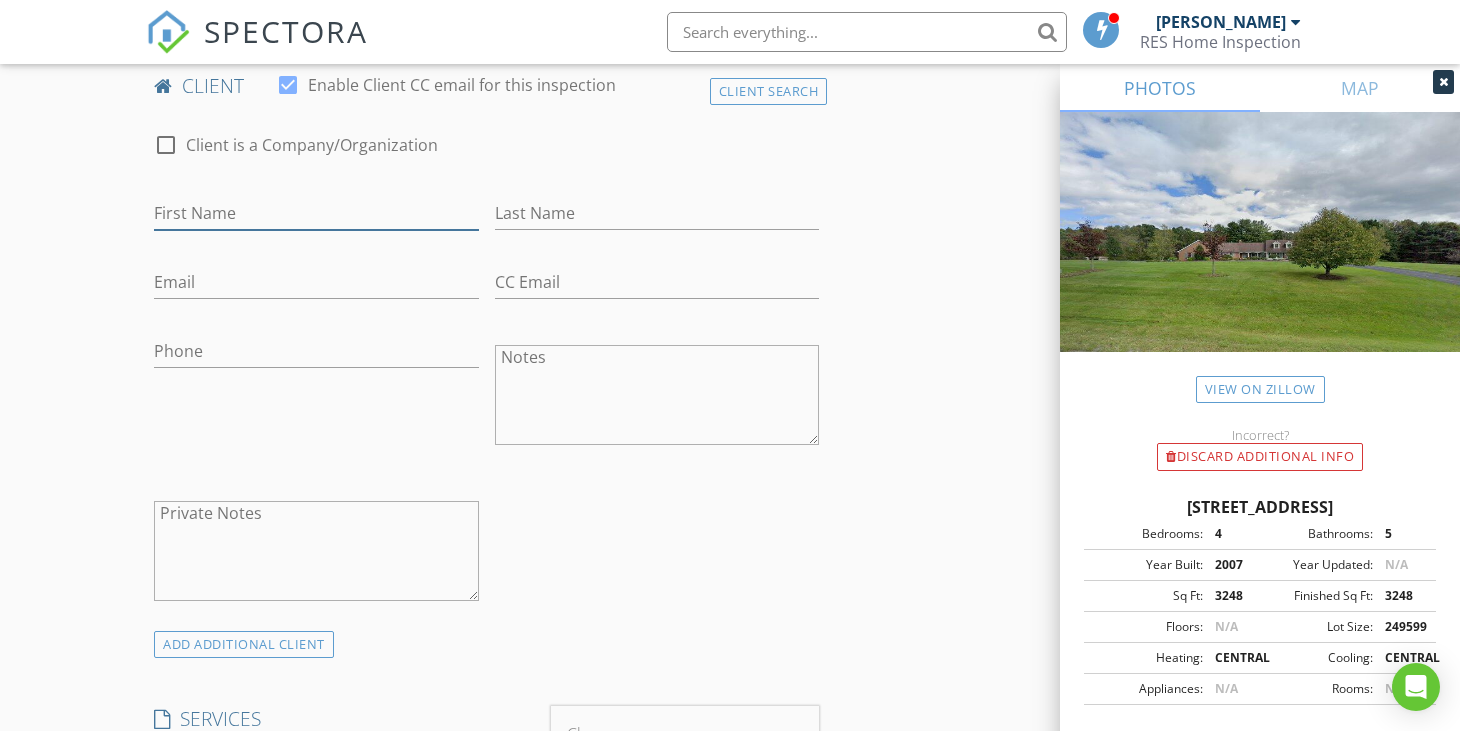 click on "First Name" at bounding box center [316, 213] 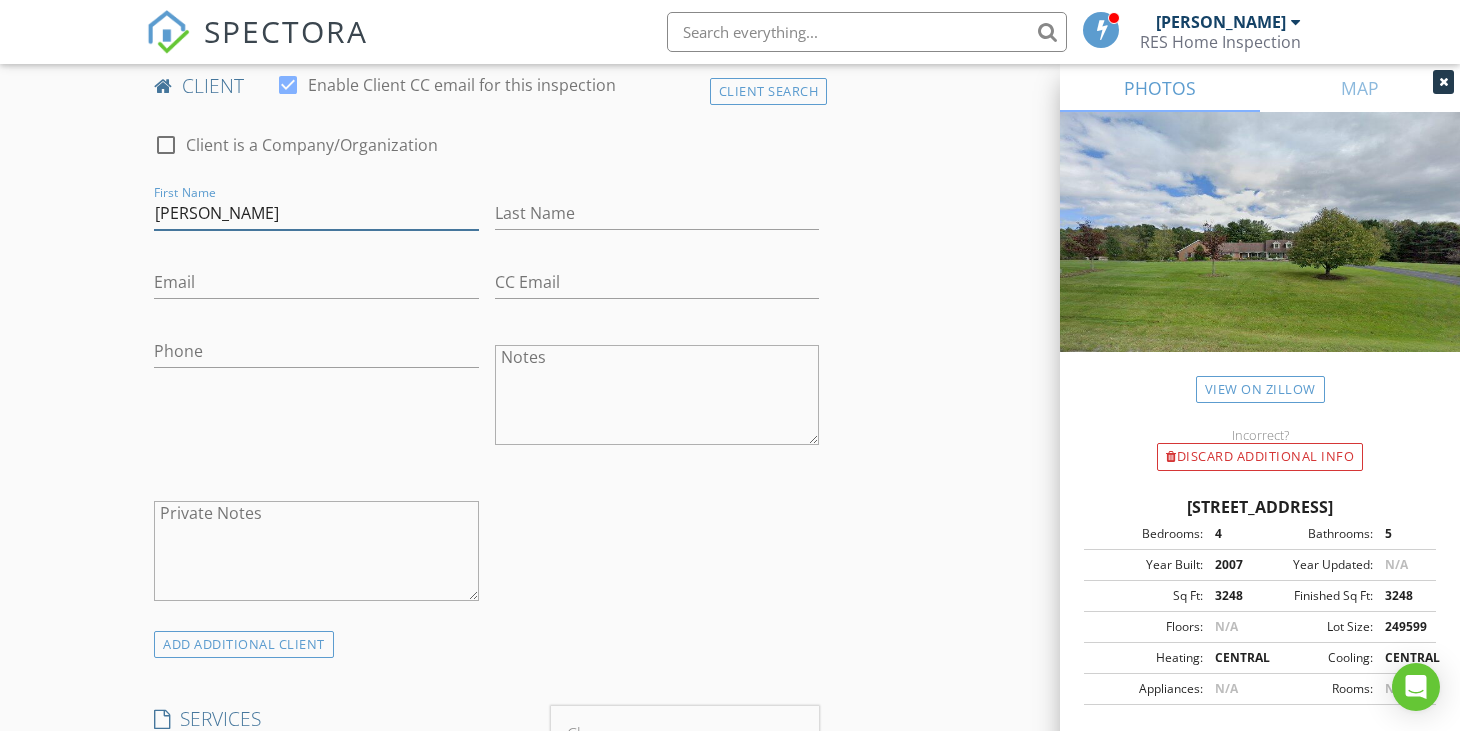 type on "Ross" 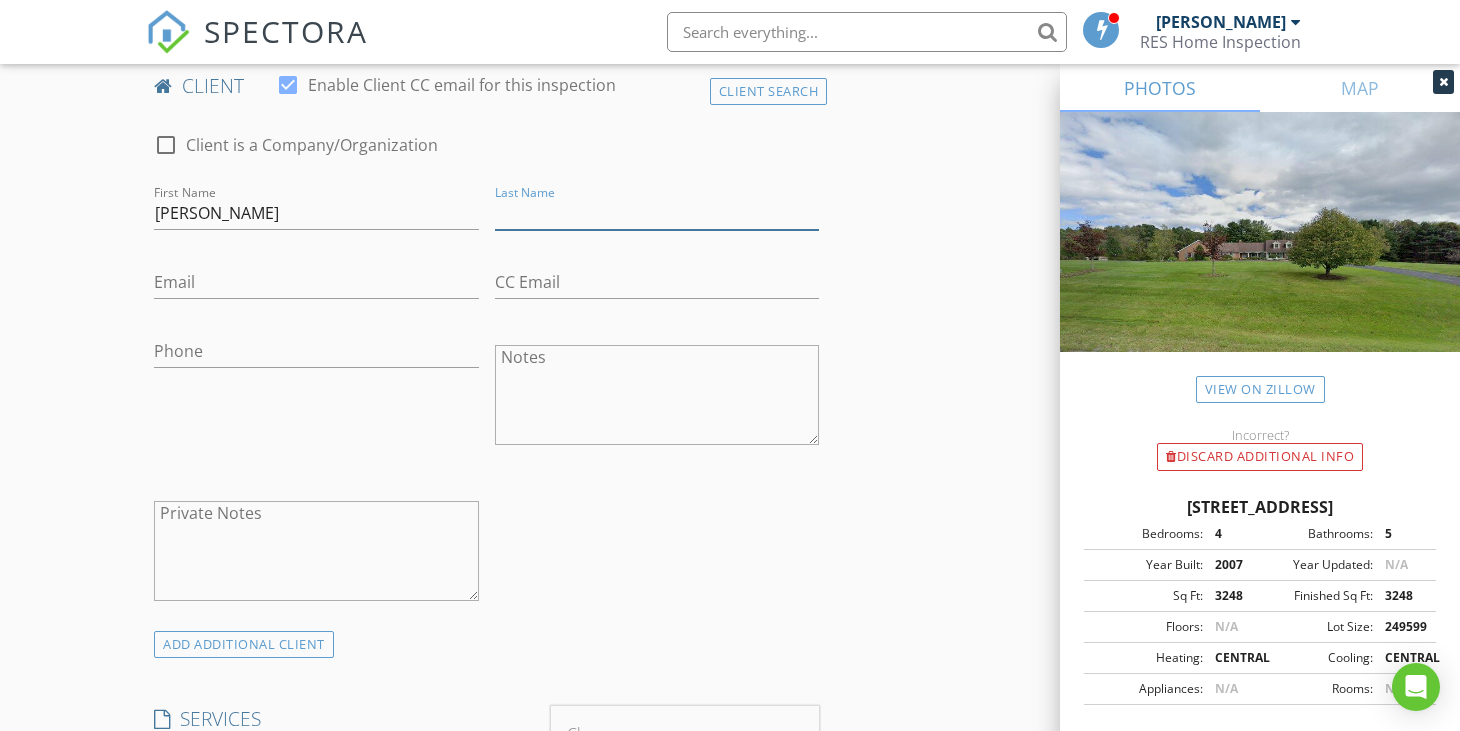 click on "Last Name" at bounding box center (657, 213) 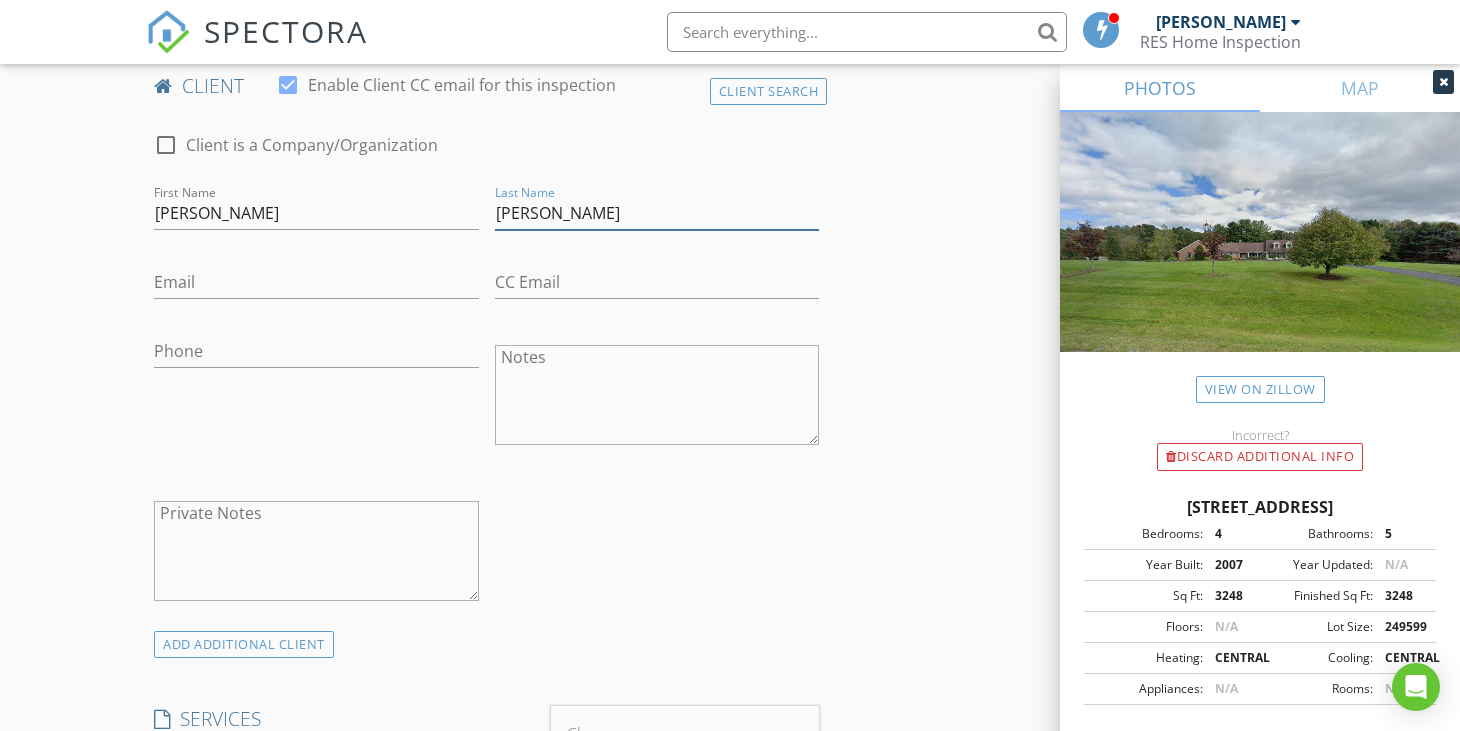 type on "[PERSON_NAME]" 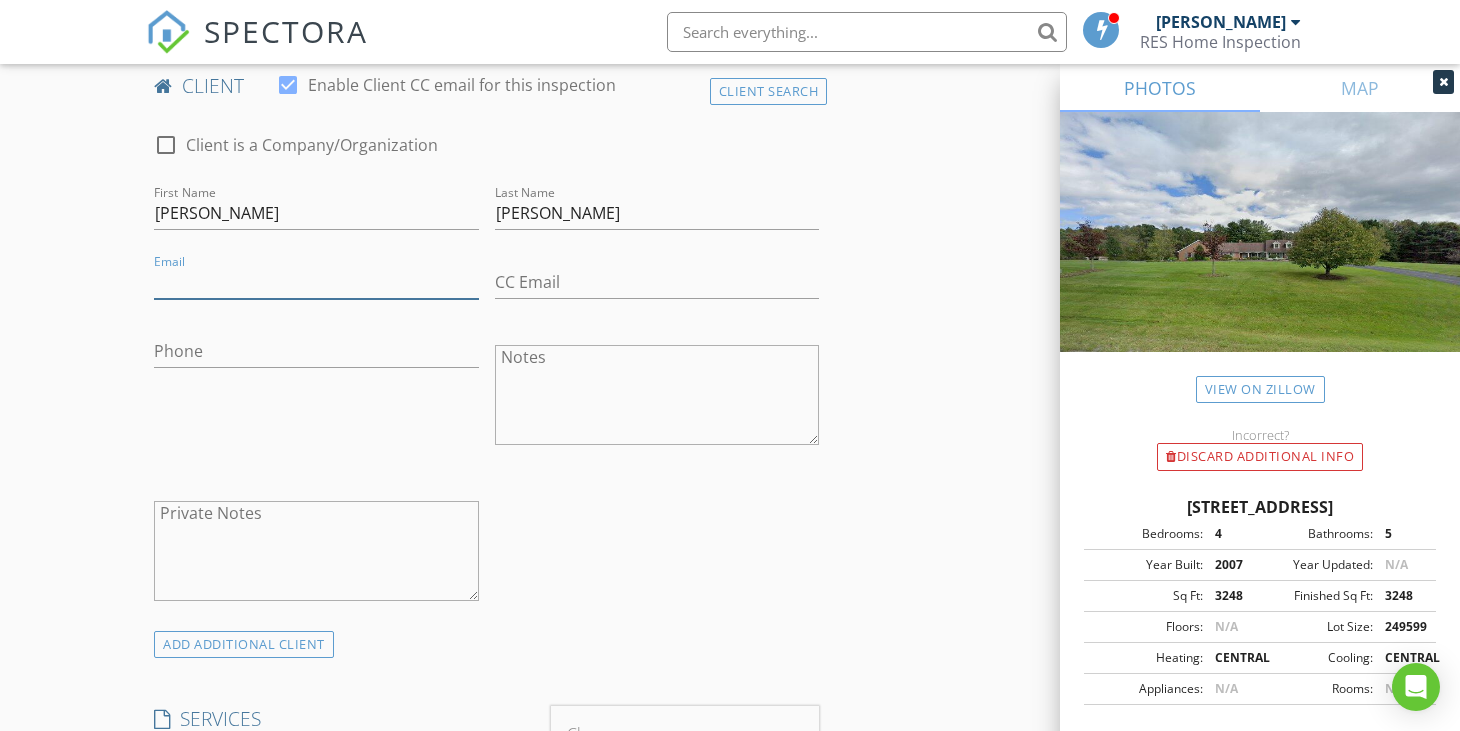 click on "Email" at bounding box center (316, 282) 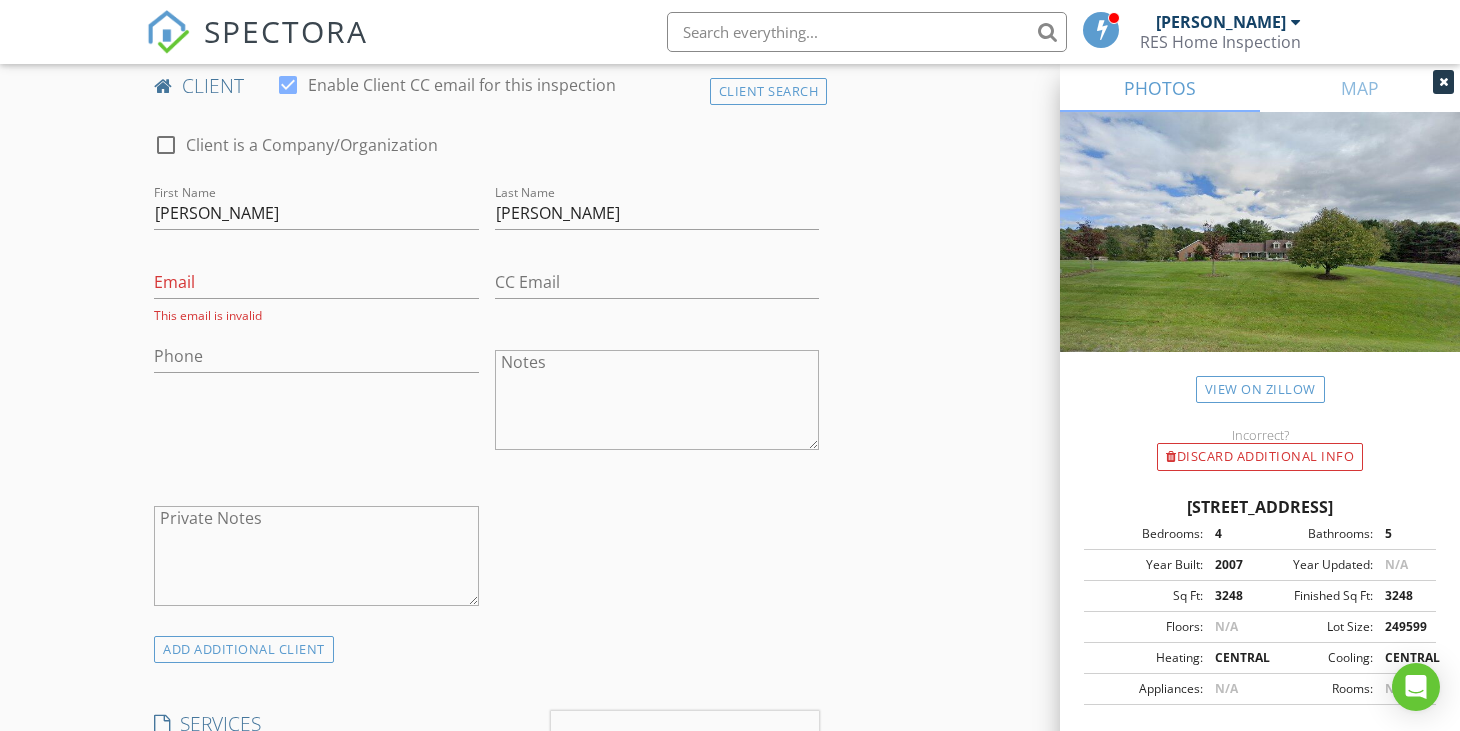 click on "INSPECTOR(S)
check_box   Shane Storman   PRIMARY   Shane Storman arrow_drop_down   check_box_outline_blank Shane Storman specifically requested
Date/Time
07/21/2025 10:00 AM
Location
Address Search       Address 320 Stratmill Rd   Unit   City Binghamton   State NY   Zip 13904   County Broome     Square Feet 5340   Year Built 2007   Foundation Basement arrow_drop_down     Shane Storman     24.3 miles     (38 minutes)
client
check_box Enable Client CC email for this inspection   Client Search     check_box_outline_blank Client is a Company/Organization     First Name Ross   Last Name Mirabito   Email This email is invalid   CC Email   Phone           Notes   Private Notes
ADD ADDITIONAL client
SERVICES
check_box_outline_blank     check_box_outline_blank     check_box_outline_blank" at bounding box center [486, 849] 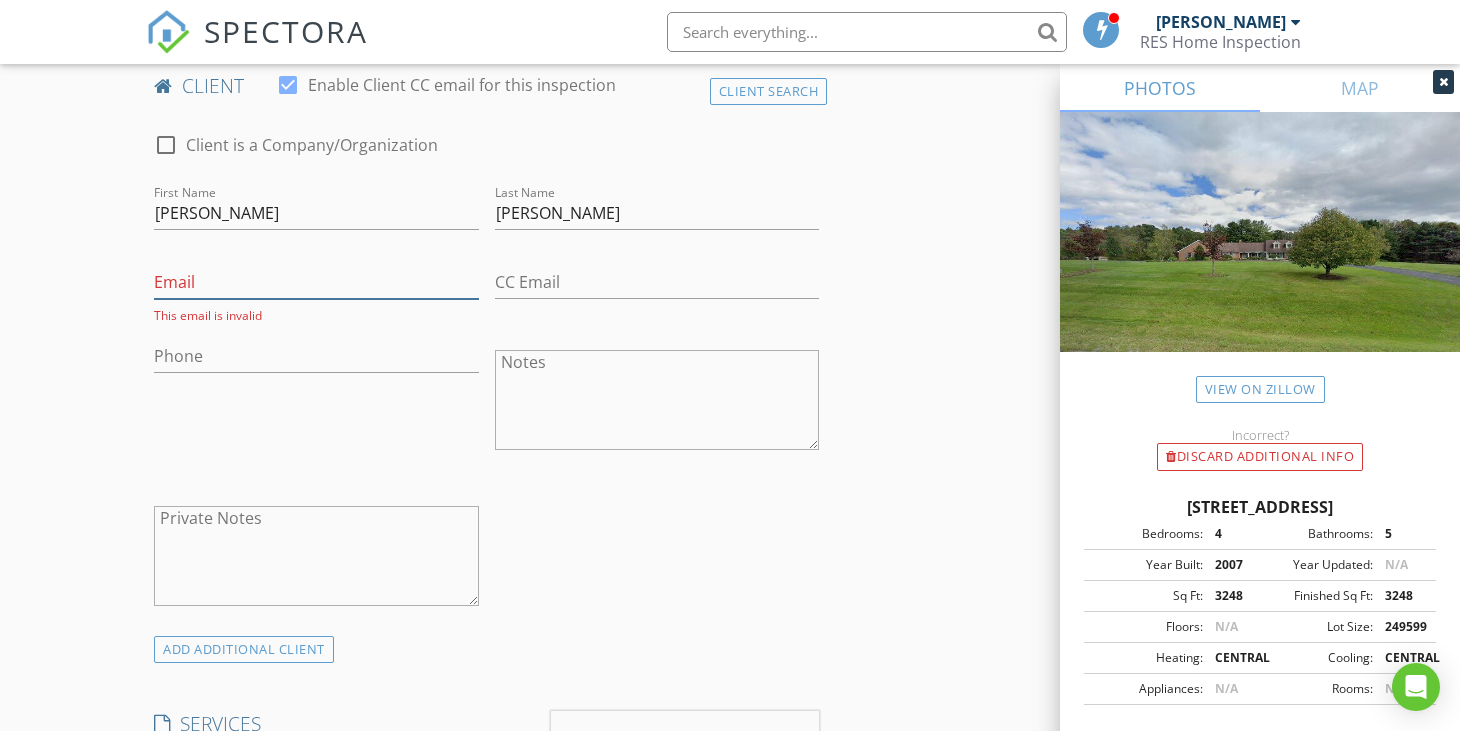 click on "Email" at bounding box center [316, 282] 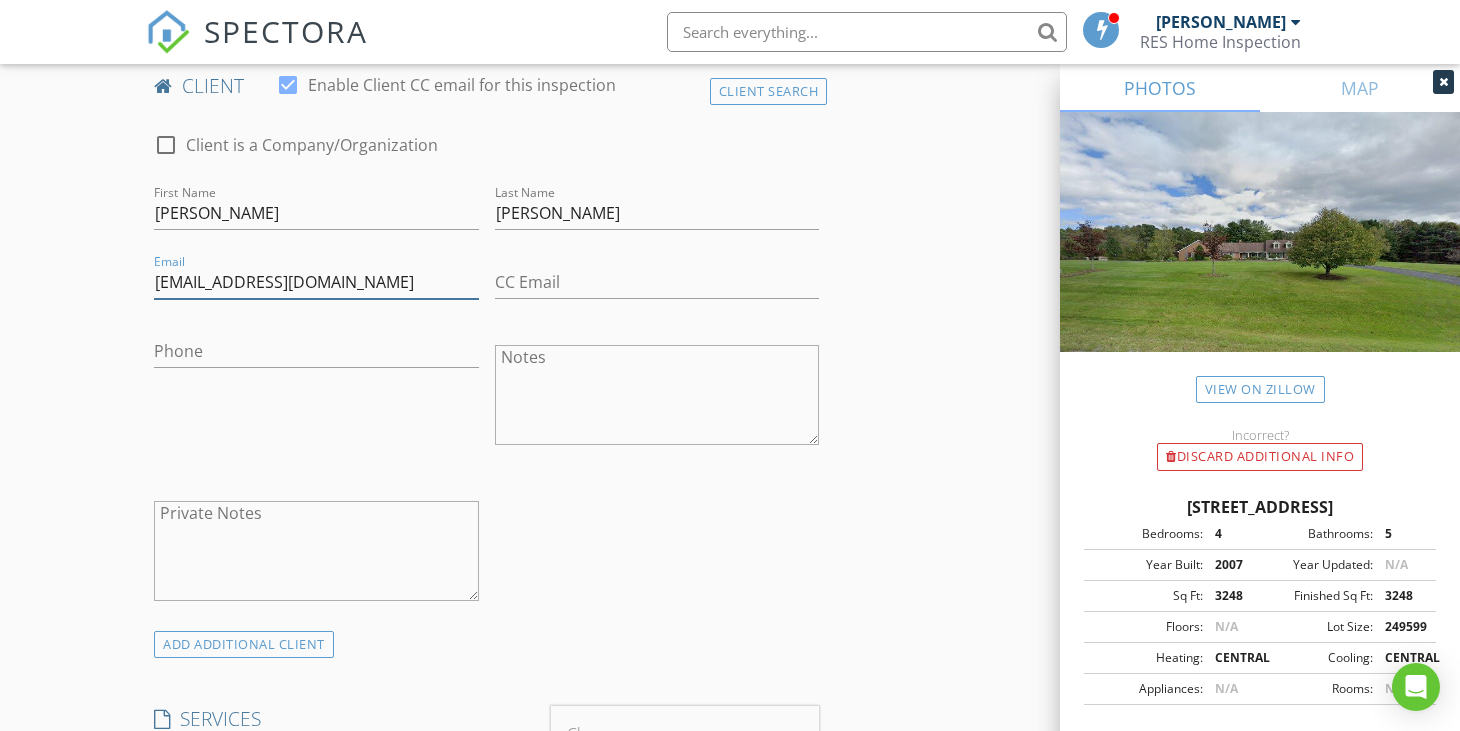 type on "[EMAIL_ADDRESS][DOMAIN_NAME]" 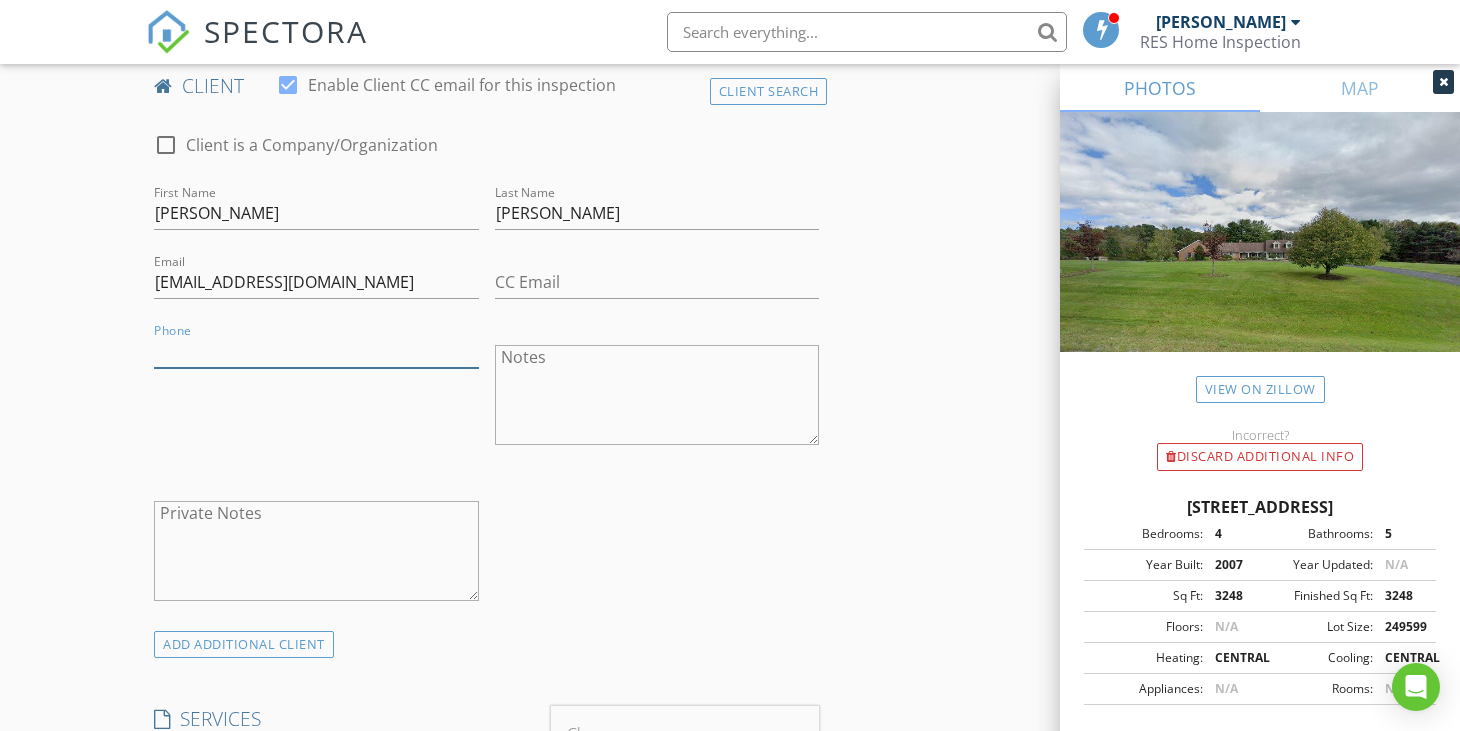 click on "Phone" at bounding box center (316, 351) 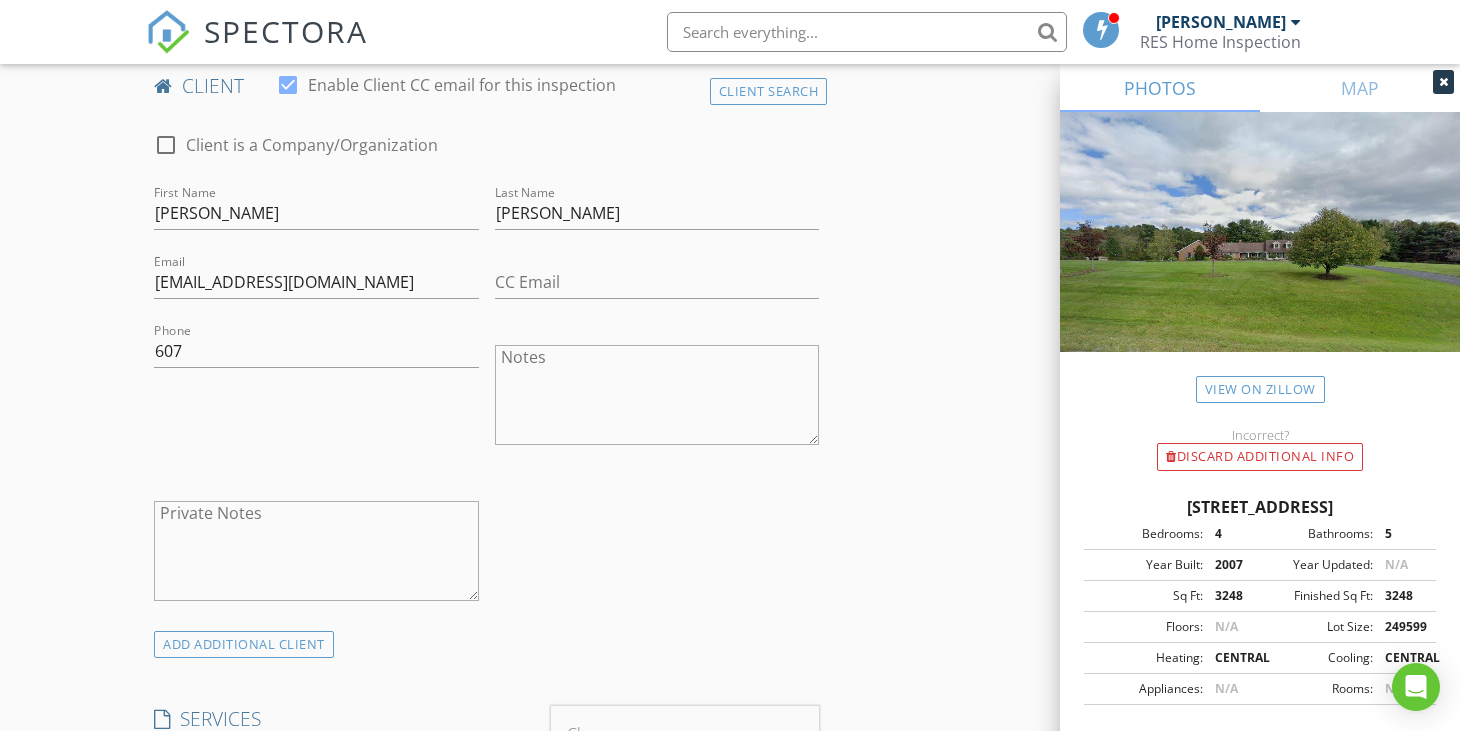 click on "INSPECTOR(S)
check_box   Shane Storman   PRIMARY   Shane Storman arrow_drop_down   check_box_outline_blank Shane Storman specifically requested
Date/Time
07/21/2025 10:00 AM
Location
Address Search       Address 320 Stratmill Rd   Unit   City Binghamton   State NY   Zip 13904   County Broome     Square Feet 5340   Year Built 2007   Foundation Basement arrow_drop_down     Shane Storman     24.3 miles     (38 minutes)
client
check_box Enable Client CC email for this inspection   Client Search     check_box_outline_blank Client is a Company/Organization     First Name Ross   Last Name Mirabito   Email rjmirabito@gmail.com   CC Email   Phone 607           Notes   Private Notes
ADD ADDITIONAL client
SERVICES
check_box_outline_blank     check_box_outline_blank" at bounding box center [486, 846] 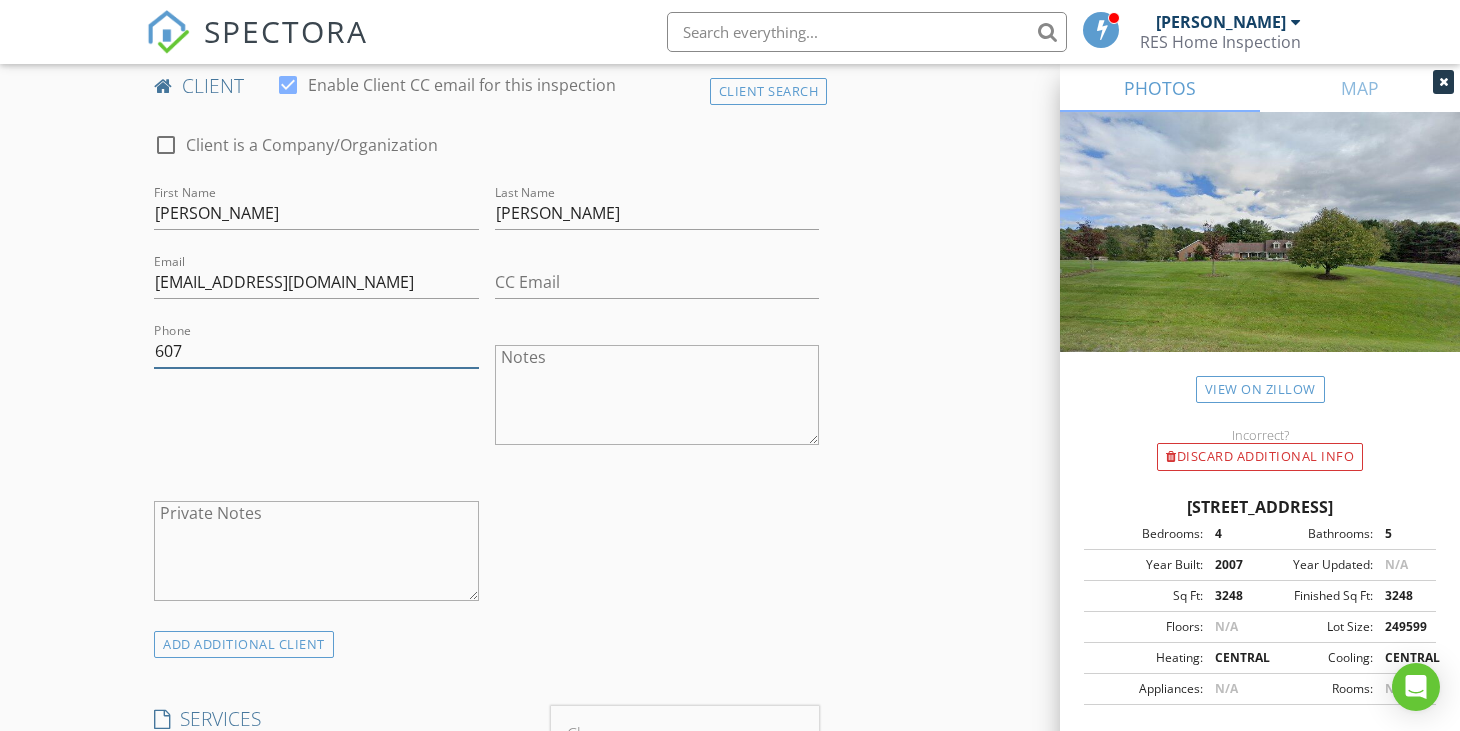 click on "607" at bounding box center [316, 351] 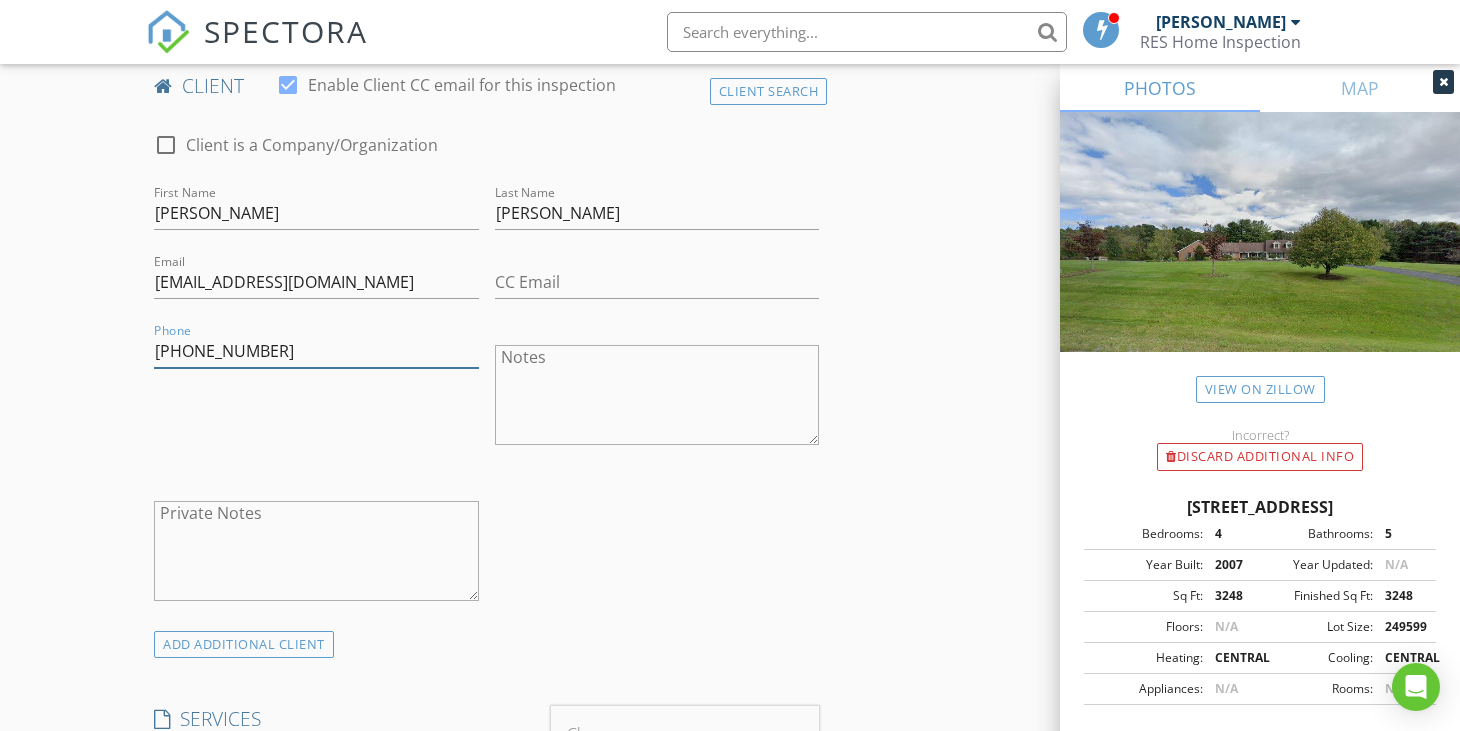 type on "[PHONE_NUMBER]" 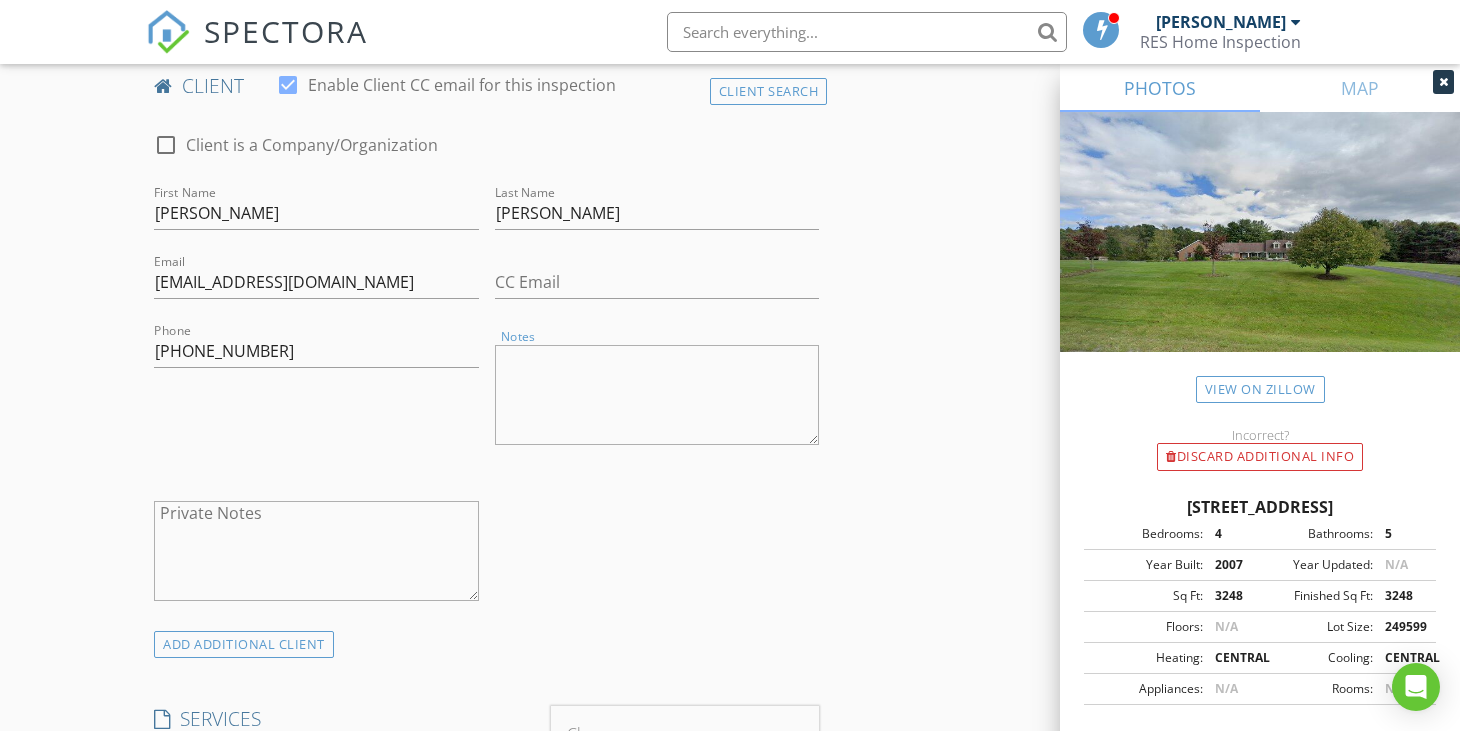 click on "Notes" at bounding box center [657, 395] 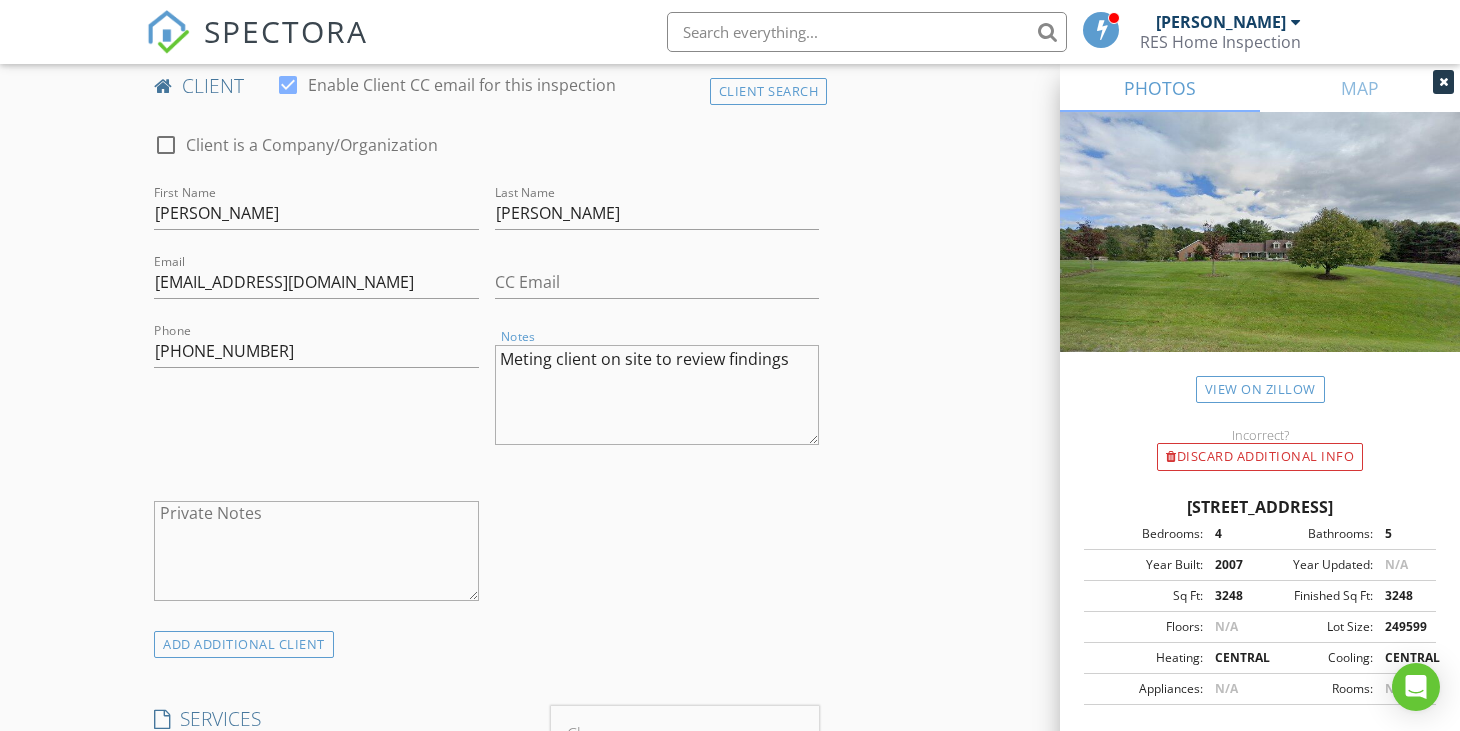 click on "Meting client on site to review findings" at bounding box center (657, 395) 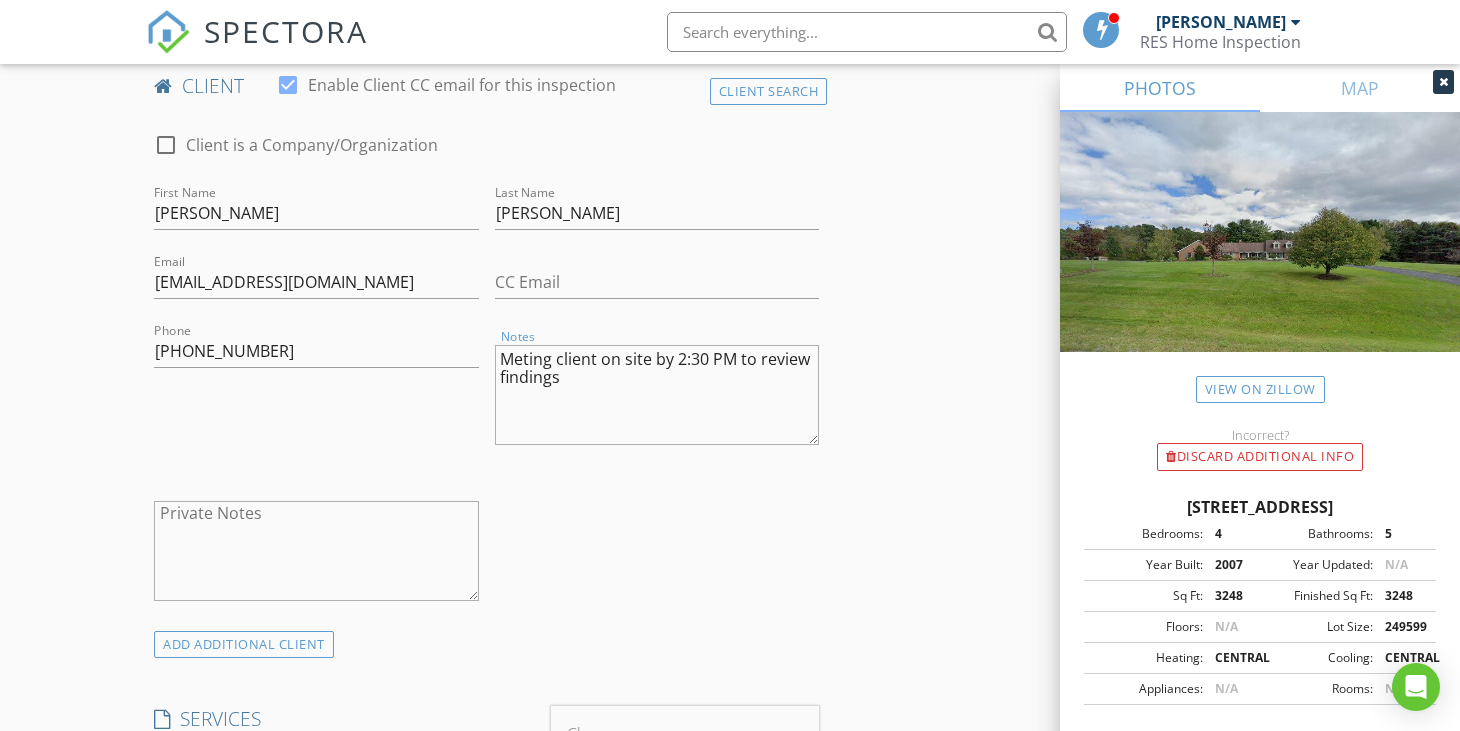 click on "Meting client on site by 2:30 PM to review findings" at bounding box center [657, 395] 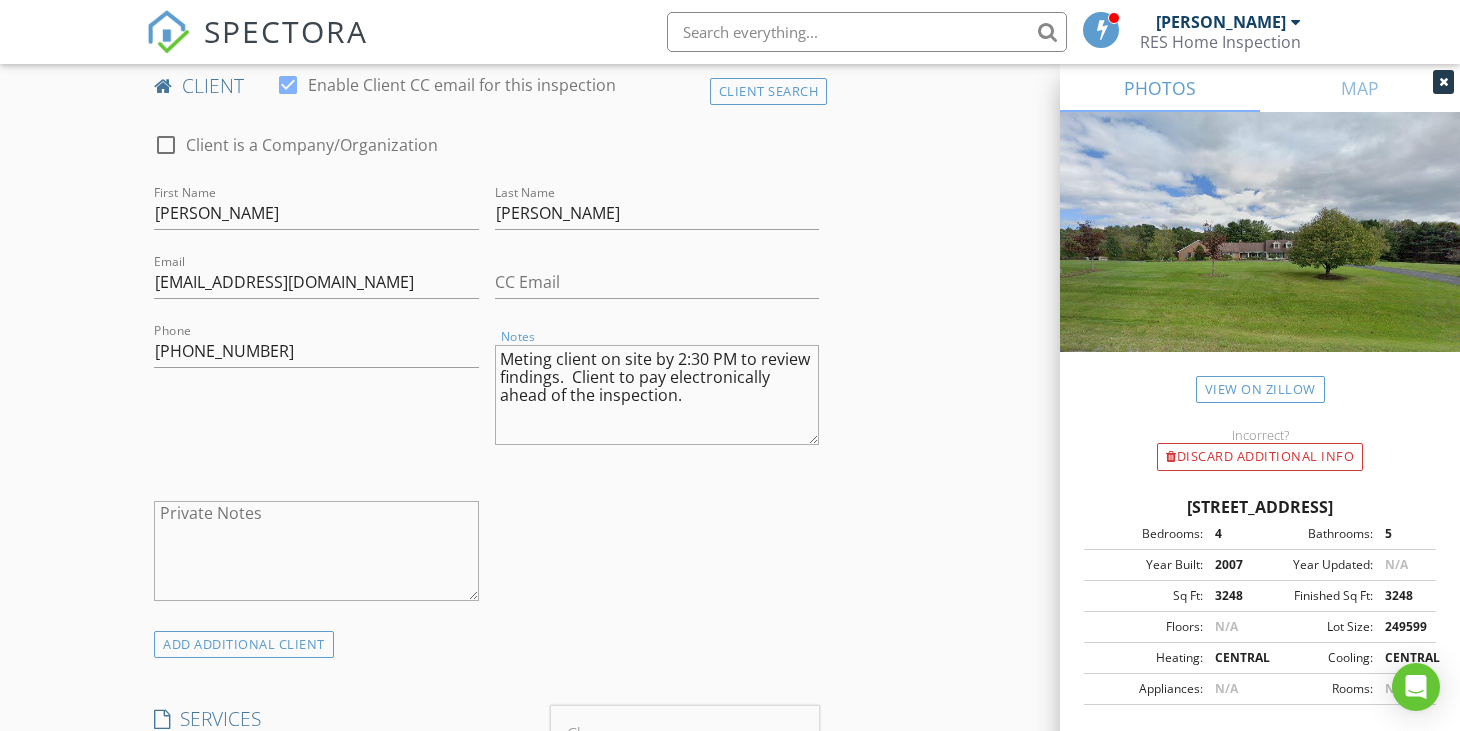 drag, startPoint x: 572, startPoint y: 376, endPoint x: 722, endPoint y: 412, distance: 154.25952 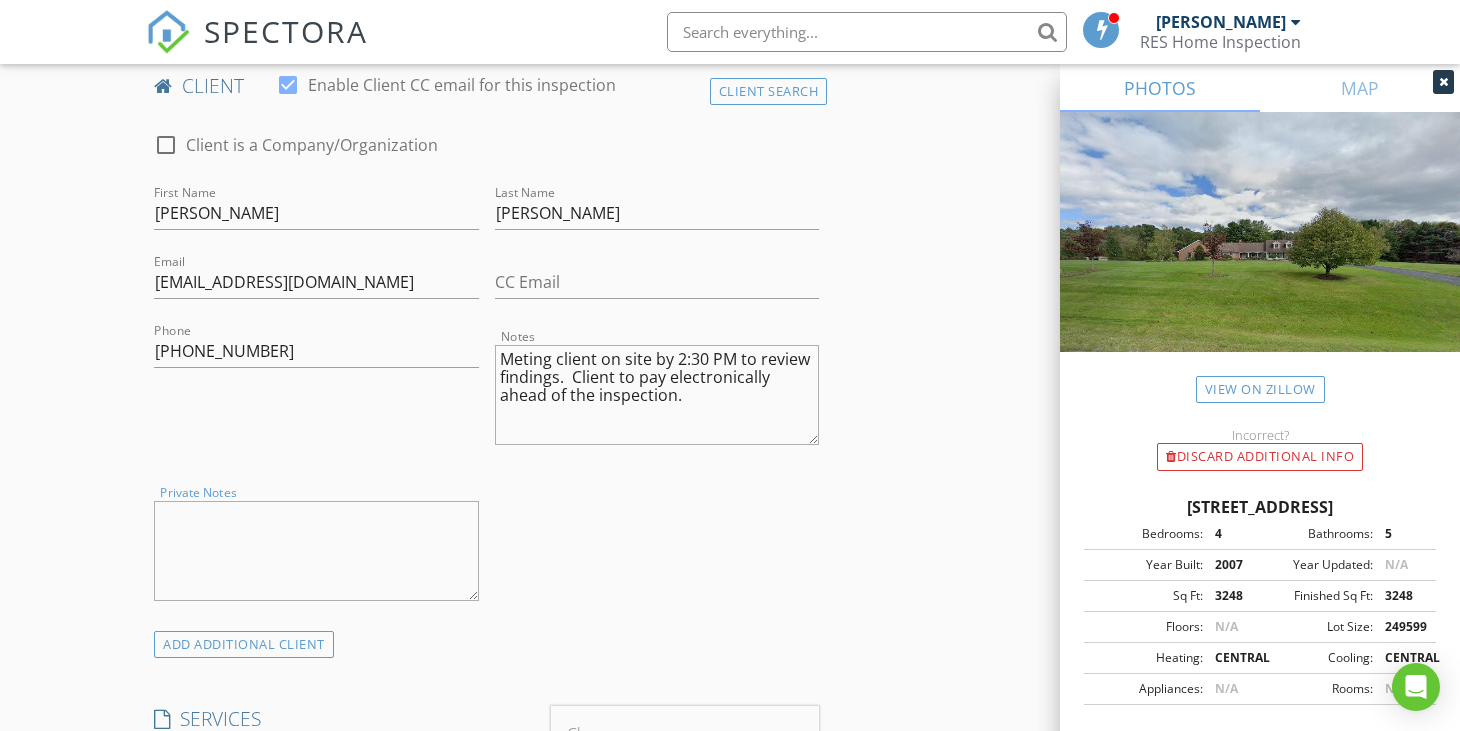 click on "Private Notes" at bounding box center (316, 551) 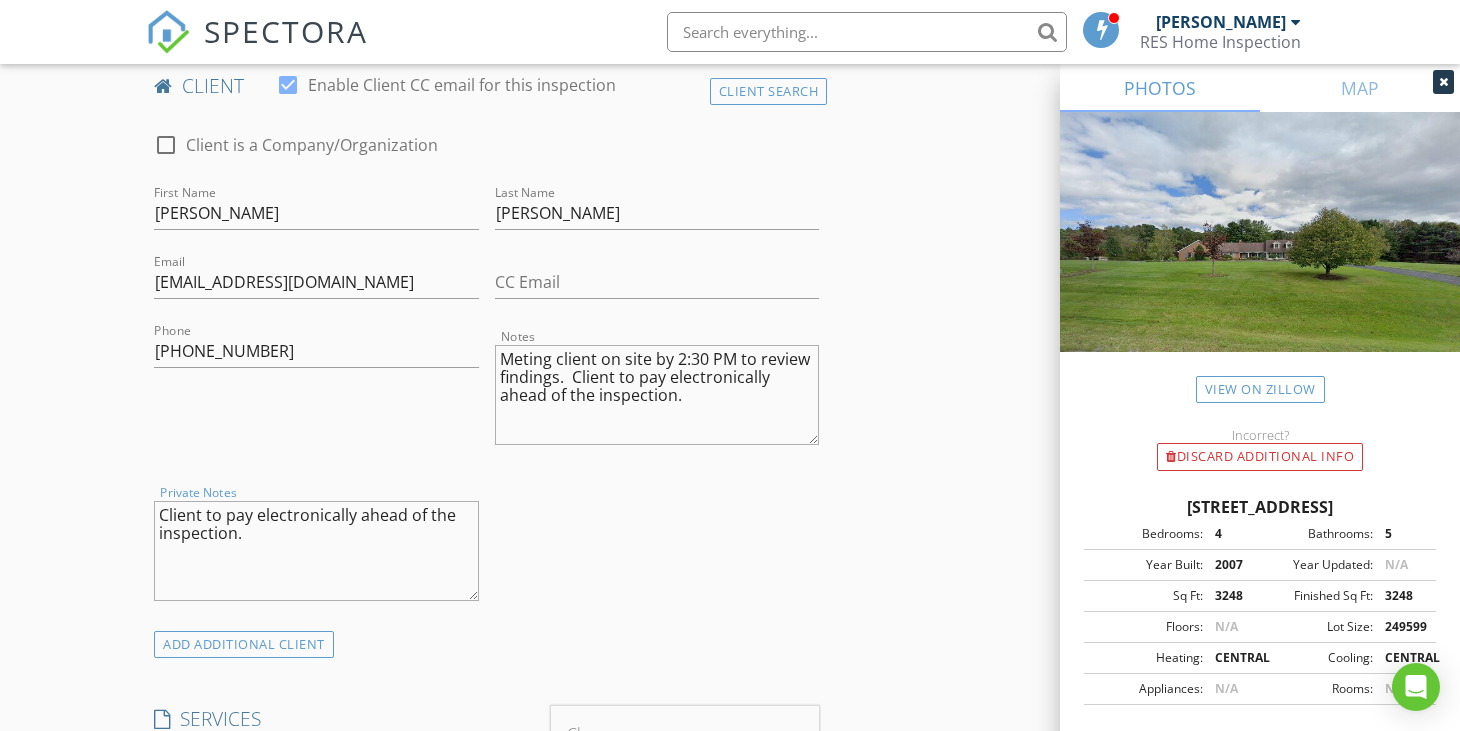 scroll, scrollTop: 1900, scrollLeft: 0, axis: vertical 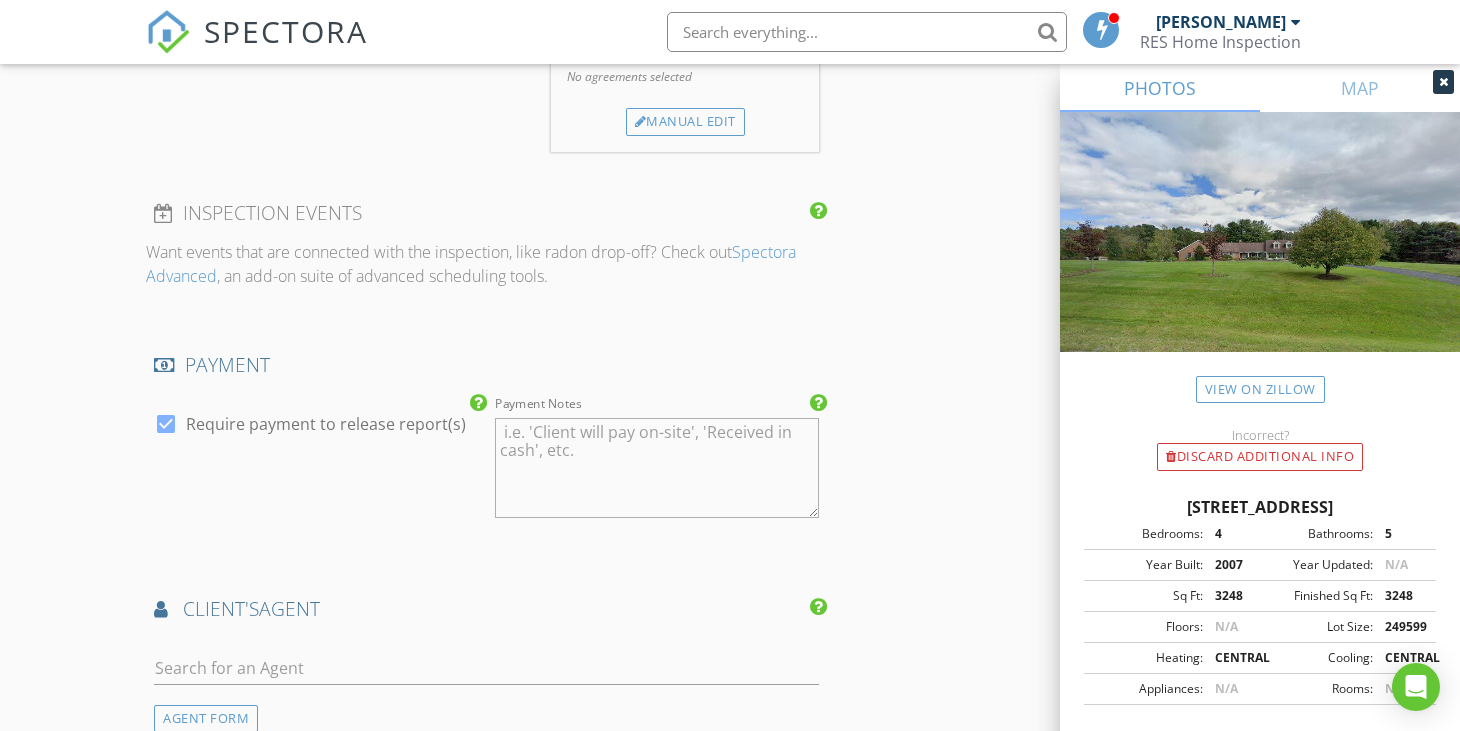 type on "Client to pay electronically ahead of the inspection." 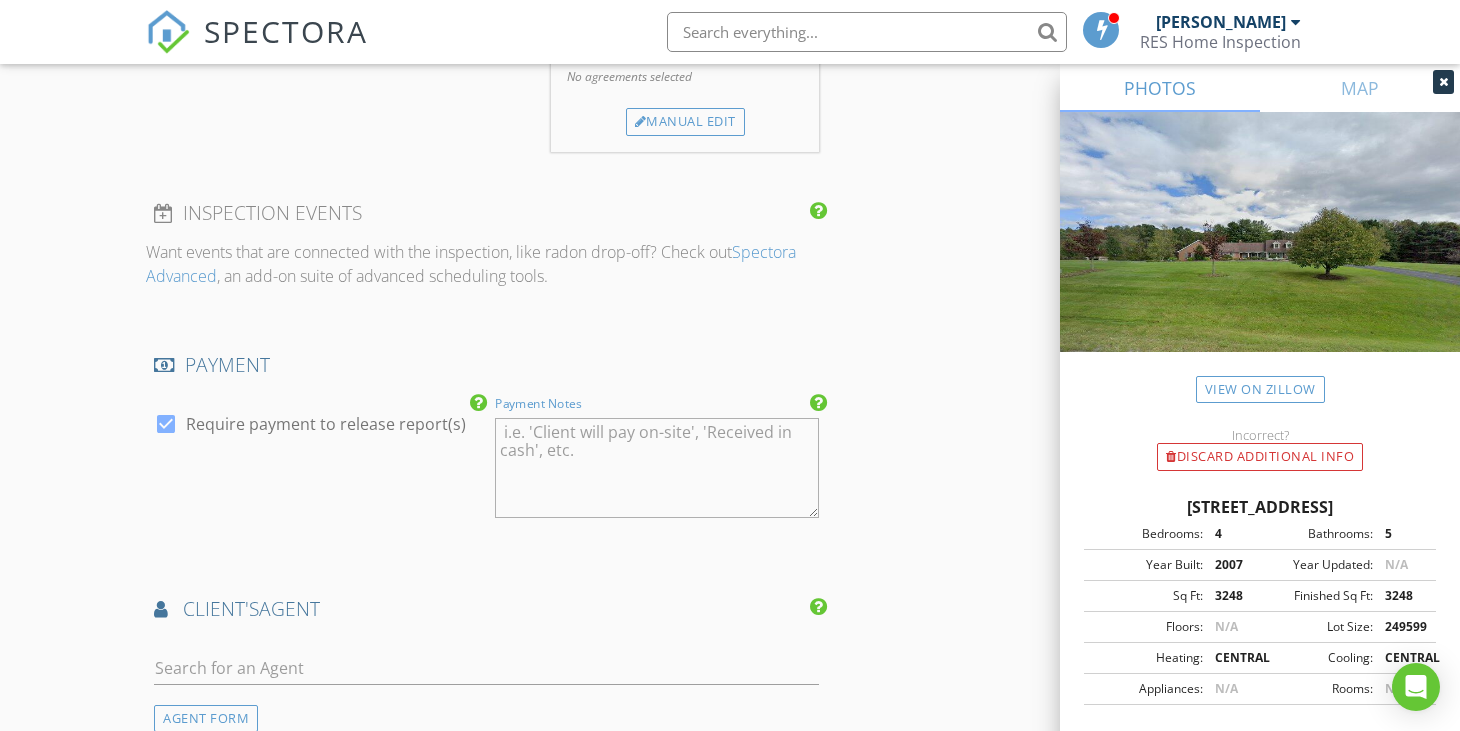 paste on "Client to pay electronically ahead of the inspection." 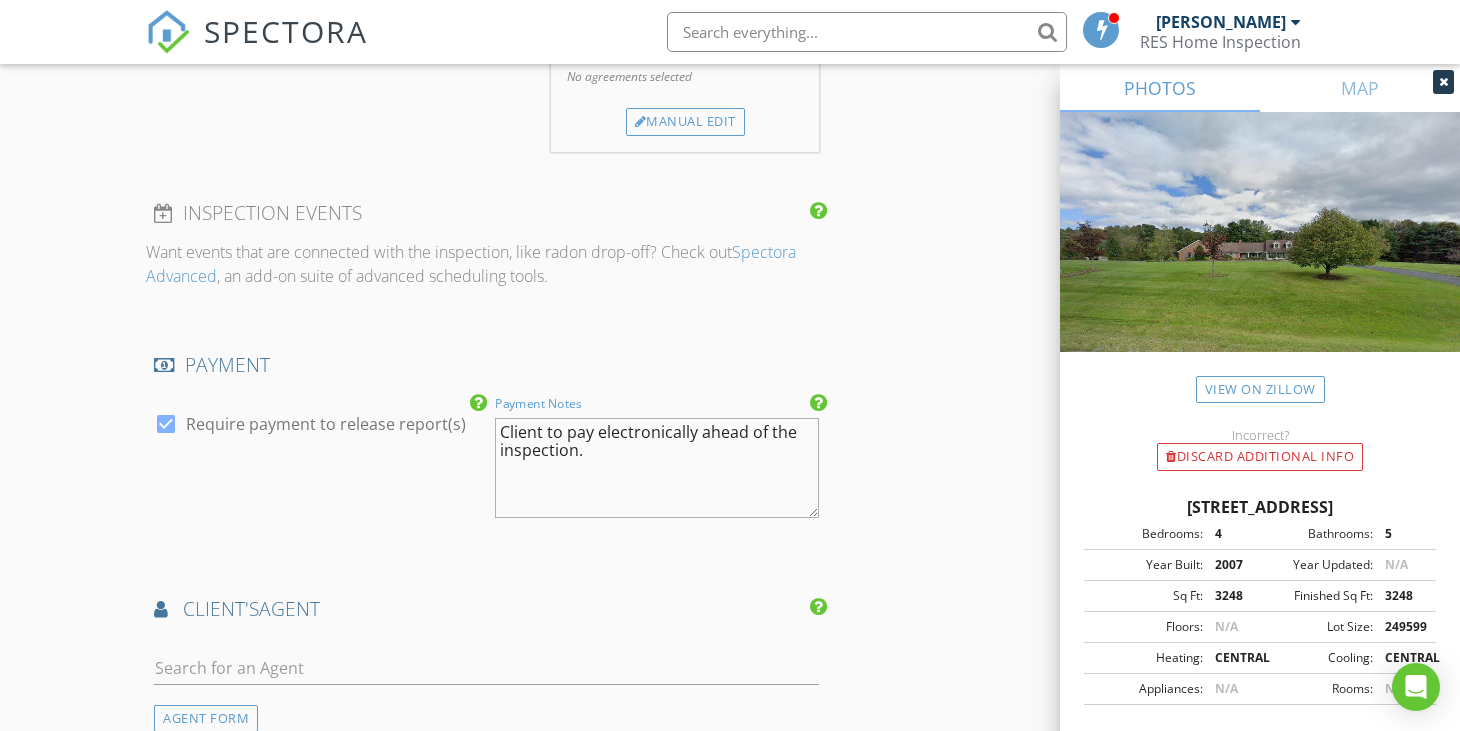 type on "Client to pay electronically ahead of the inspection." 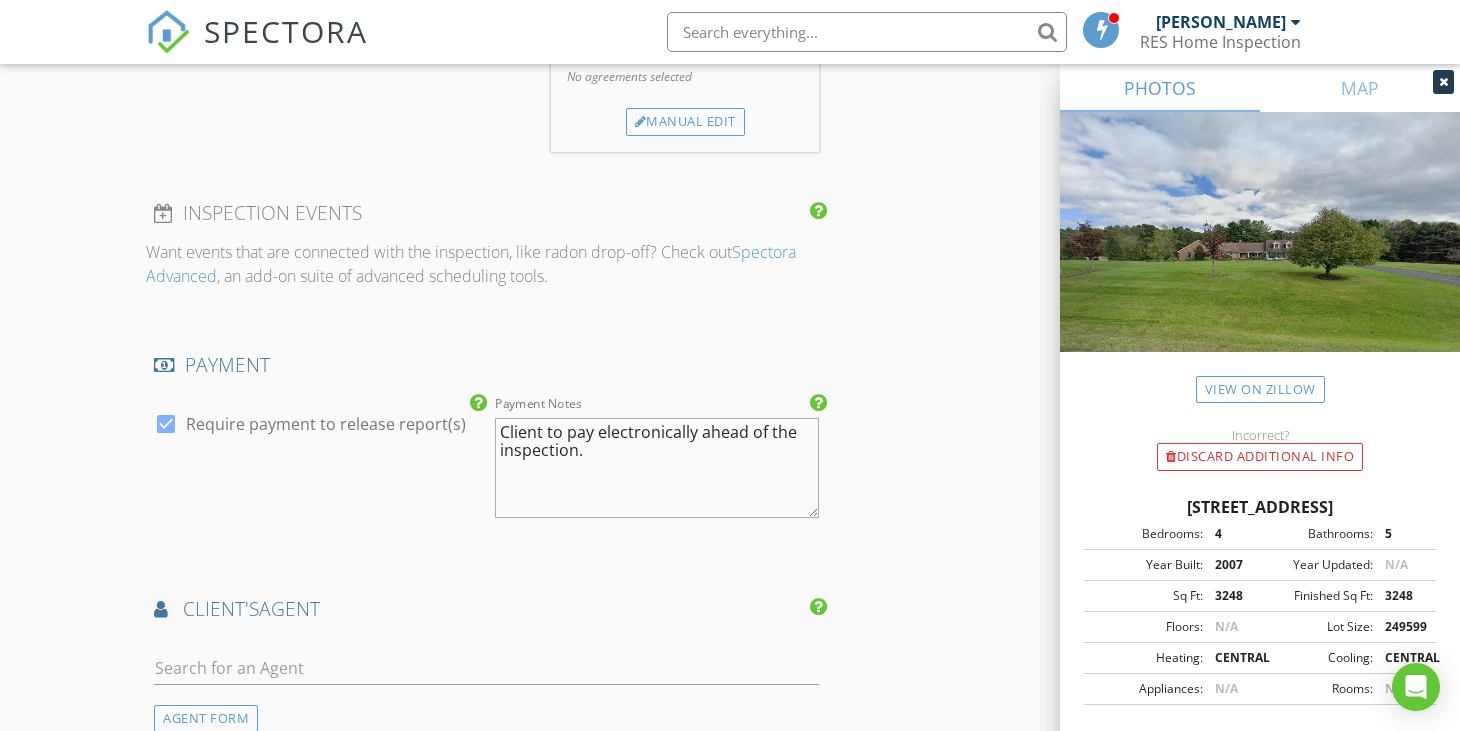 click at bounding box center [1443, 82] 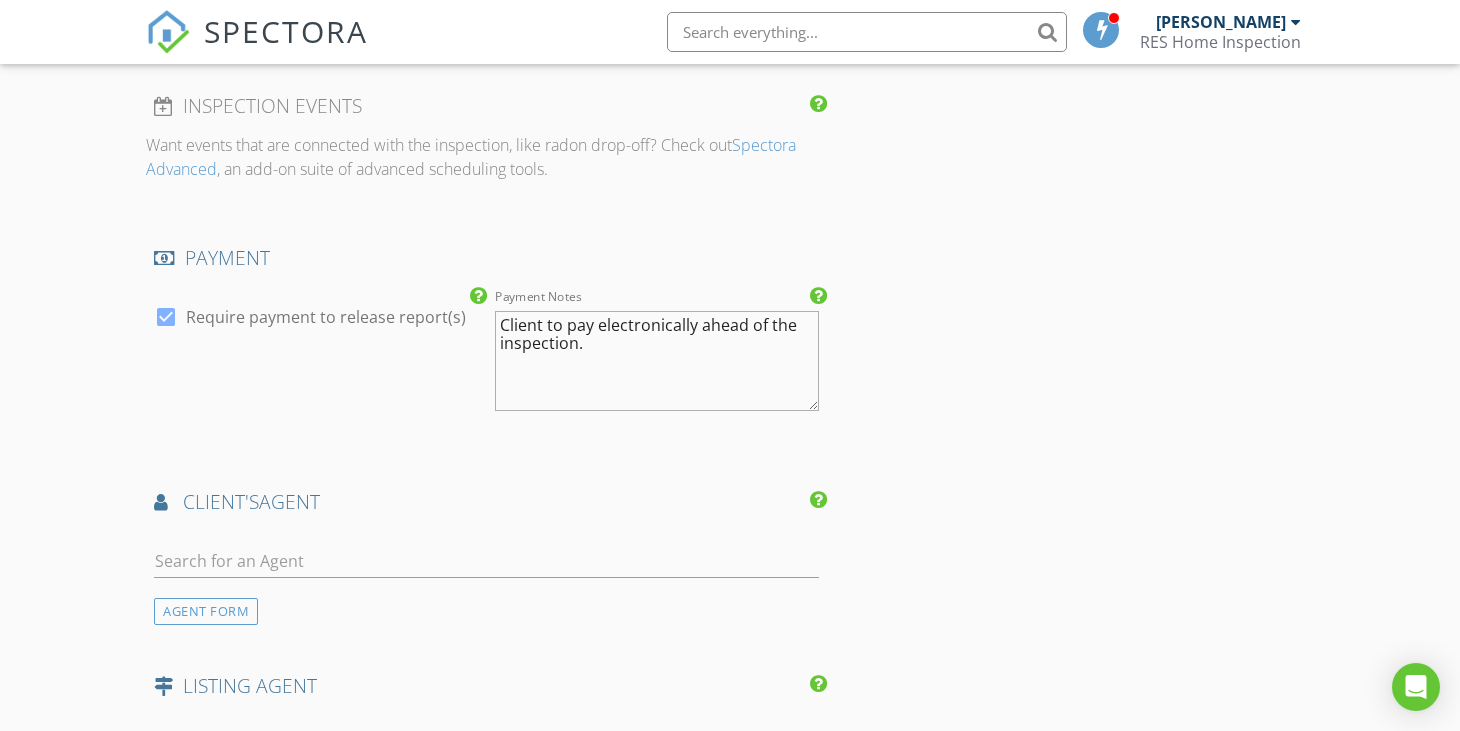 scroll, scrollTop: 2200, scrollLeft: 0, axis: vertical 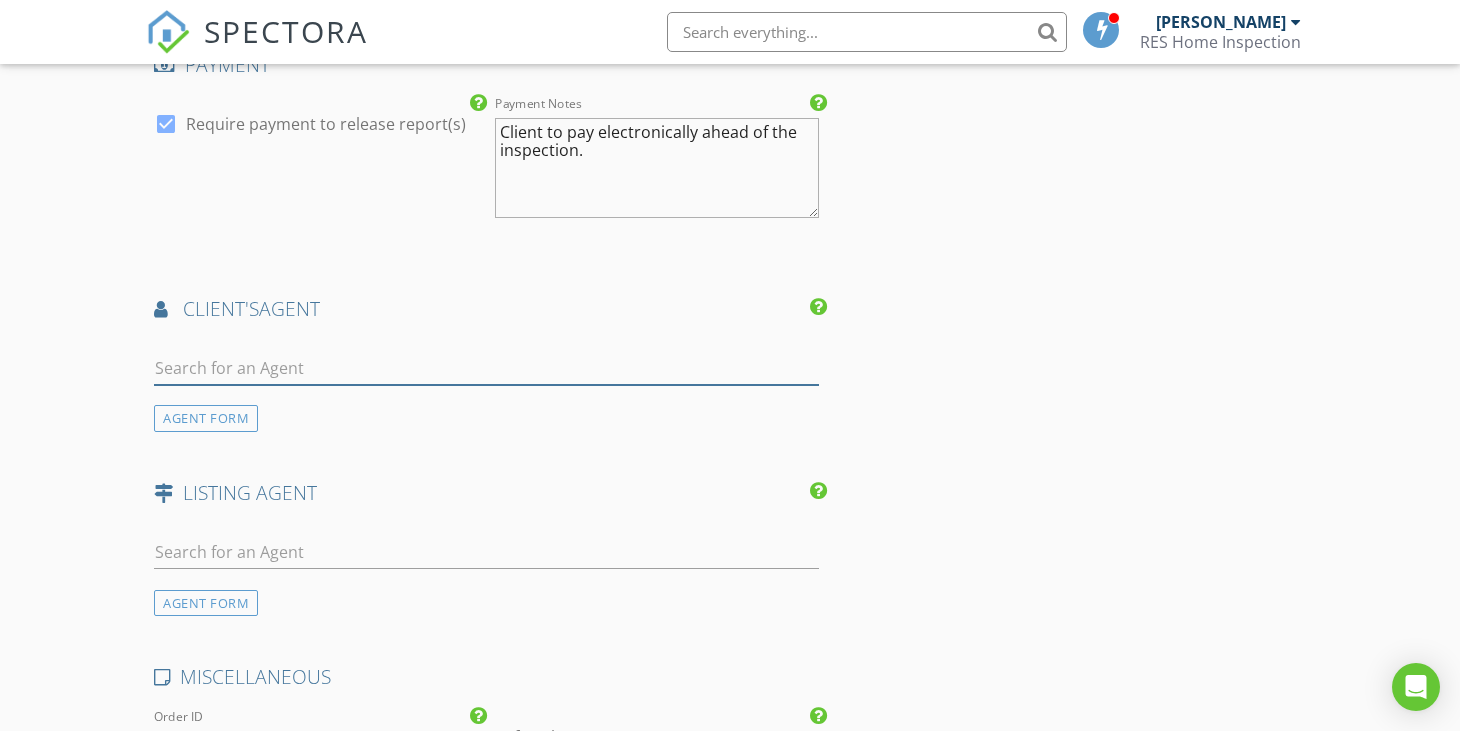 click at bounding box center (486, 368) 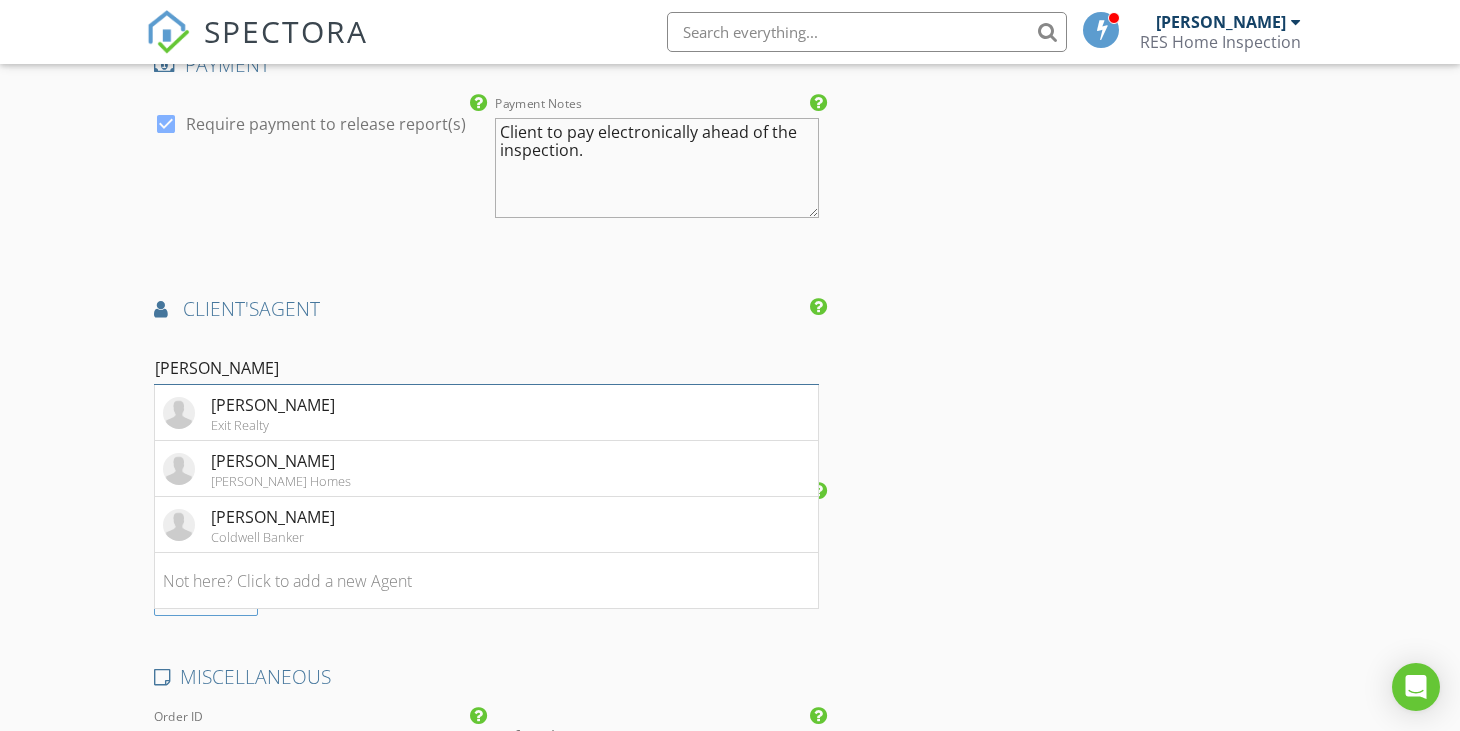 type on "Lisa" 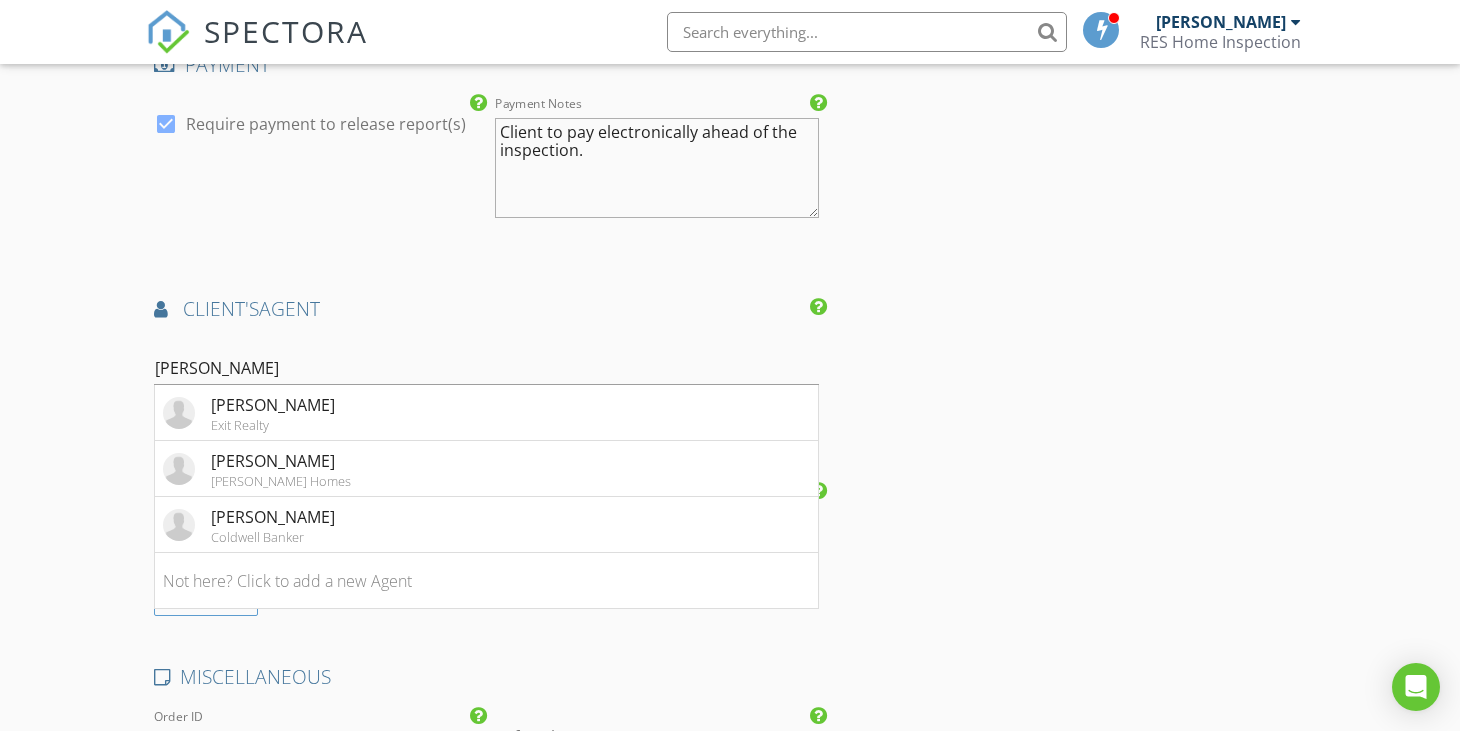 click on "INSPECTOR(S)
check_box   Shane Storman   PRIMARY   Shane Storman arrow_drop_down   check_box_outline_blank Shane Storman specifically requested
Date/Time
07/21/2025 10:00 AM
Location
Address Search       Address 320 Stratmill Rd   Unit   City Binghamton   State NY   Zip 13904   County Broome     Square Feet 5340   Year Built 2007   Foundation Basement arrow_drop_down     Shane Storman     24.3 miles     (38 minutes)
client
check_box Enable Client CC email for this inspection   Client Search     check_box_outline_blank Client is a Company/Organization     First Name Ross   Last Name Mirabito   Email rjmirabito@gmail.com   CC Email   Phone 607-237-5149           Notes Meting client on site by 2:30 PM to review findings.  Client to pay electronically ahead of the inspection.   Private Notes Client to pay electronically ahead of the inspection." at bounding box center (730, -295) 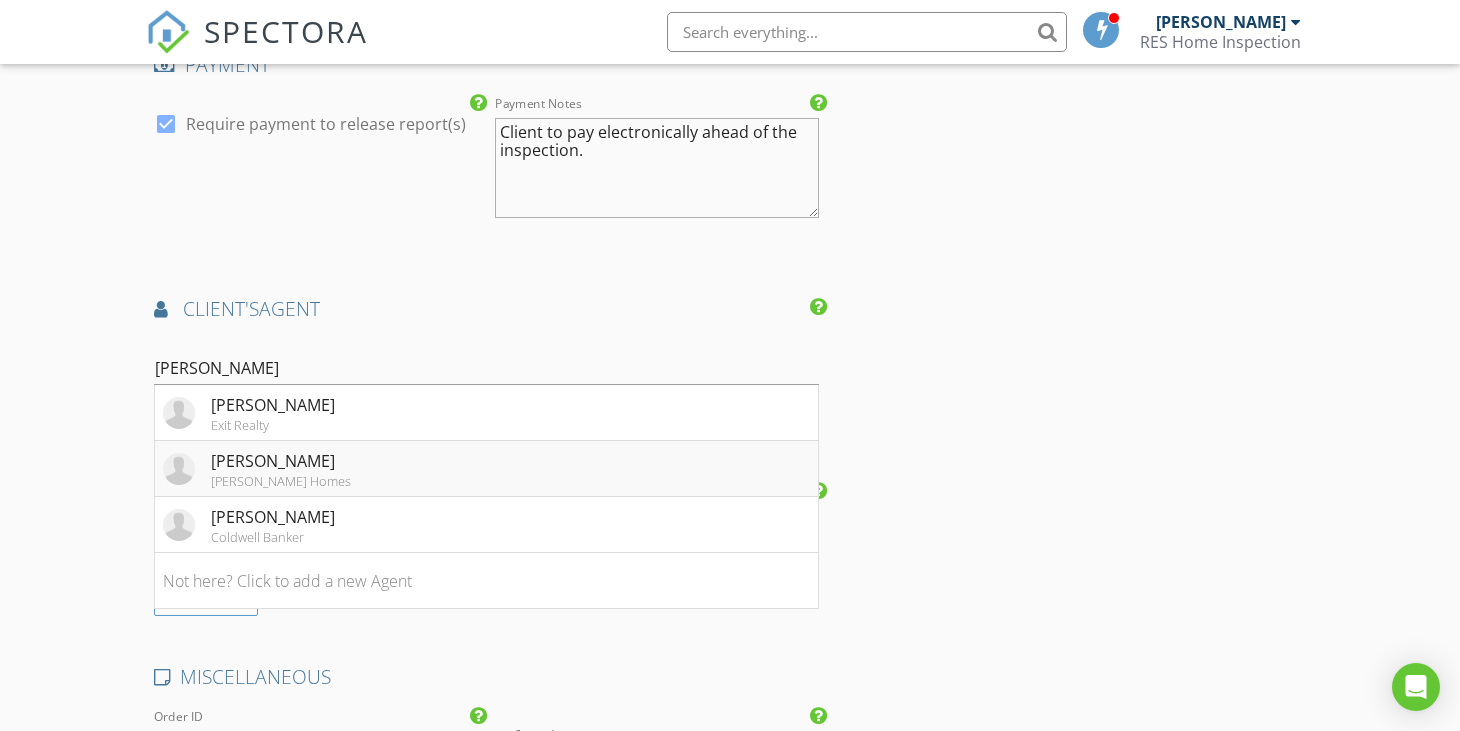click on "Warren Homes" at bounding box center (281, 481) 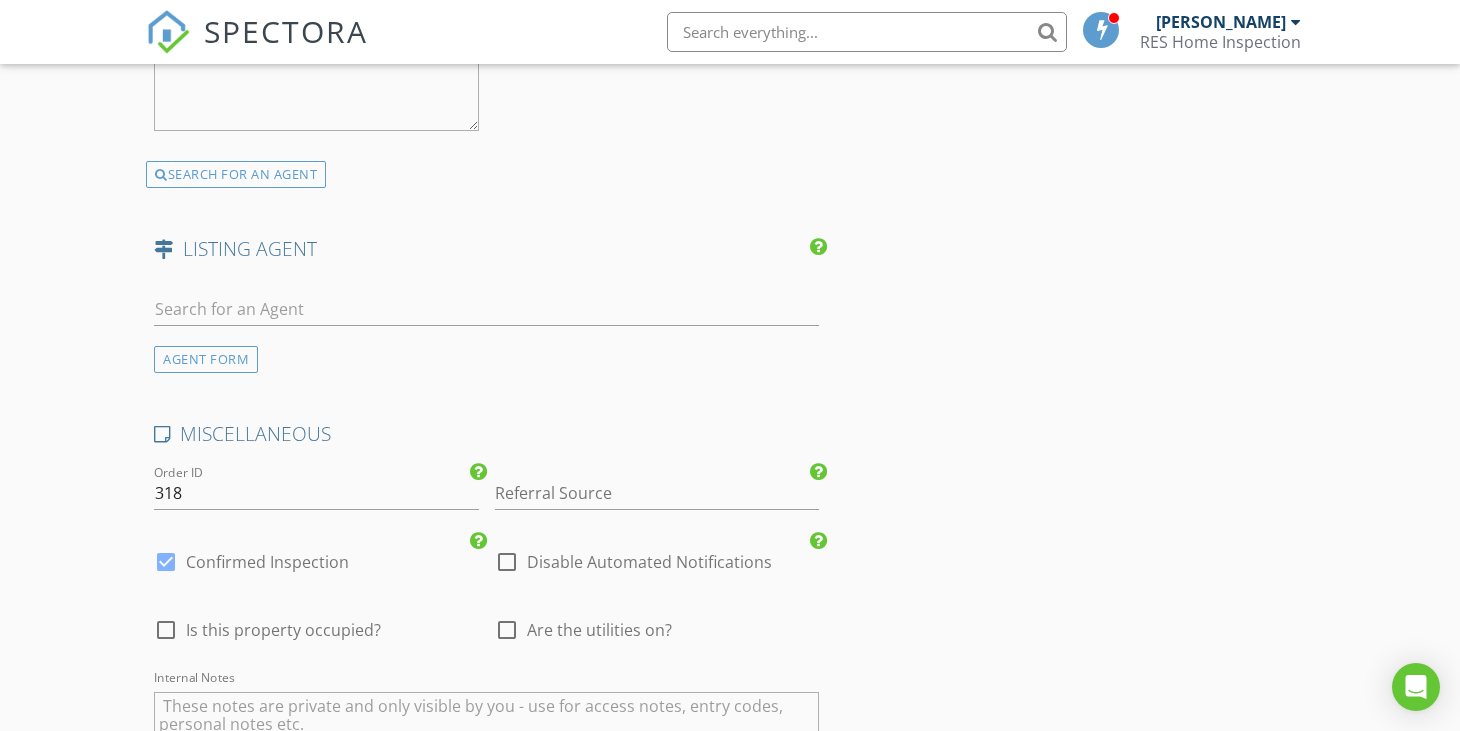 scroll, scrollTop: 2900, scrollLeft: 0, axis: vertical 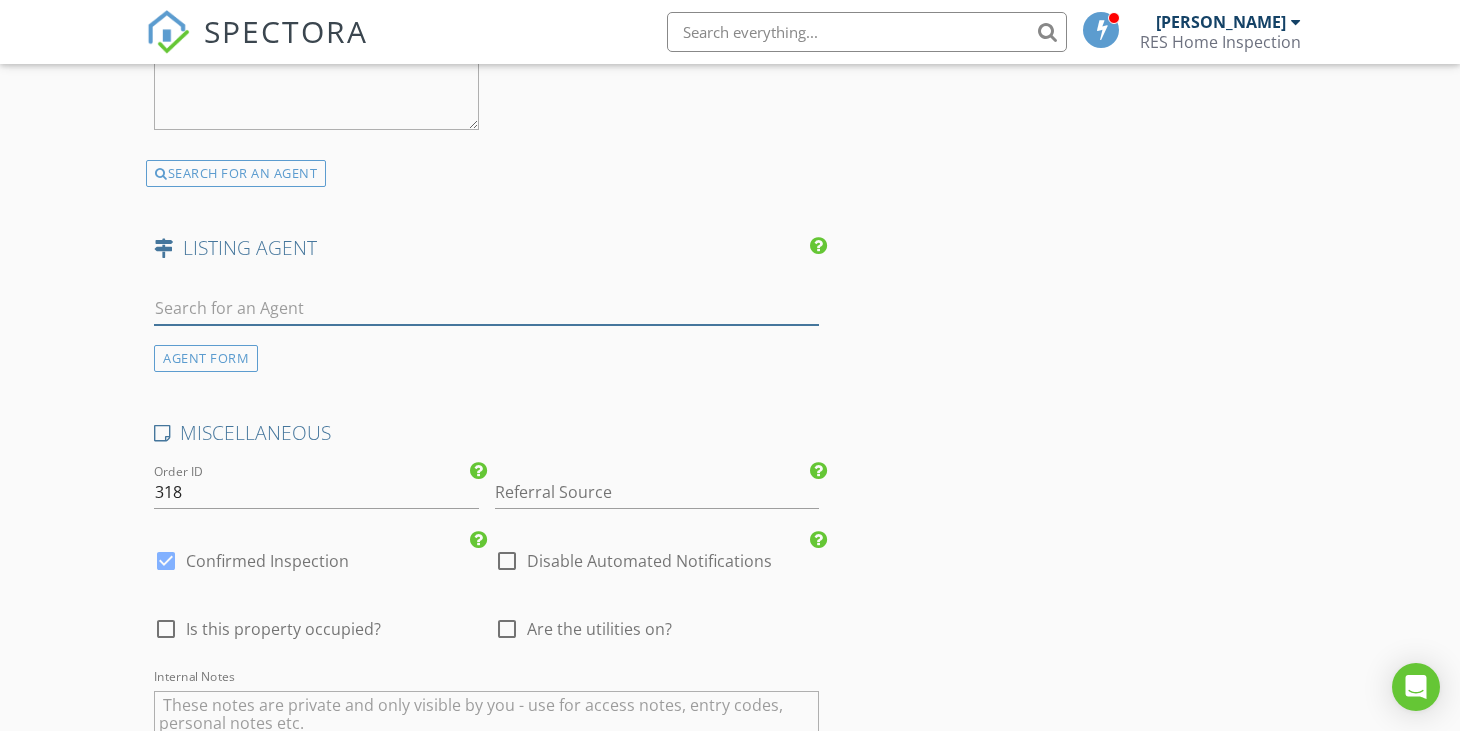 click at bounding box center [486, 308] 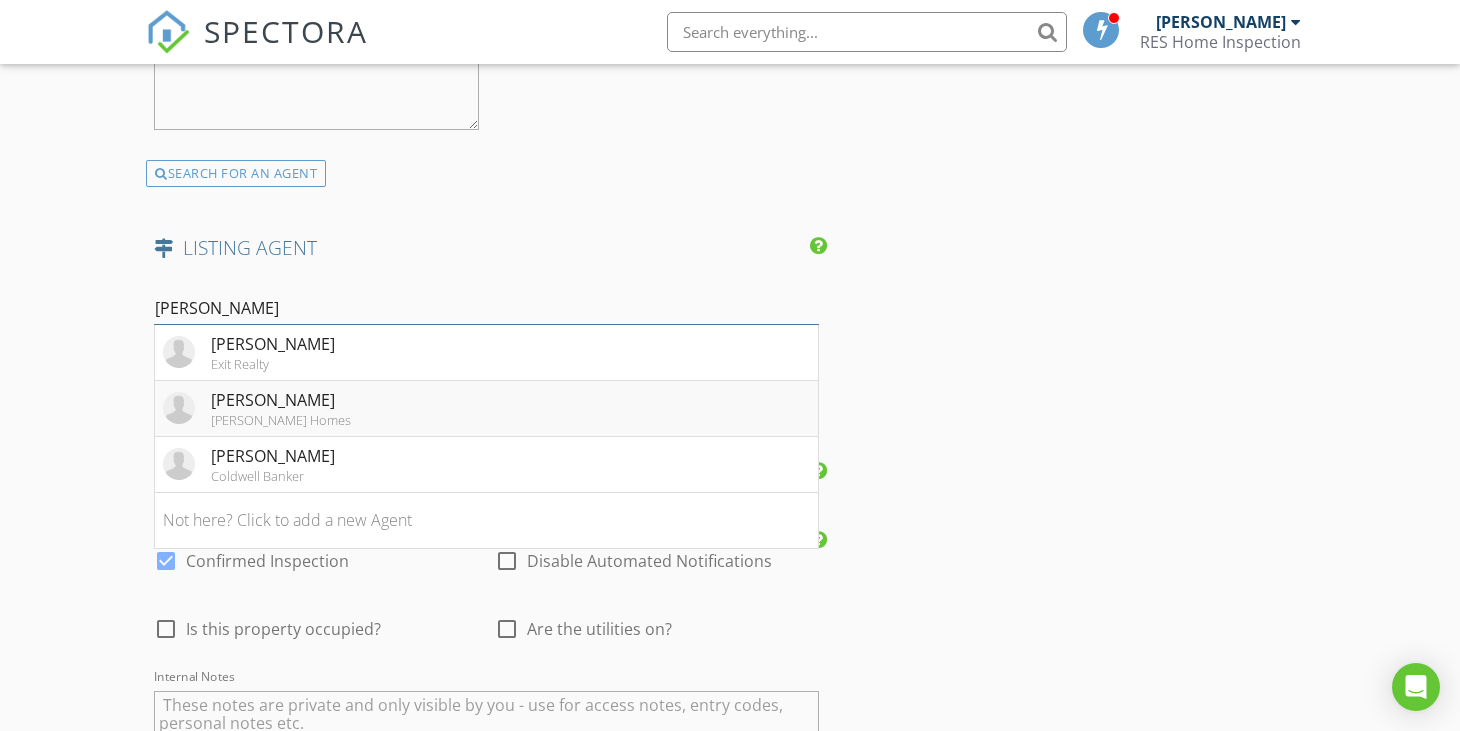 type on "lisa" 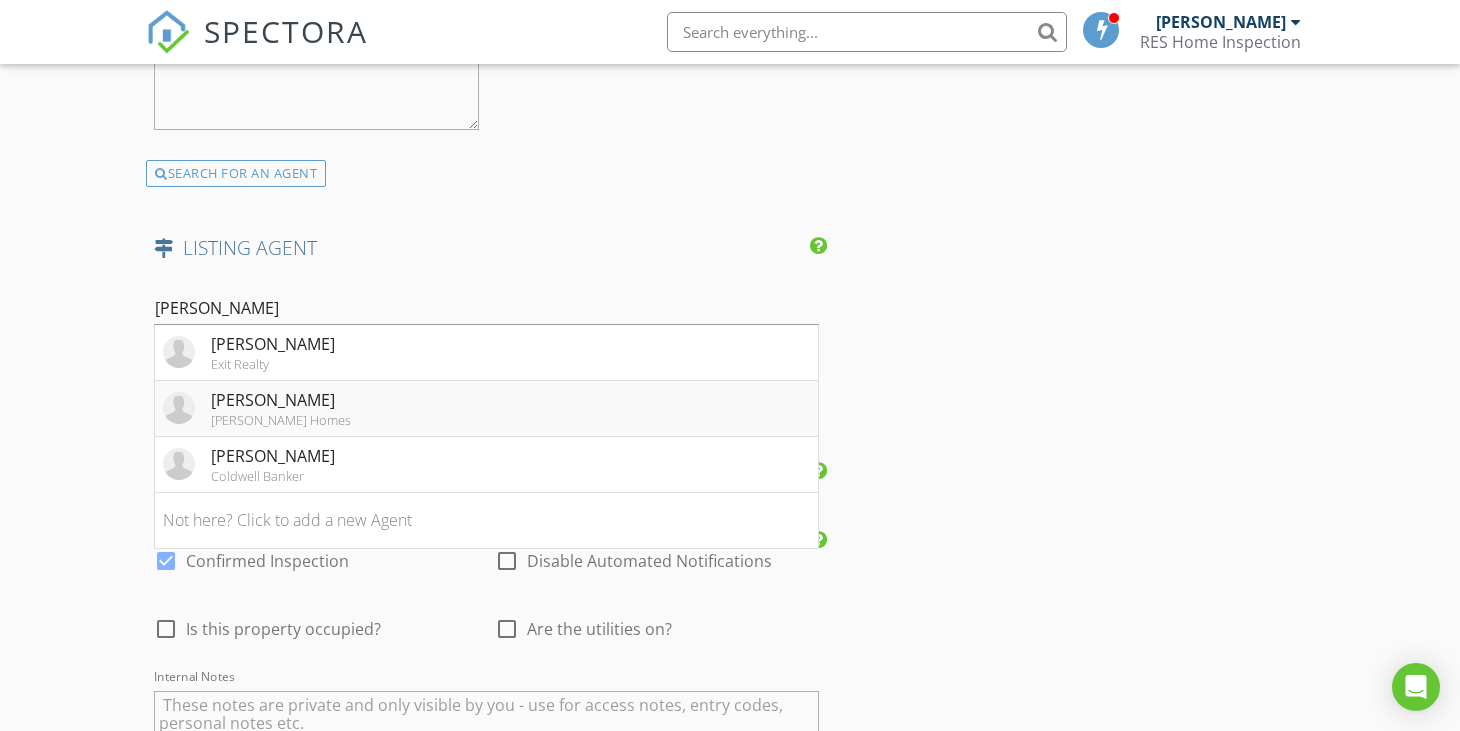 click on "Lisa Barrows" at bounding box center [281, 400] 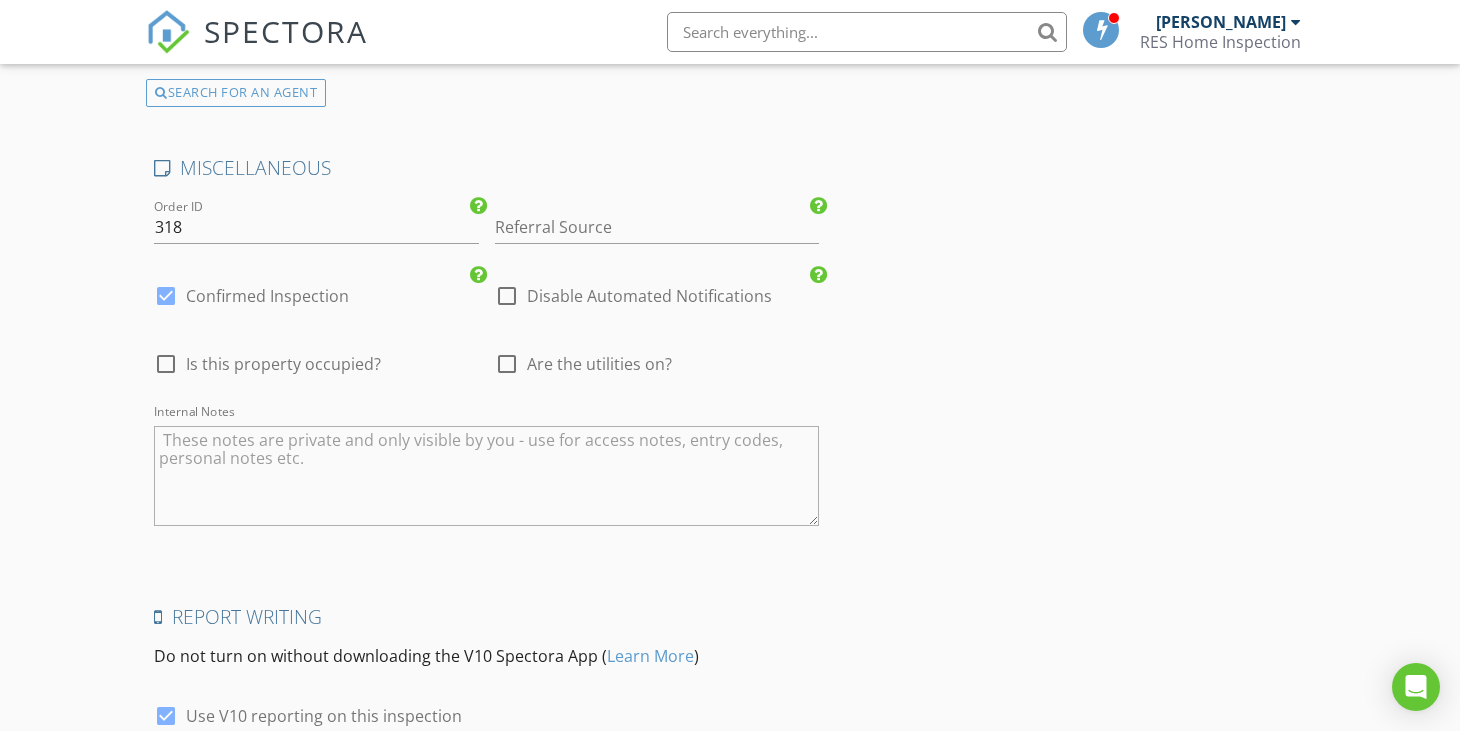 scroll, scrollTop: 3700, scrollLeft: 0, axis: vertical 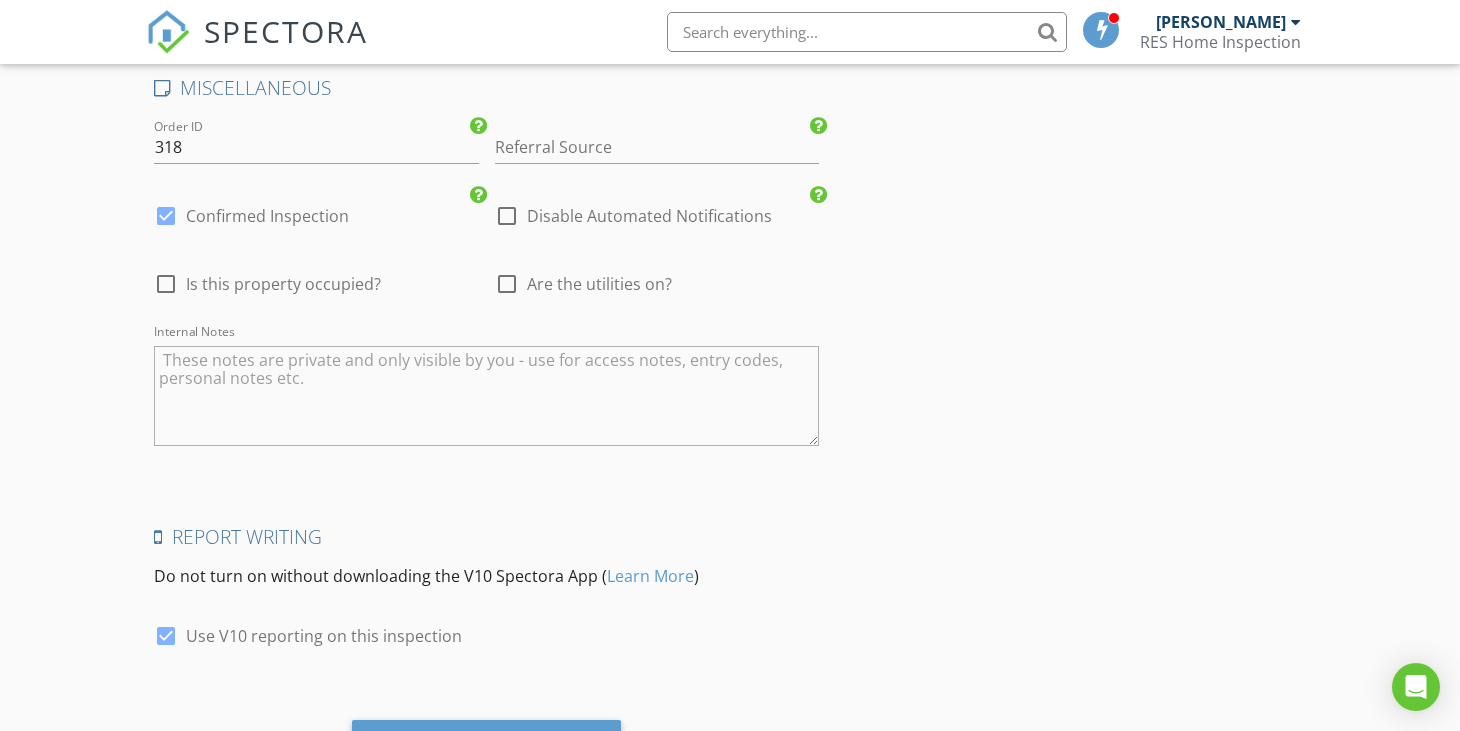click at bounding box center (486, 396) 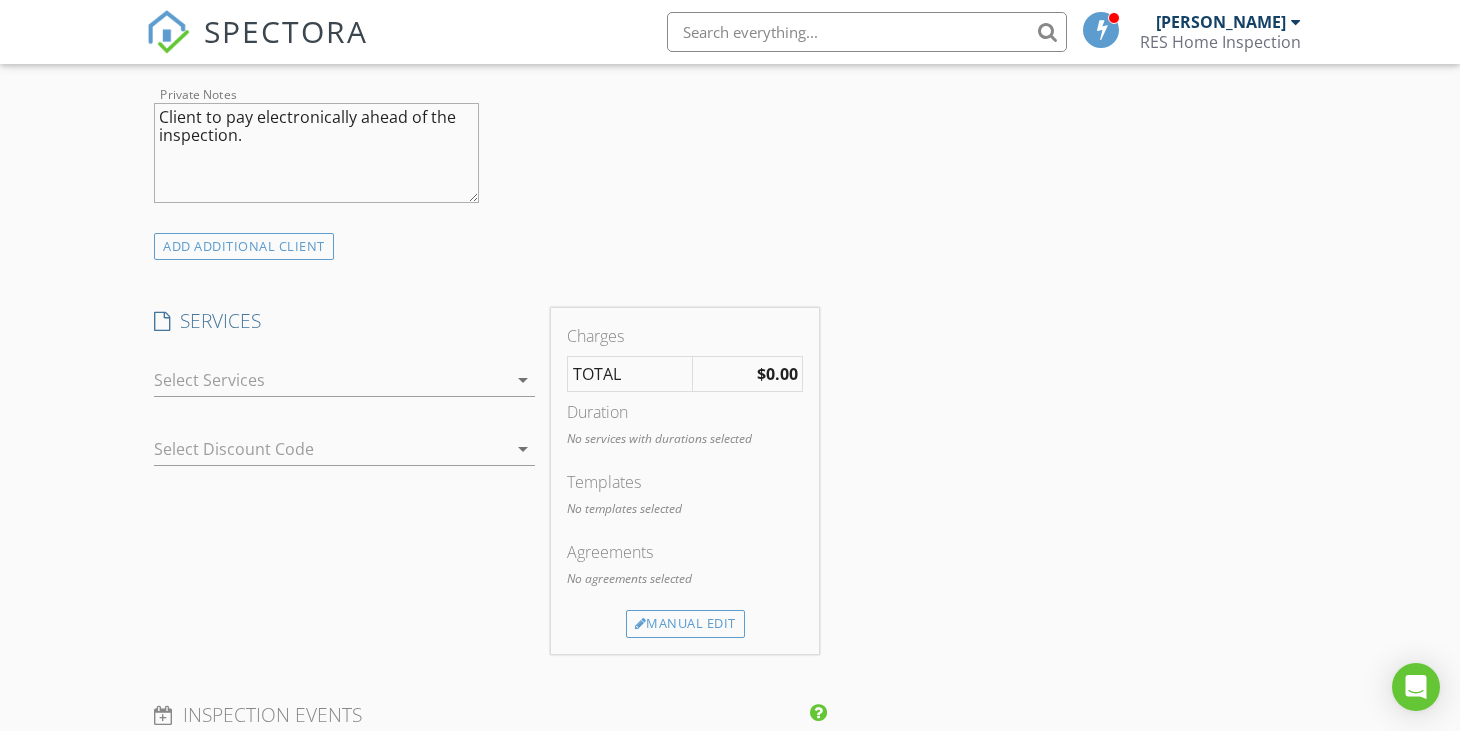 scroll, scrollTop: 1400, scrollLeft: 0, axis: vertical 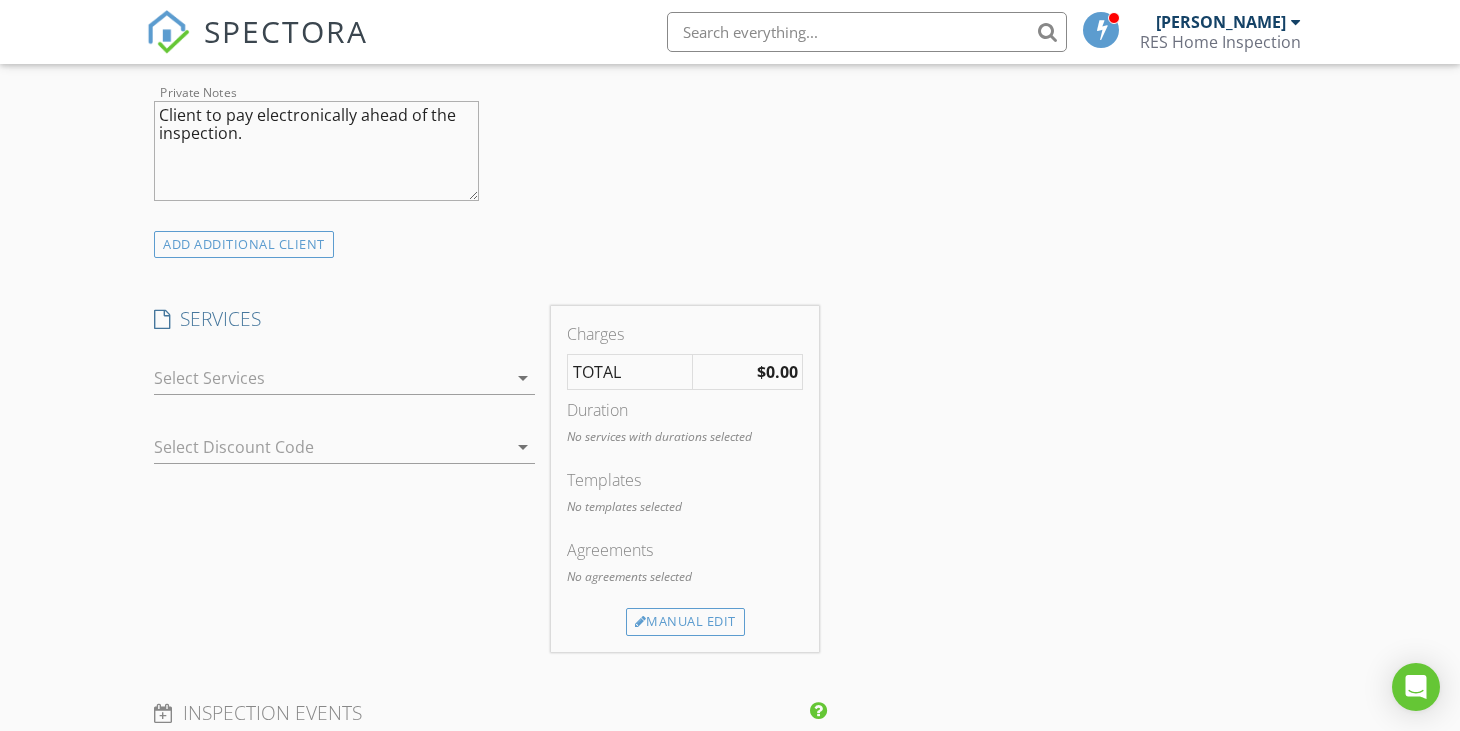 type on "Suprakey Lockbox on Flagpole out front." 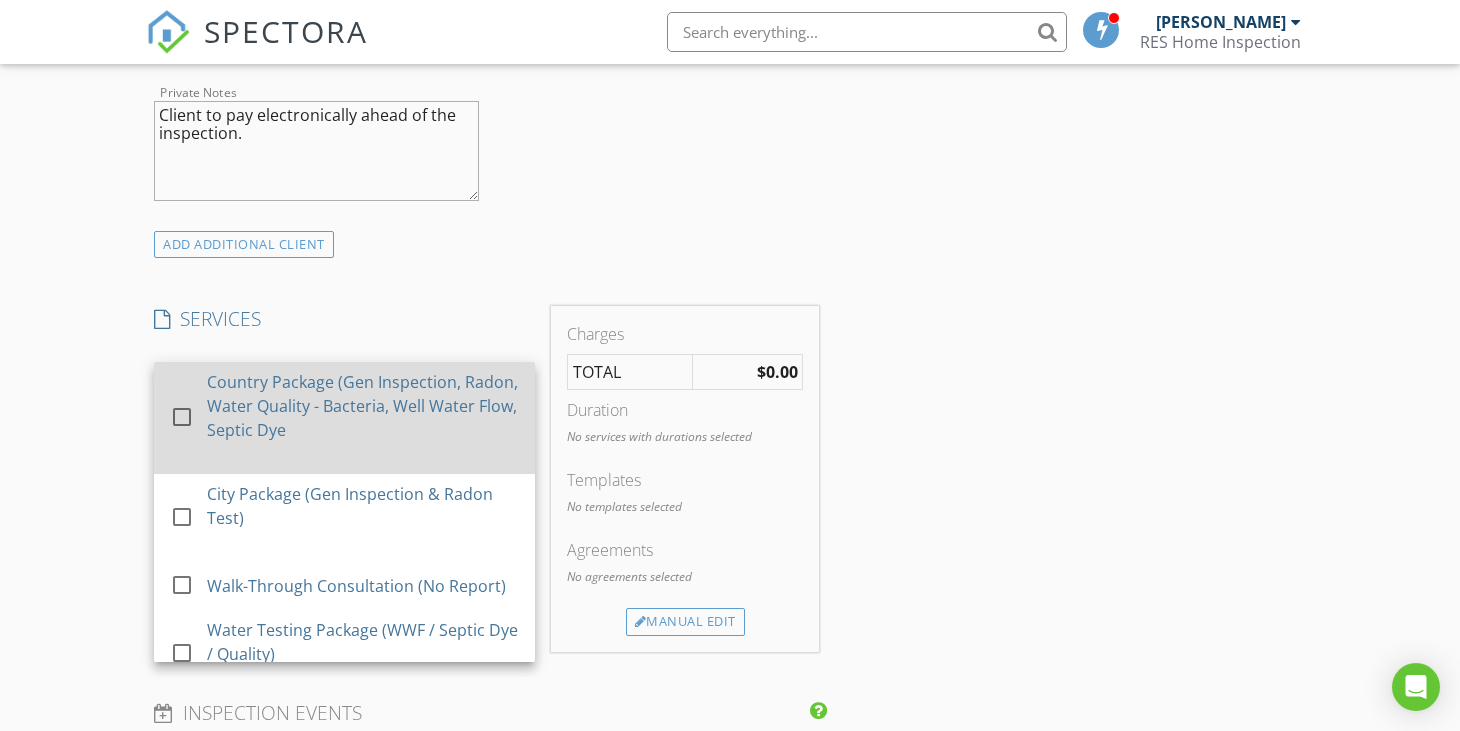 click at bounding box center (182, 417) 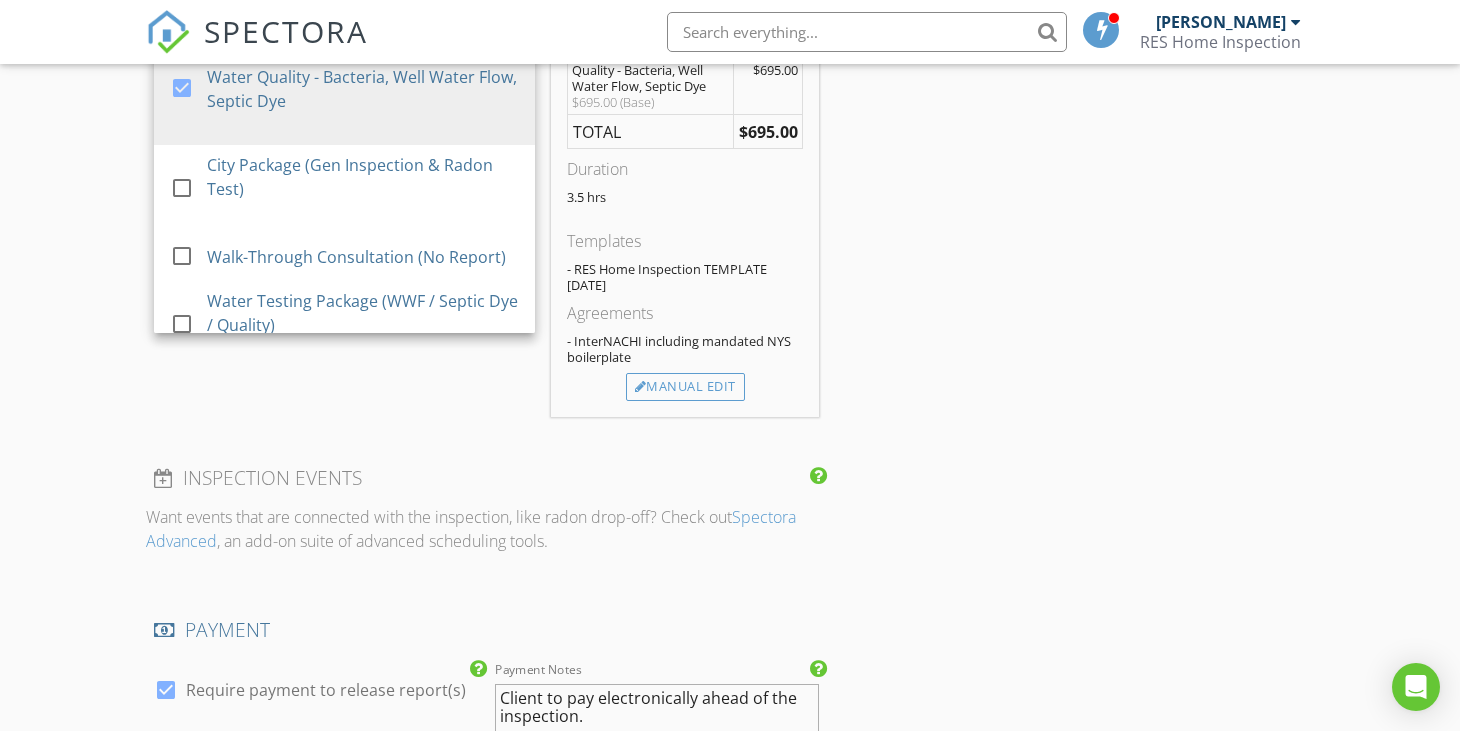 scroll, scrollTop: 1800, scrollLeft: 0, axis: vertical 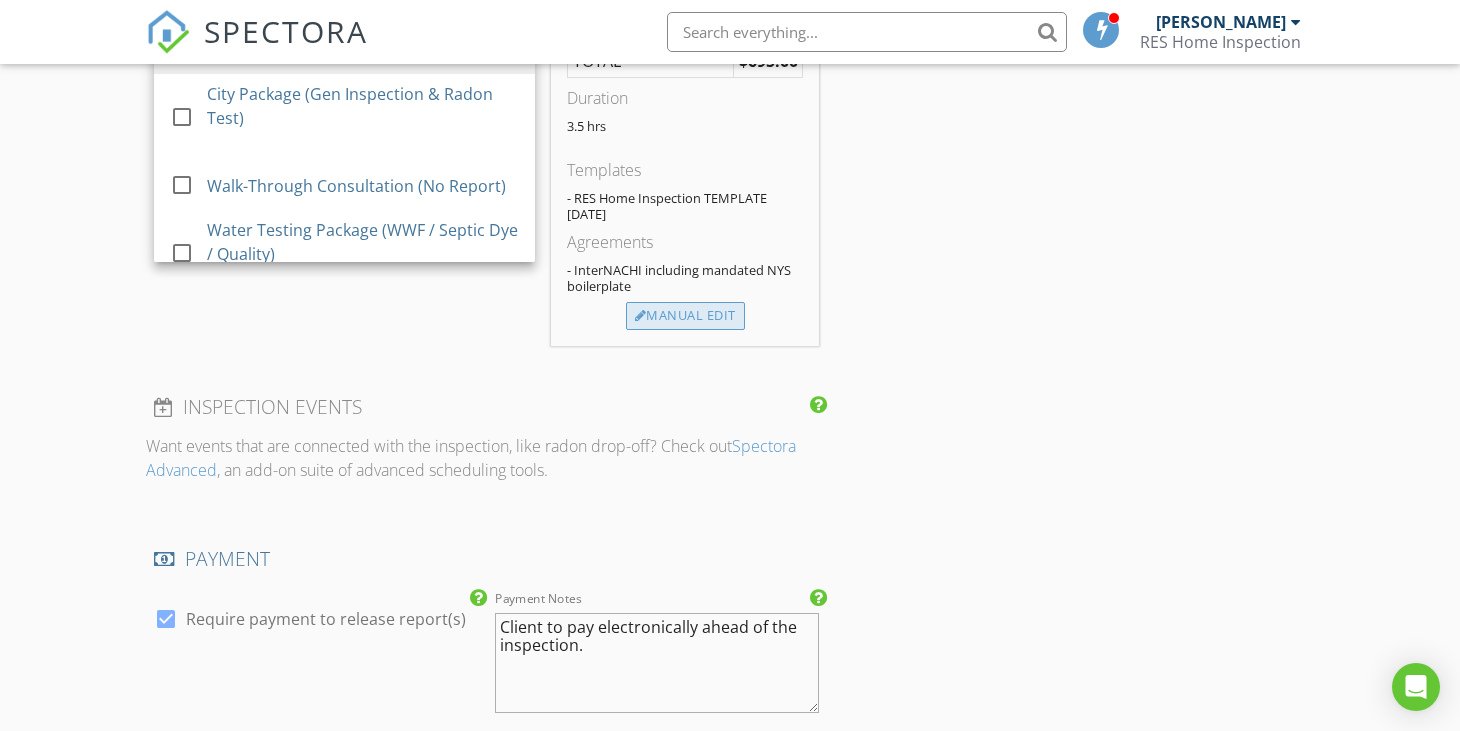 click on "Manual Edit" at bounding box center [685, 316] 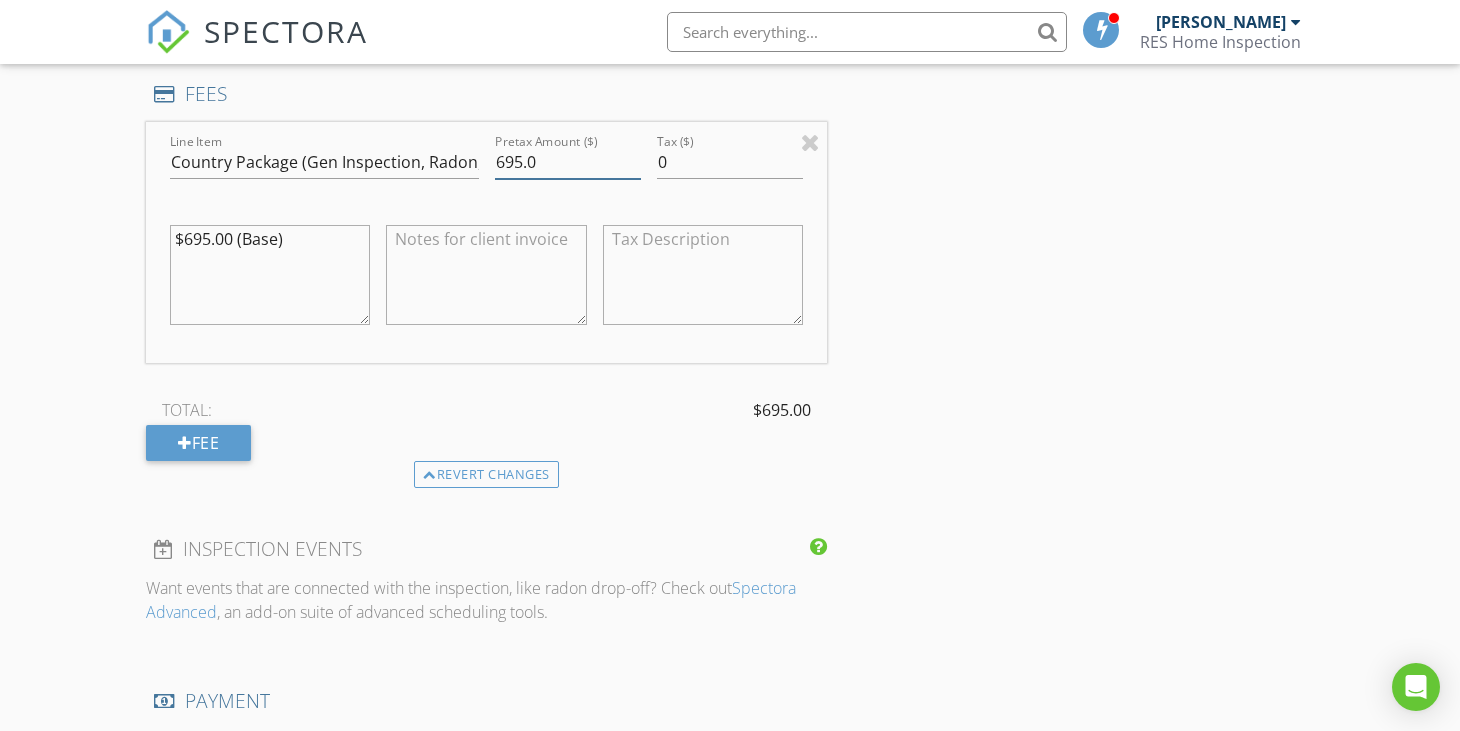 click on "695.0" at bounding box center (568, 162) 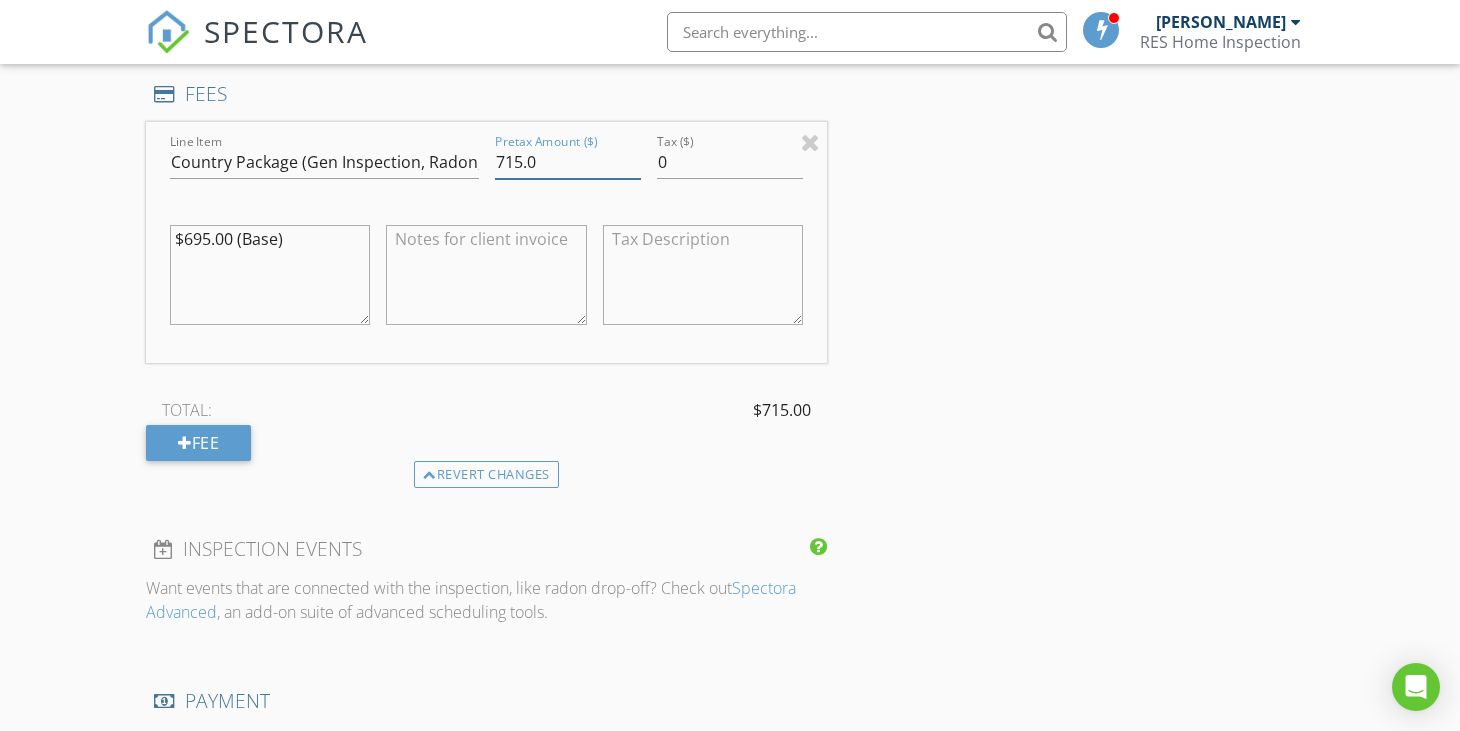 type on "715.0" 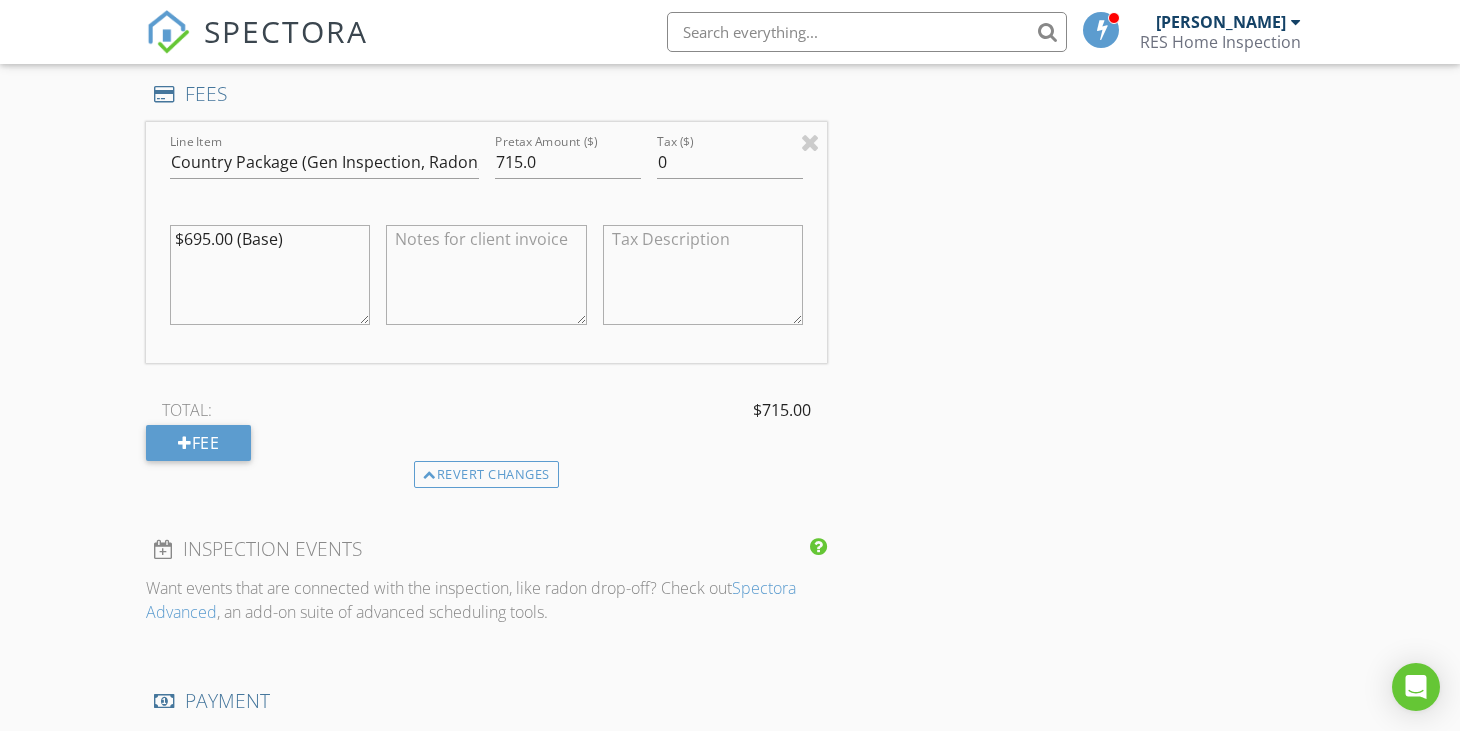 click on "$695.00 (Base)" at bounding box center (270, 275) 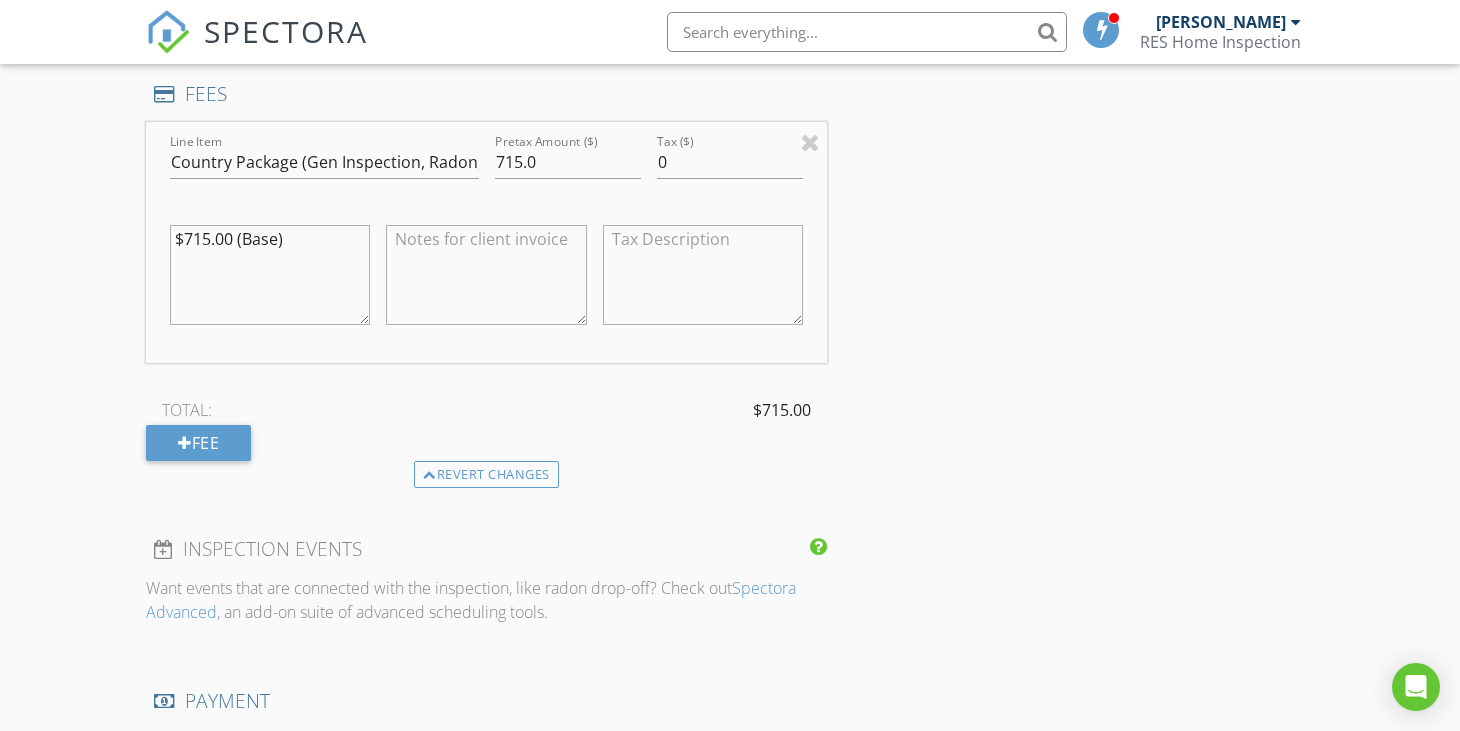 type on "$715.00 (Base)" 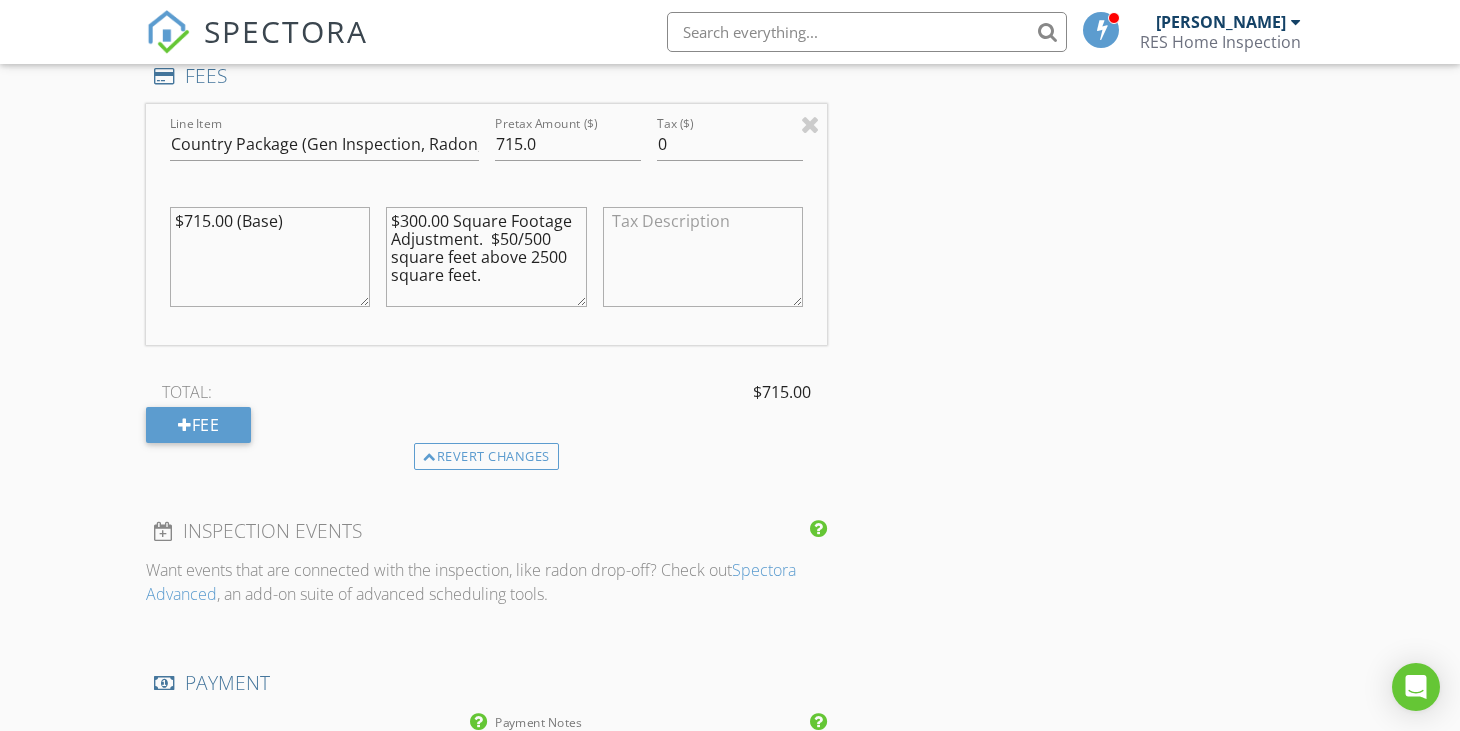 scroll, scrollTop: 1600, scrollLeft: 0, axis: vertical 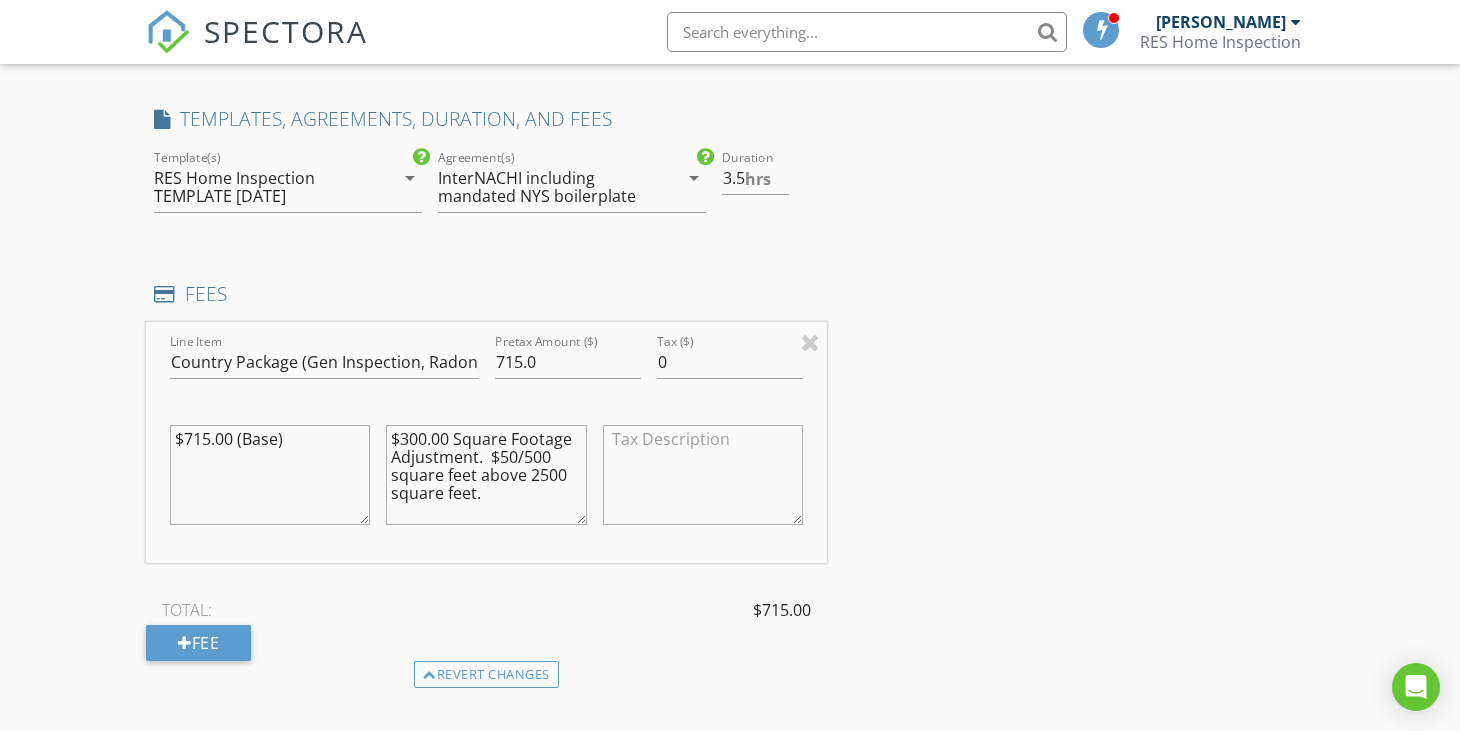 type on "$300.00 Square Footage Adjustment.  $50/500 square feet above 2500 square feet." 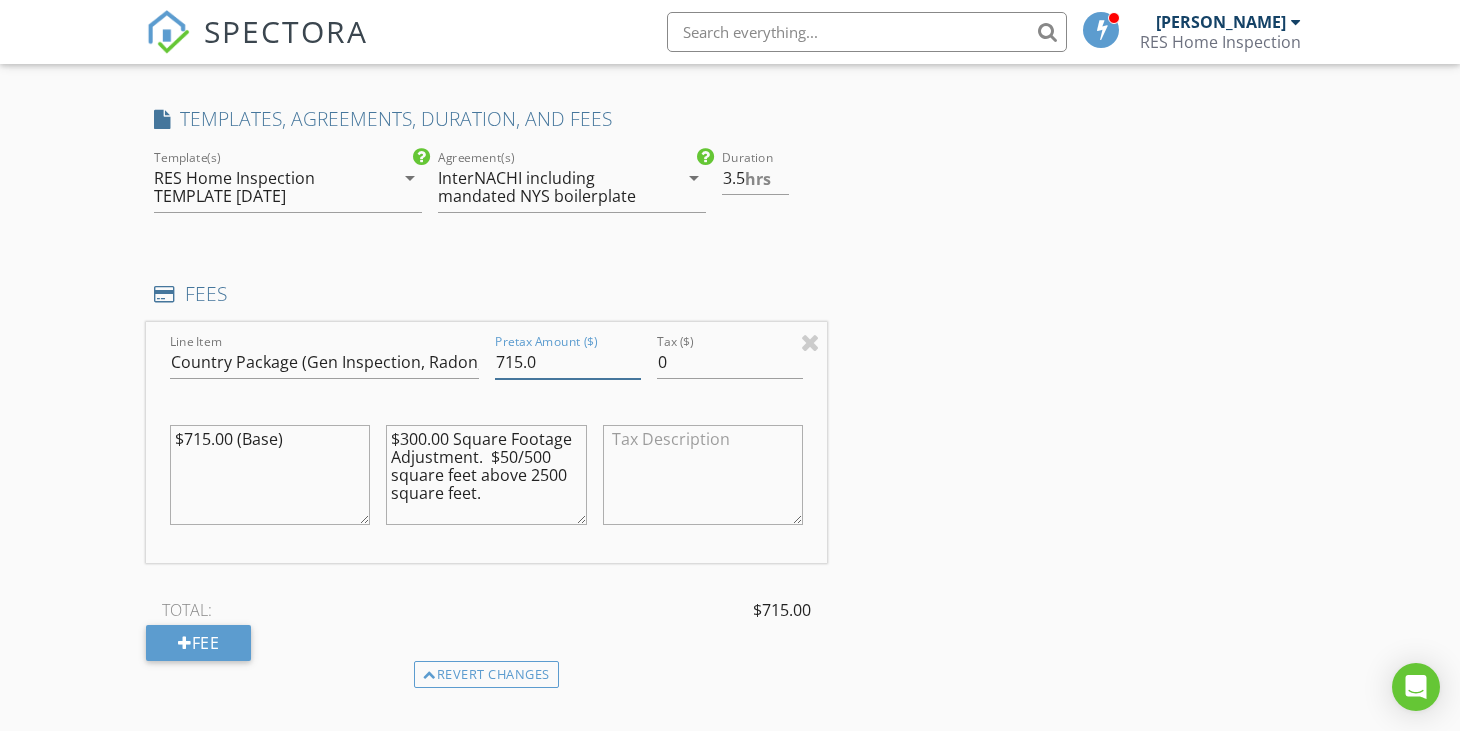 click on "715.0" at bounding box center [568, 362] 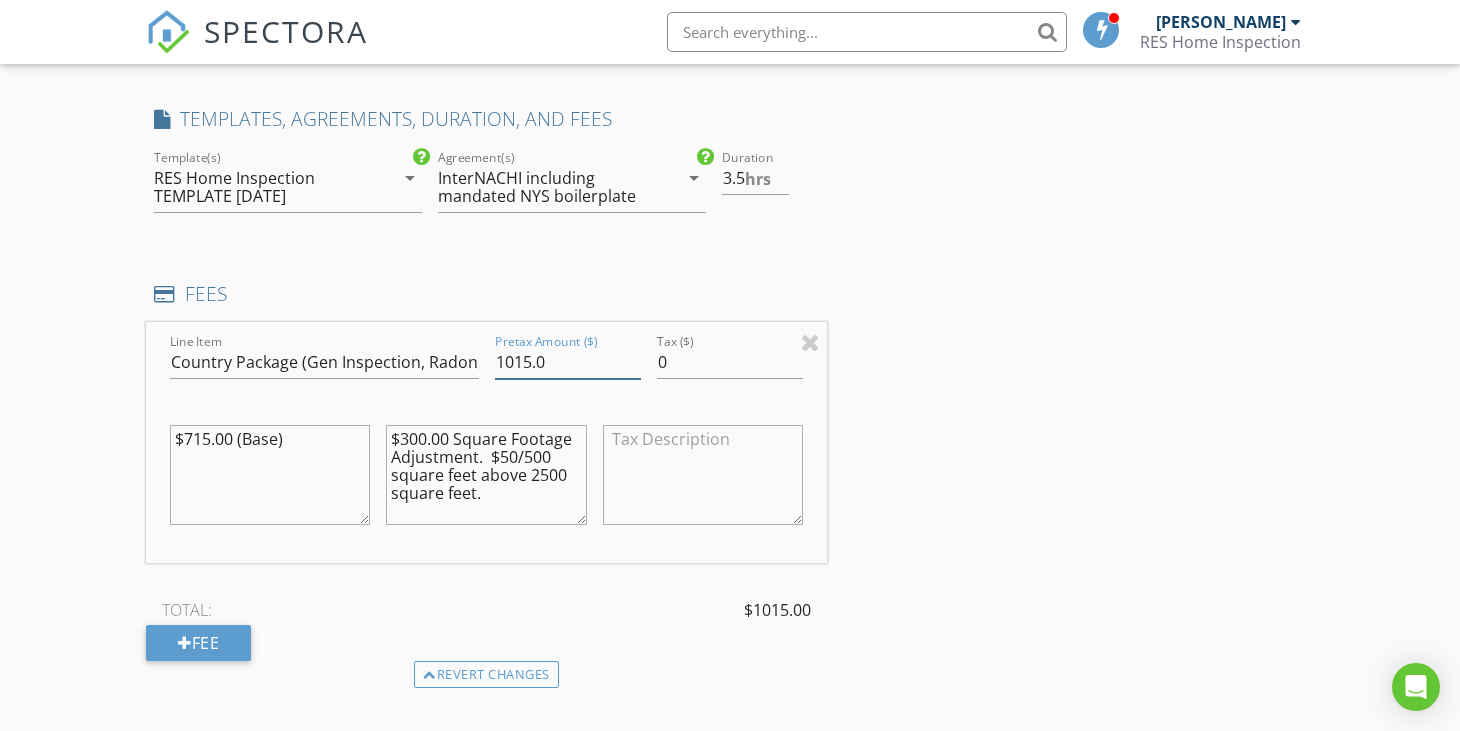 type on "1015.0" 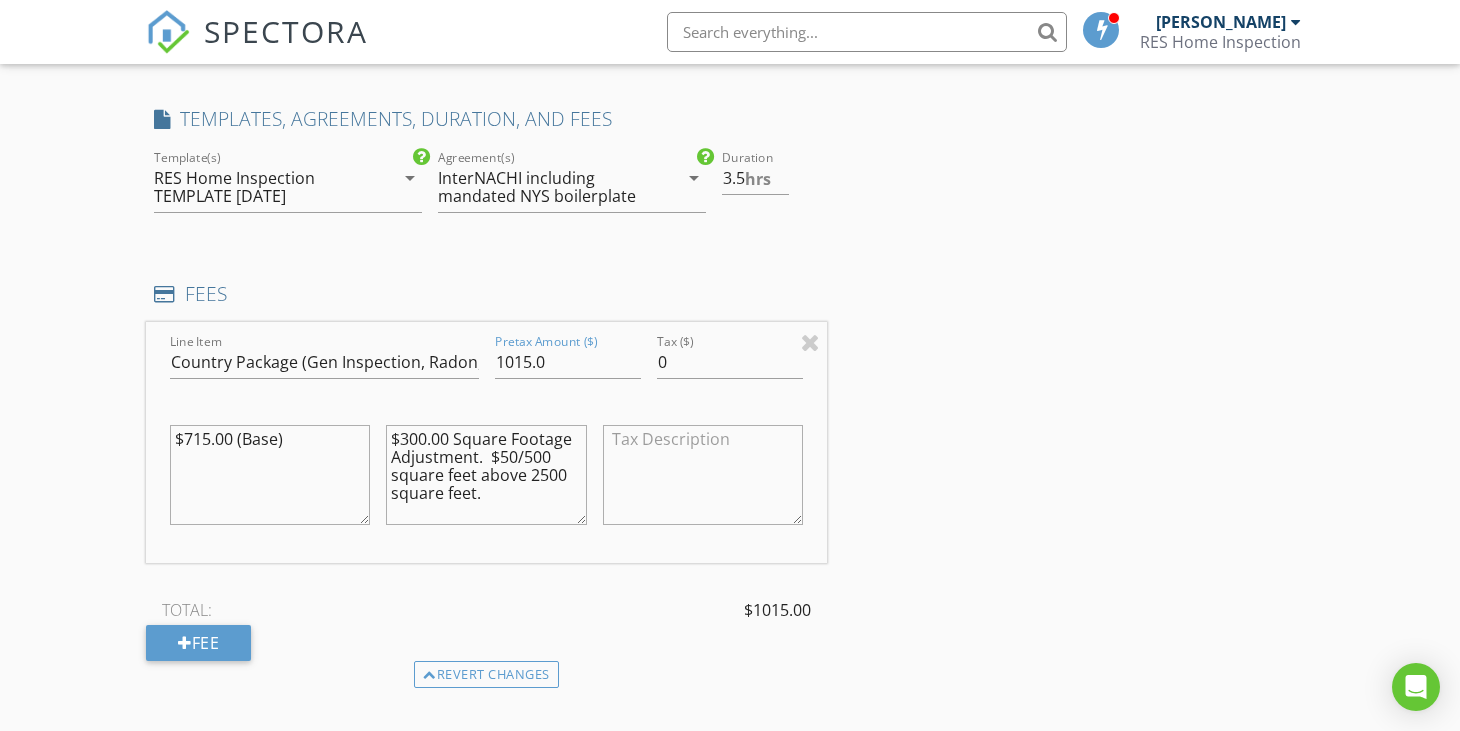 click on "INSPECTOR(S)
check_box   Shane Storman   PRIMARY   Shane Storman arrow_drop_down   check_box_outline_blank Shane Storman specifically requested
Date/Time
07/21/2025 10:00 AM
Location
Address Search       Address 320 Stratmill Rd   Unit   City Binghamton   State NY   Zip 13904   County Broome     Square Feet 5340   Year Built 2007   Foundation Basement arrow_drop_down     Shane Storman     24.3 miles     (38 minutes)
client
check_box Enable Client CC email for this inspection   Client Search     check_box_outline_blank Client is a Company/Organization     First Name Ross   Last Name Mirabito   Email rjmirabito@gmail.com   CC Email   Phone 607-237-5149           Notes Meting client on site by 2:30 PM to review findings.  Client to pay electronically ahead of the inspection.   Private Notes Client to pay electronically ahead of the inspection." at bounding box center [730, 879] 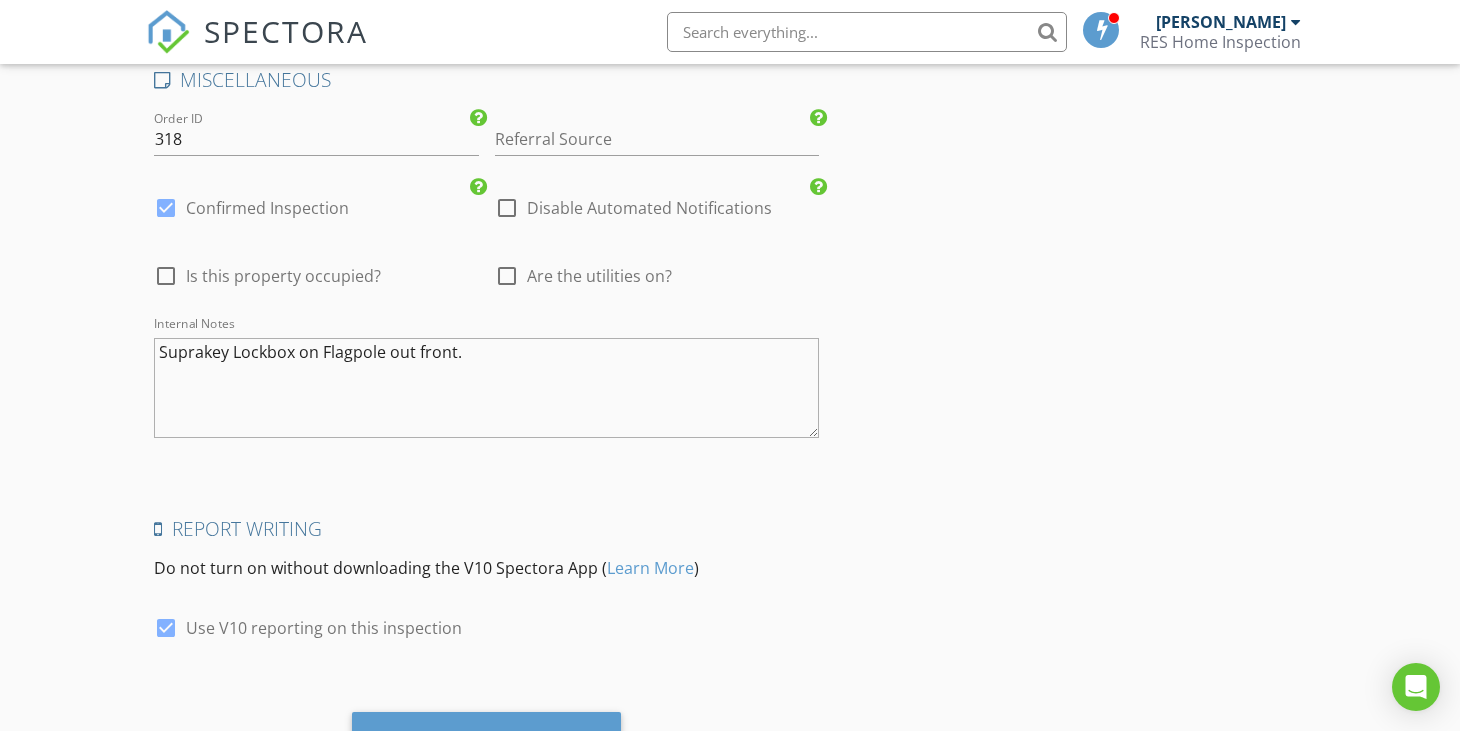 scroll, scrollTop: 4043, scrollLeft: 0, axis: vertical 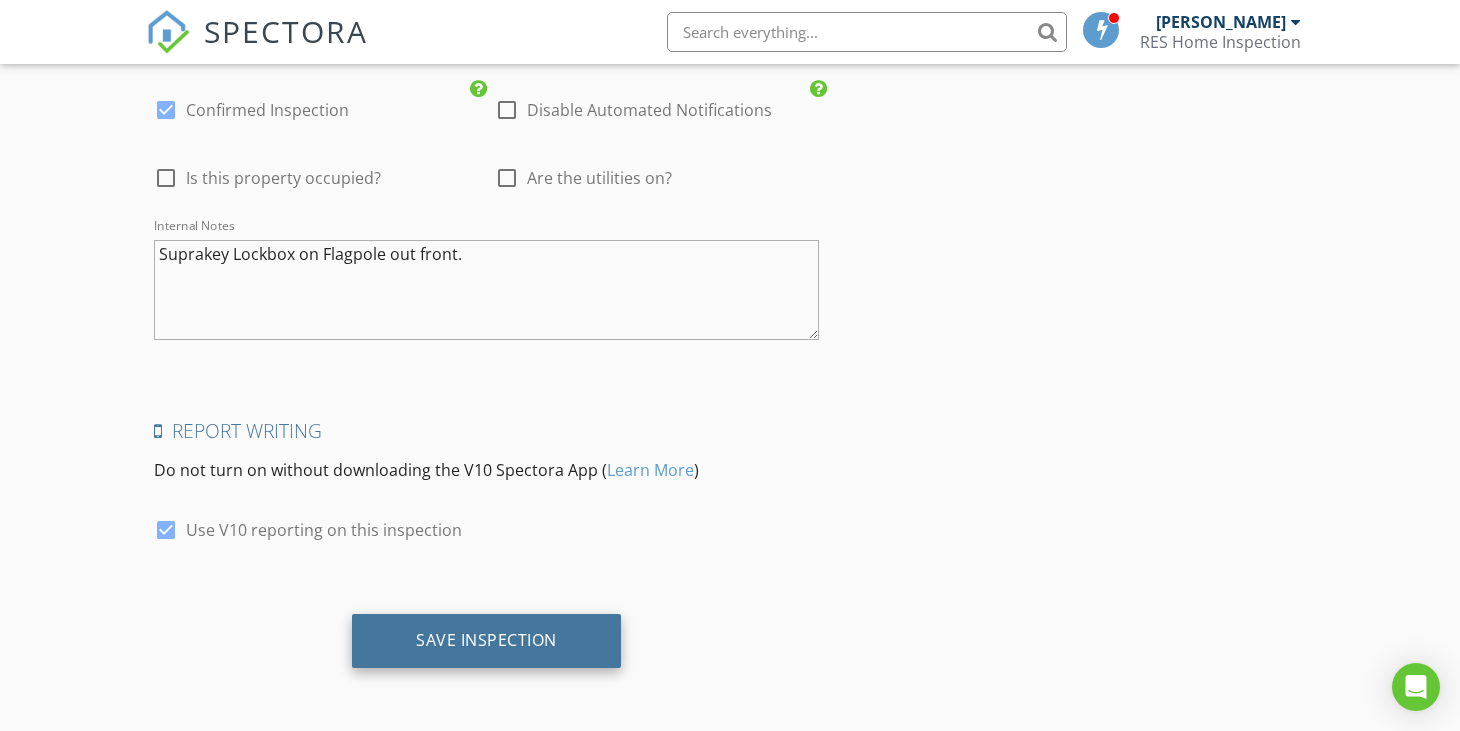 click on "Save Inspection" at bounding box center (486, 640) 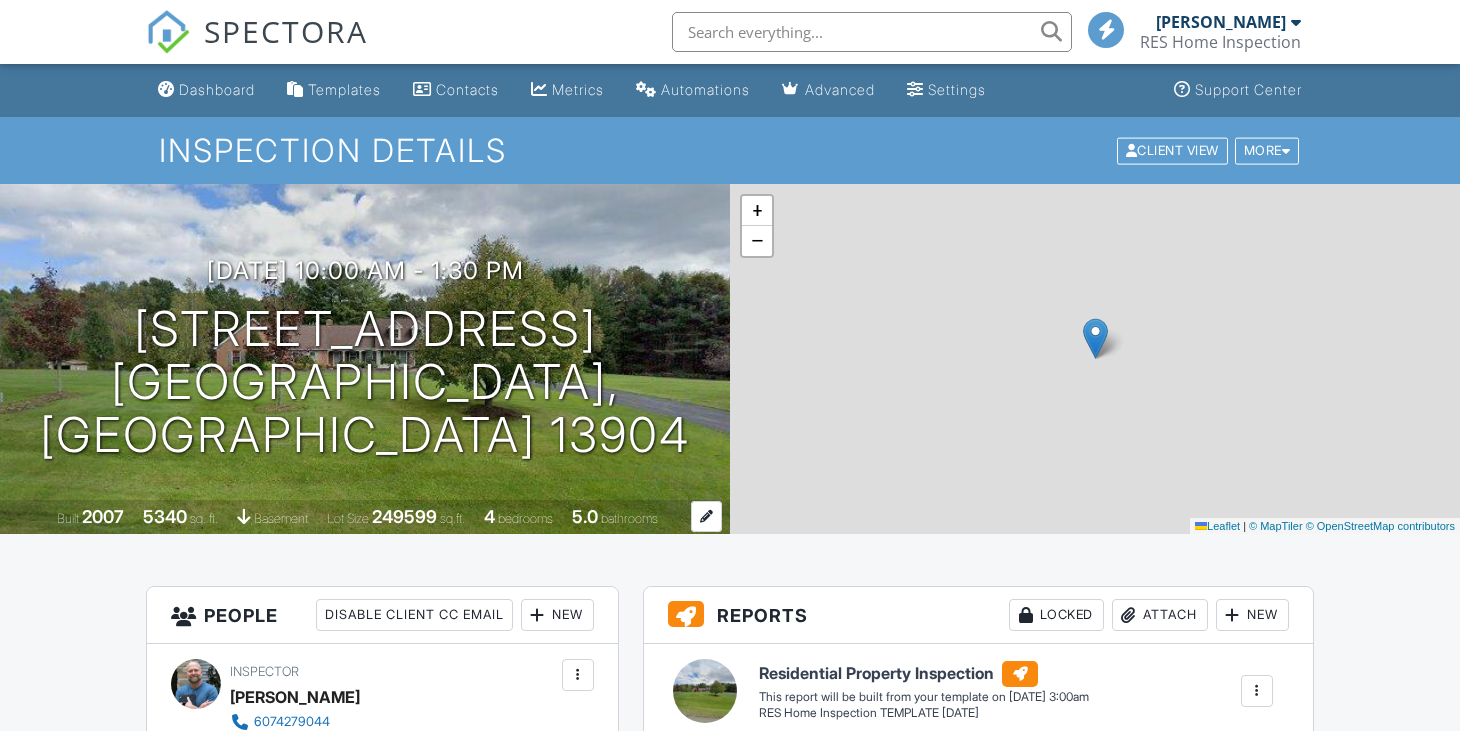 scroll, scrollTop: 0, scrollLeft: 0, axis: both 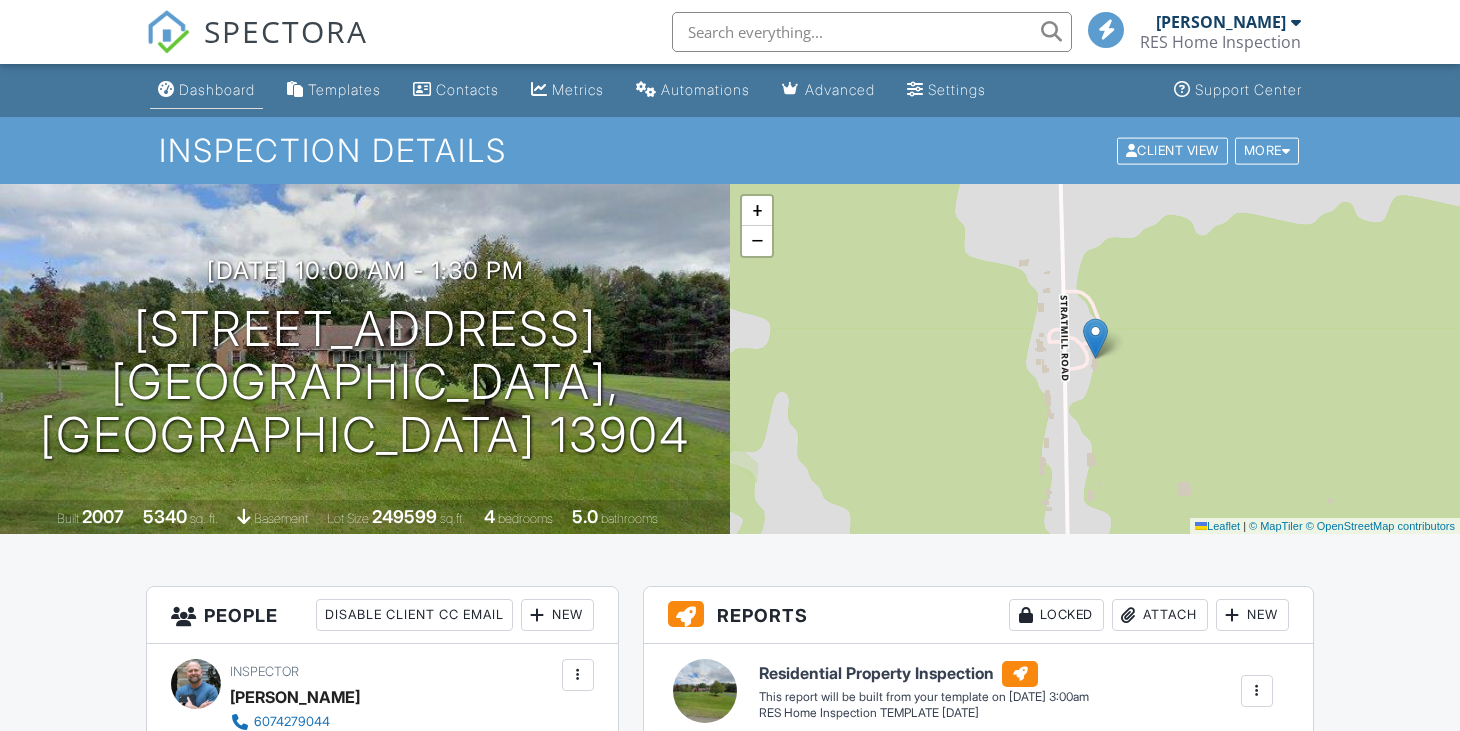 click on "Dashboard" at bounding box center (217, 89) 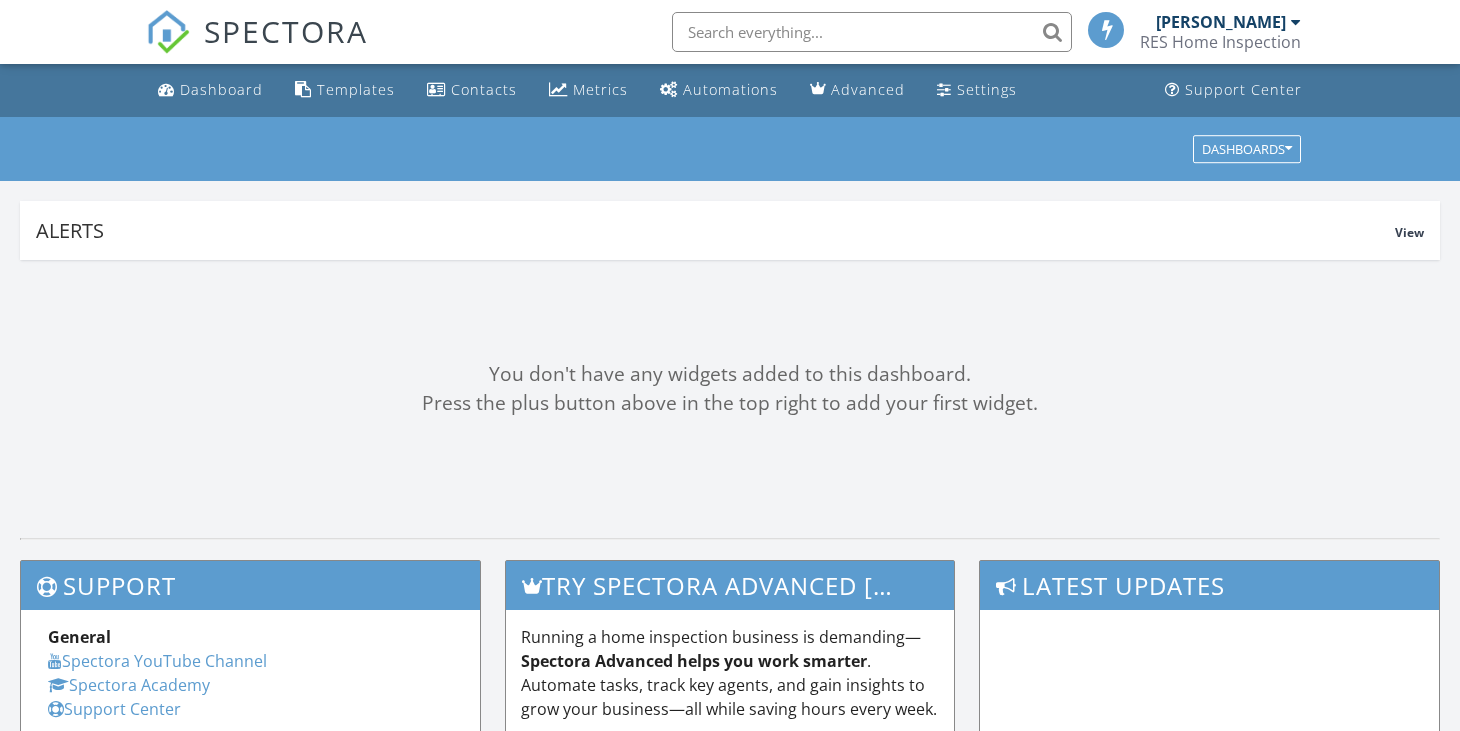 scroll, scrollTop: 540, scrollLeft: 0, axis: vertical 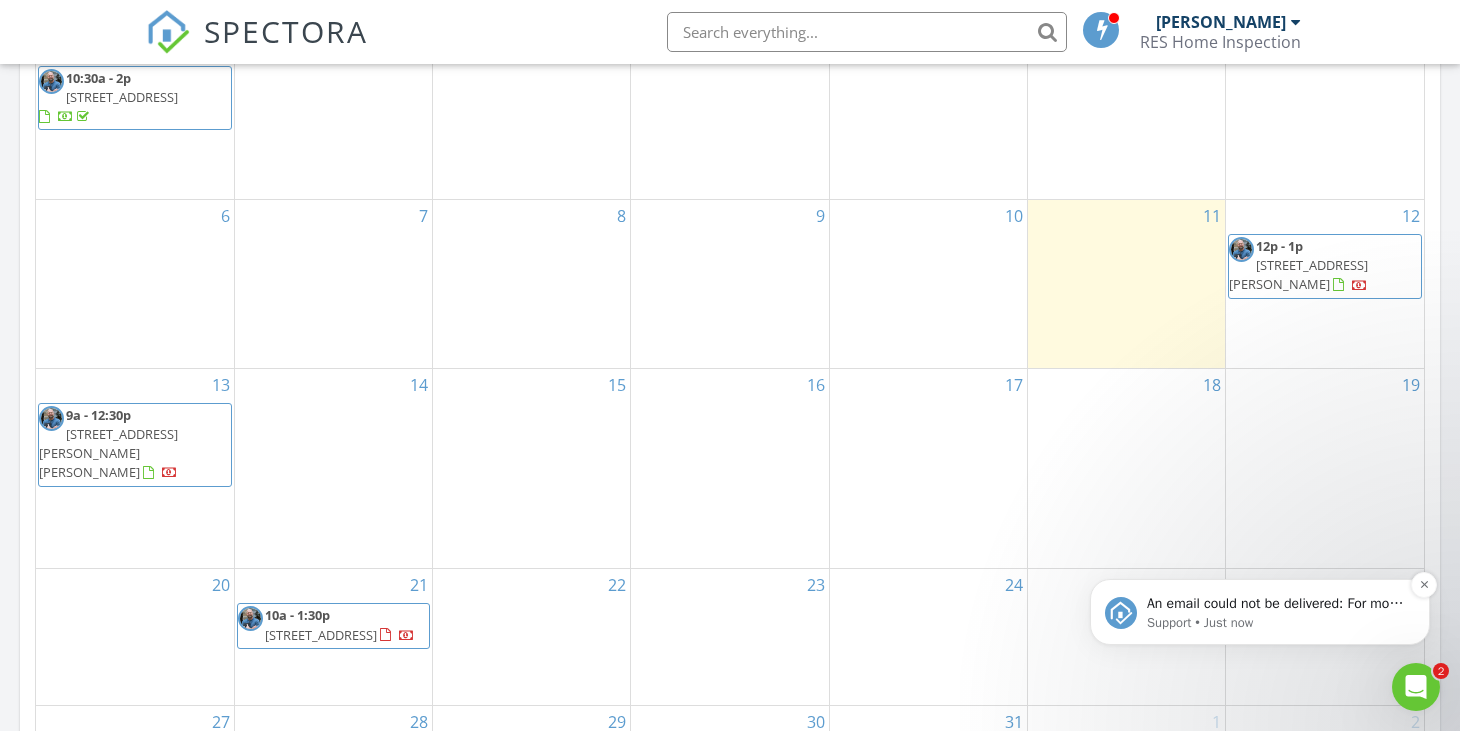 click on "Support • Just now" at bounding box center [1276, 623] 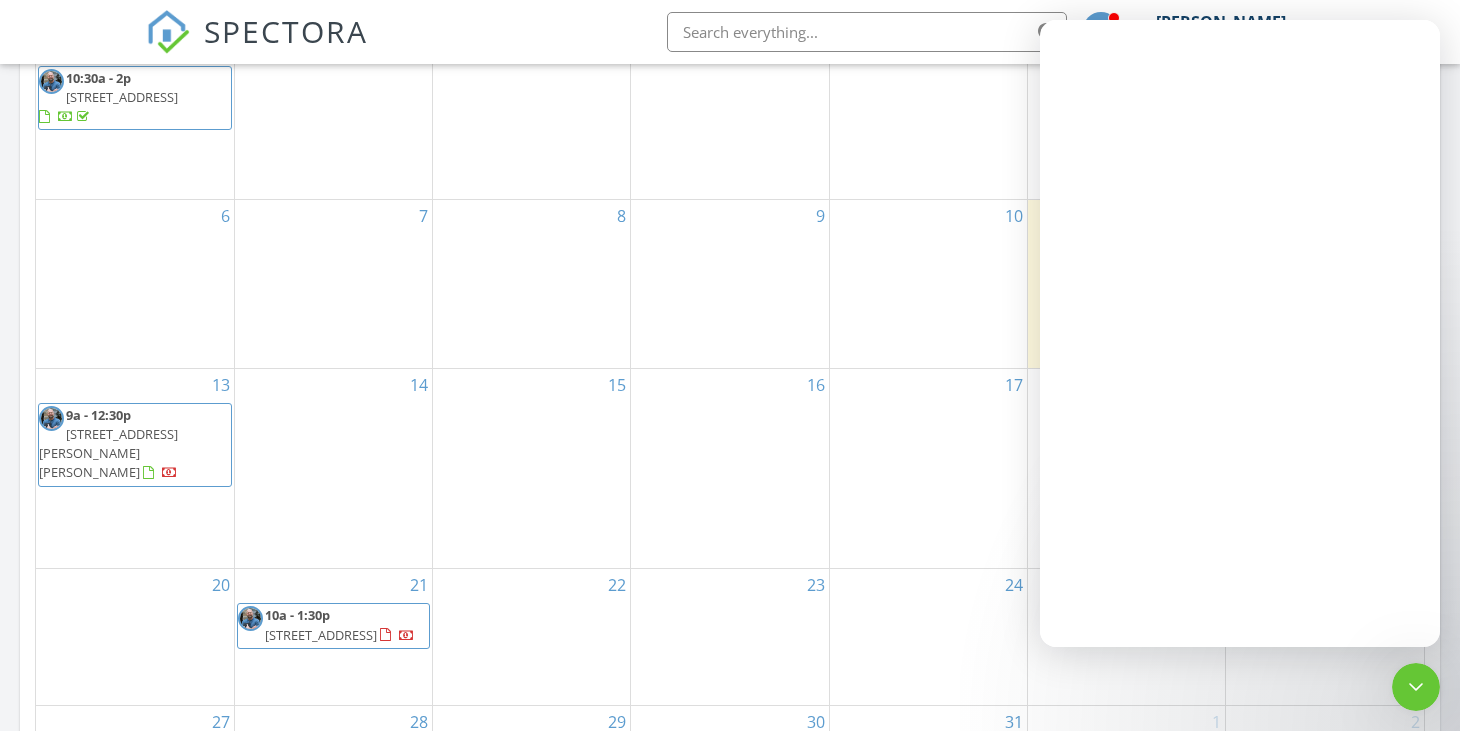 scroll, scrollTop: 0, scrollLeft: 0, axis: both 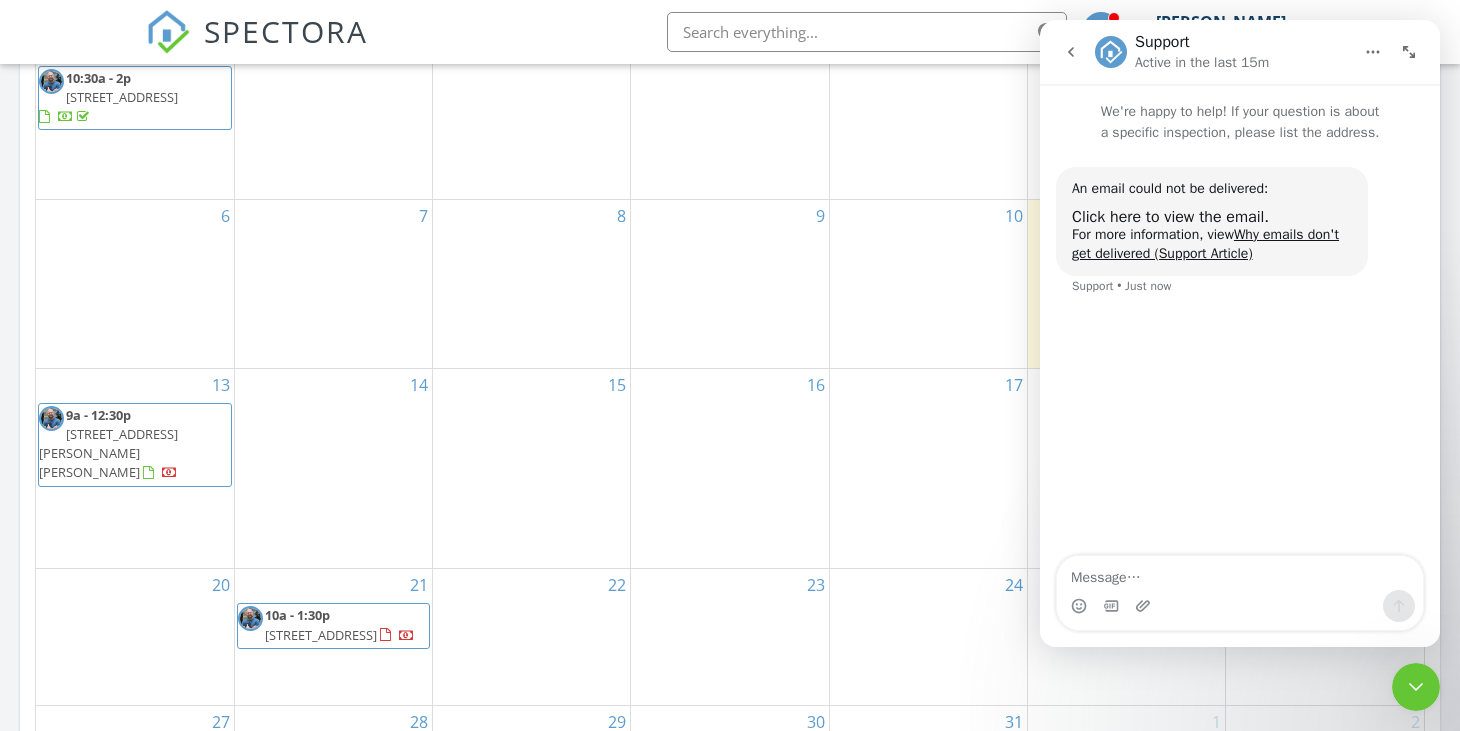 click on "24" at bounding box center (928, 637) 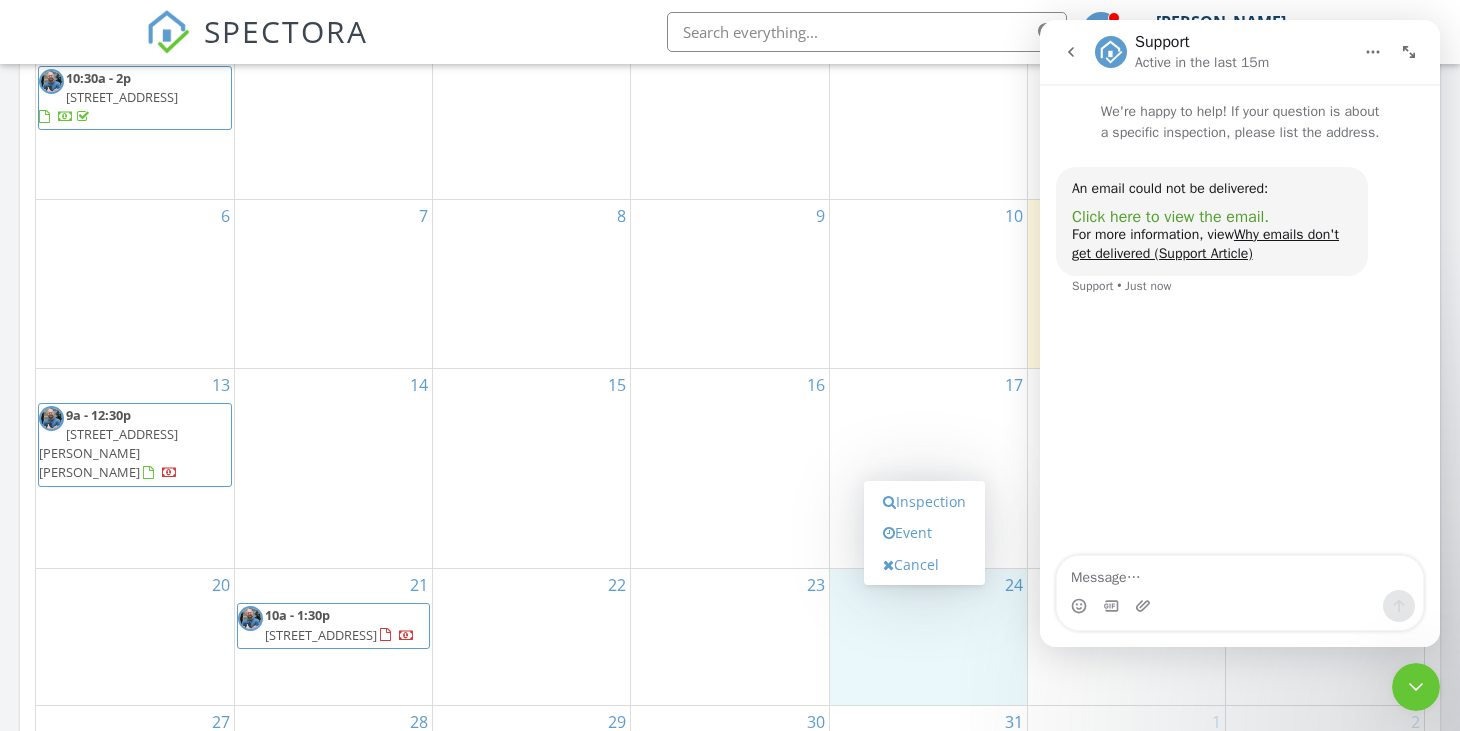 click on "Click here to view the email." at bounding box center (1170, 217) 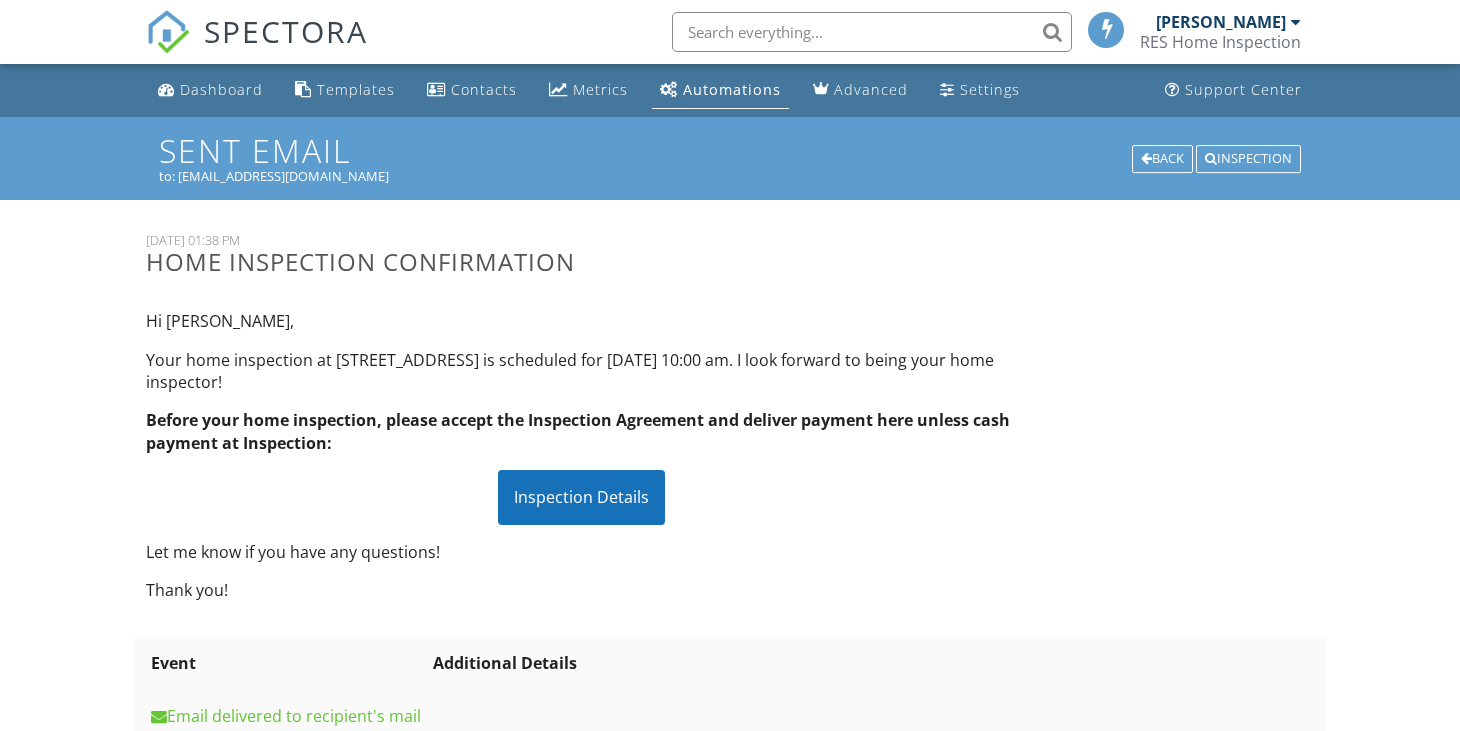 scroll, scrollTop: 0, scrollLeft: 0, axis: both 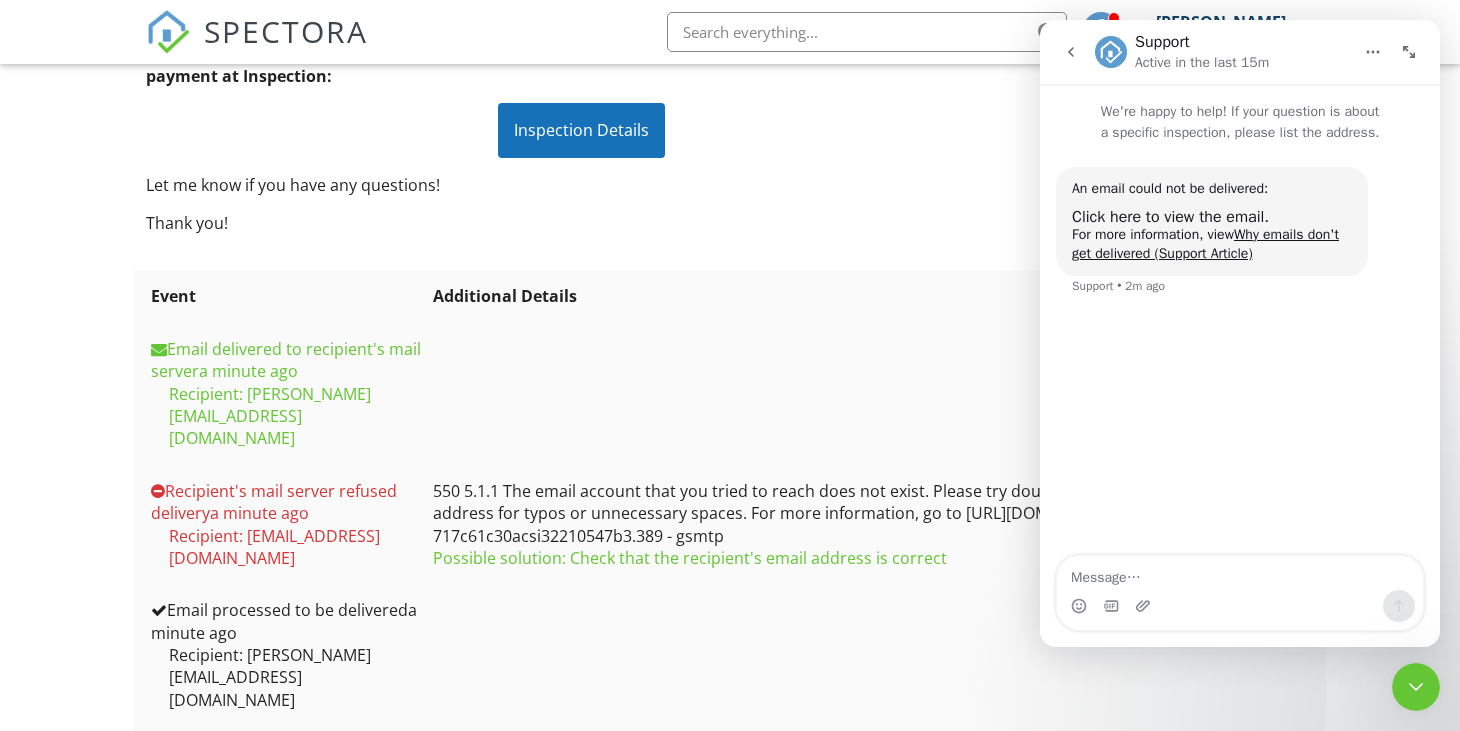 click 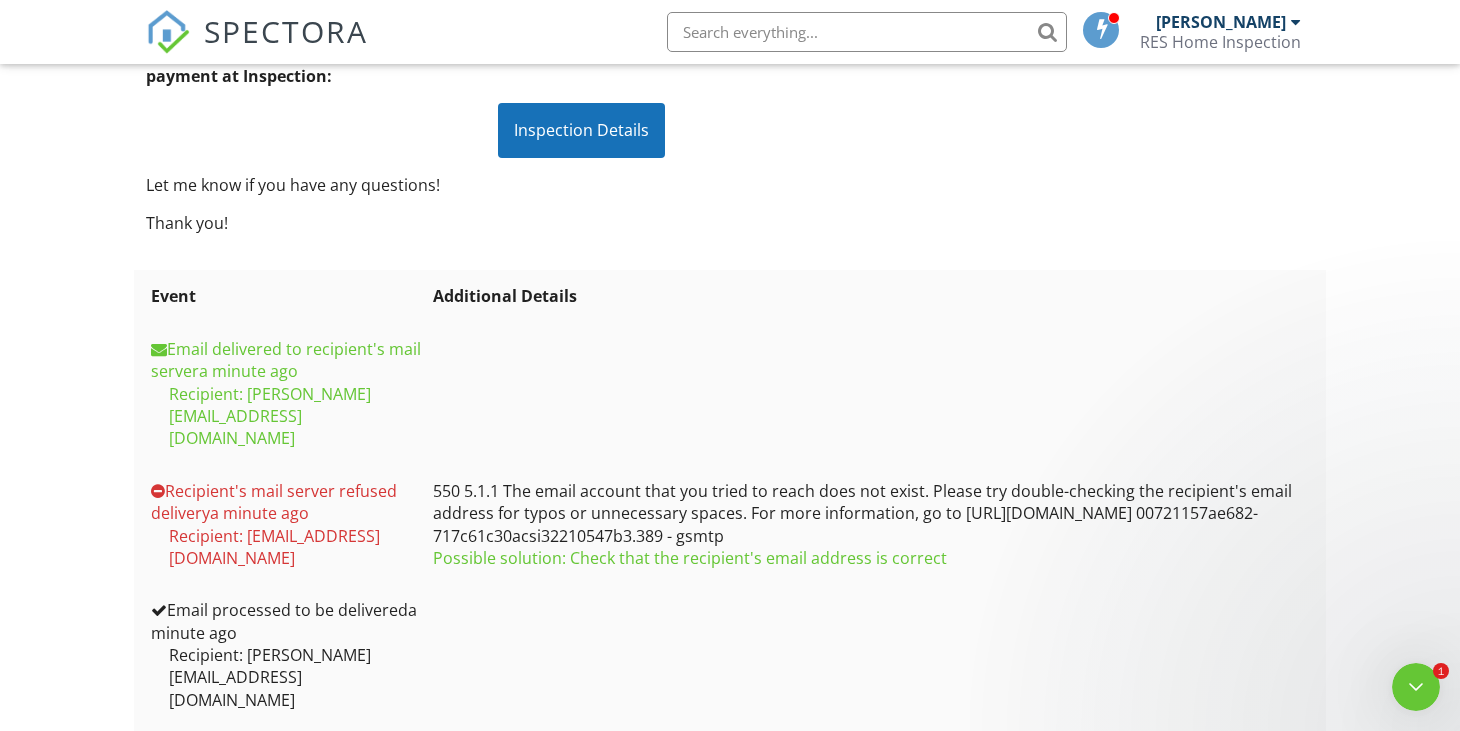scroll, scrollTop: 0, scrollLeft: 0, axis: both 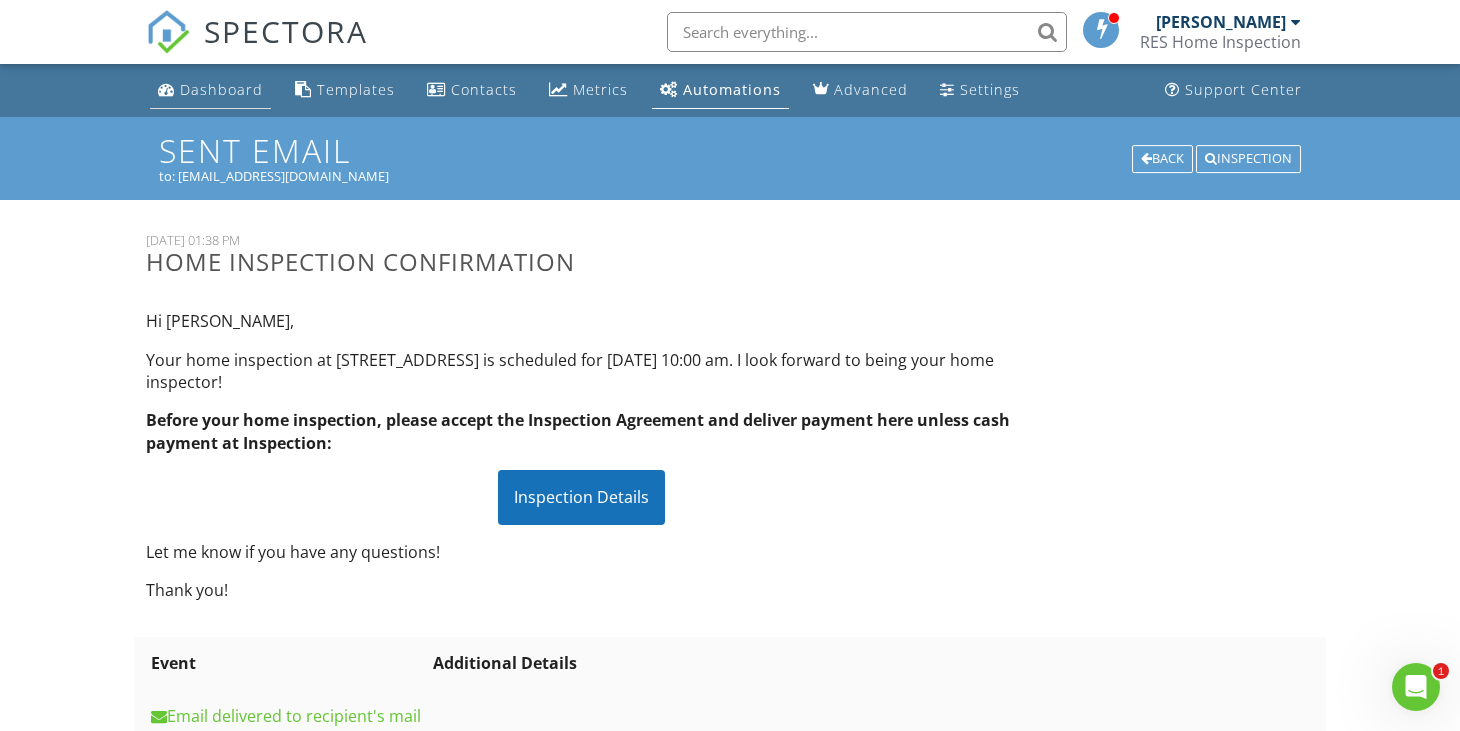 click on "Dashboard" at bounding box center (221, 89) 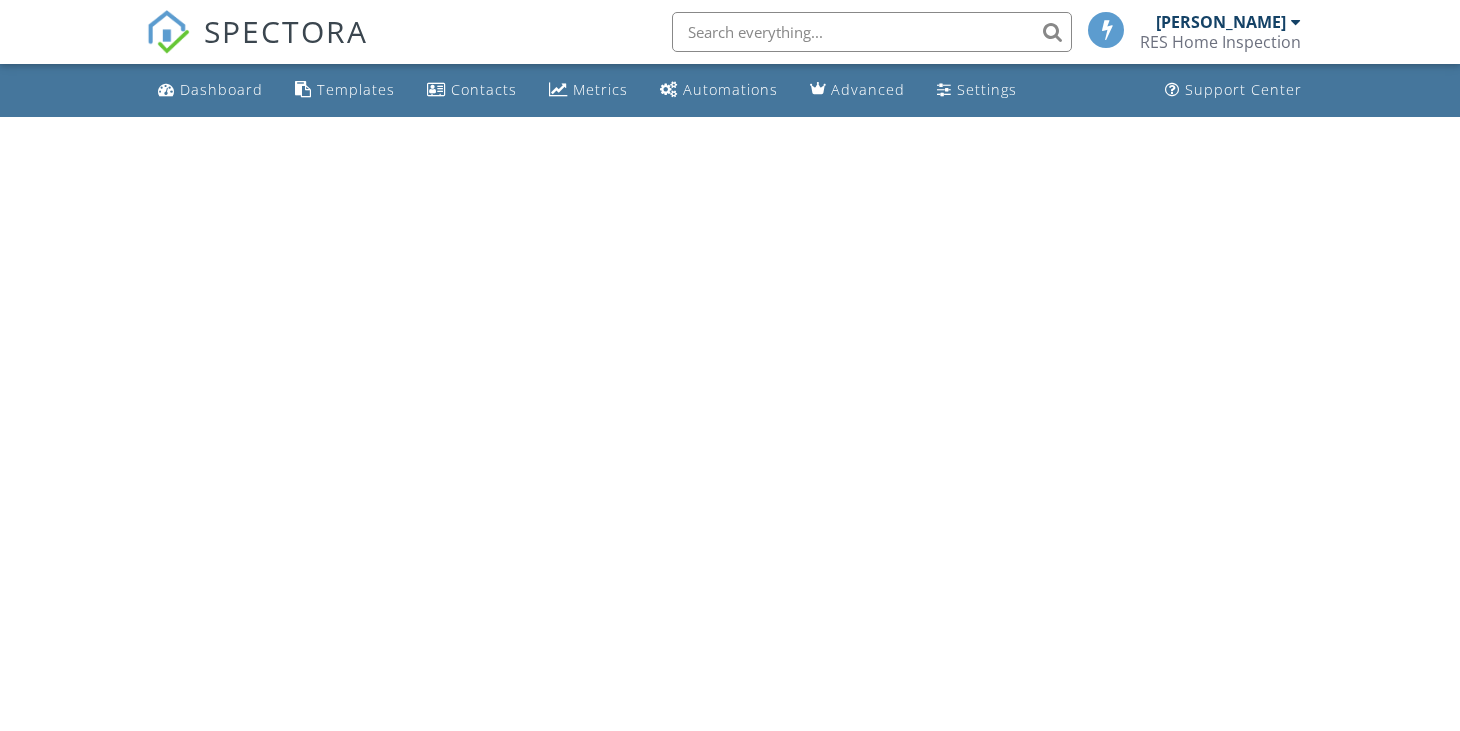 scroll, scrollTop: 0, scrollLeft: 0, axis: both 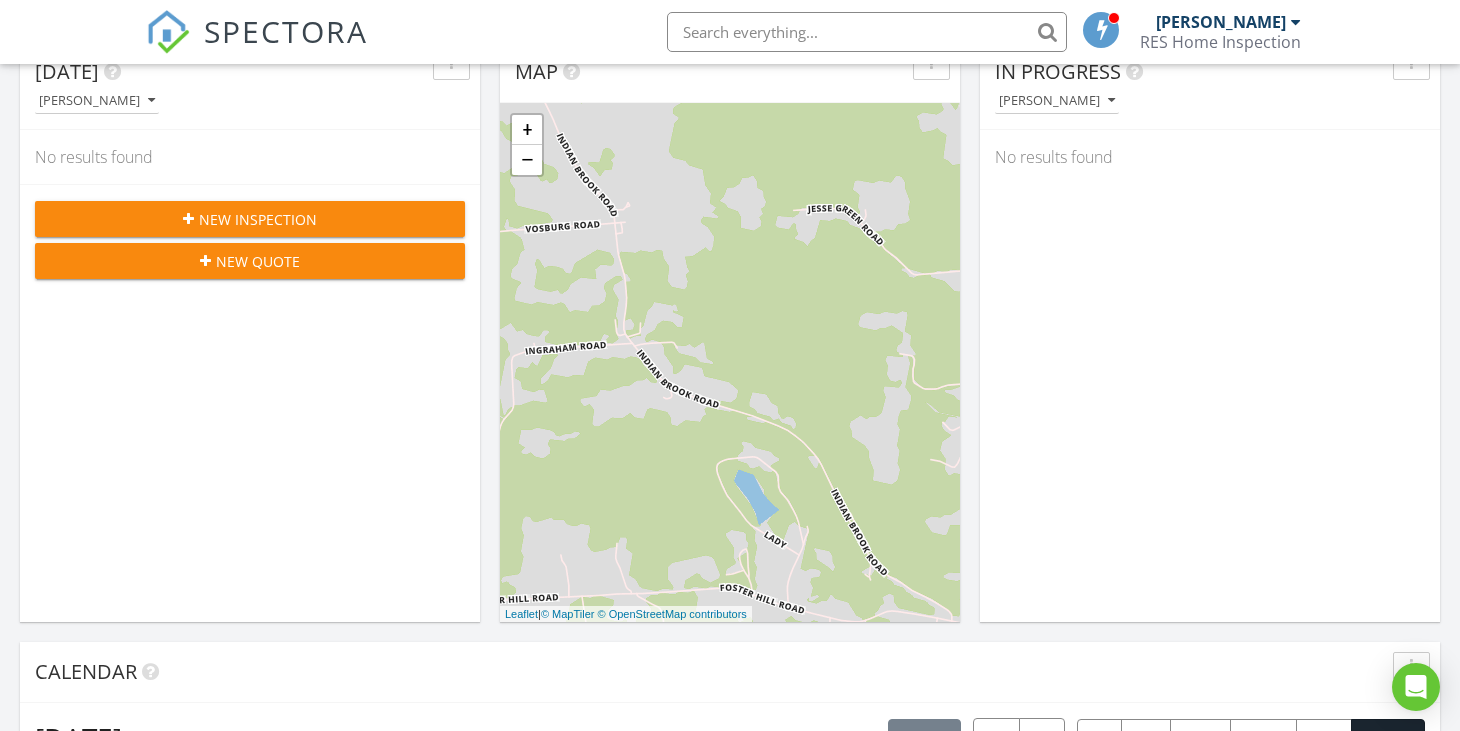 click on "In Progress
[PERSON_NAME]
No results found" at bounding box center [1210, 332] 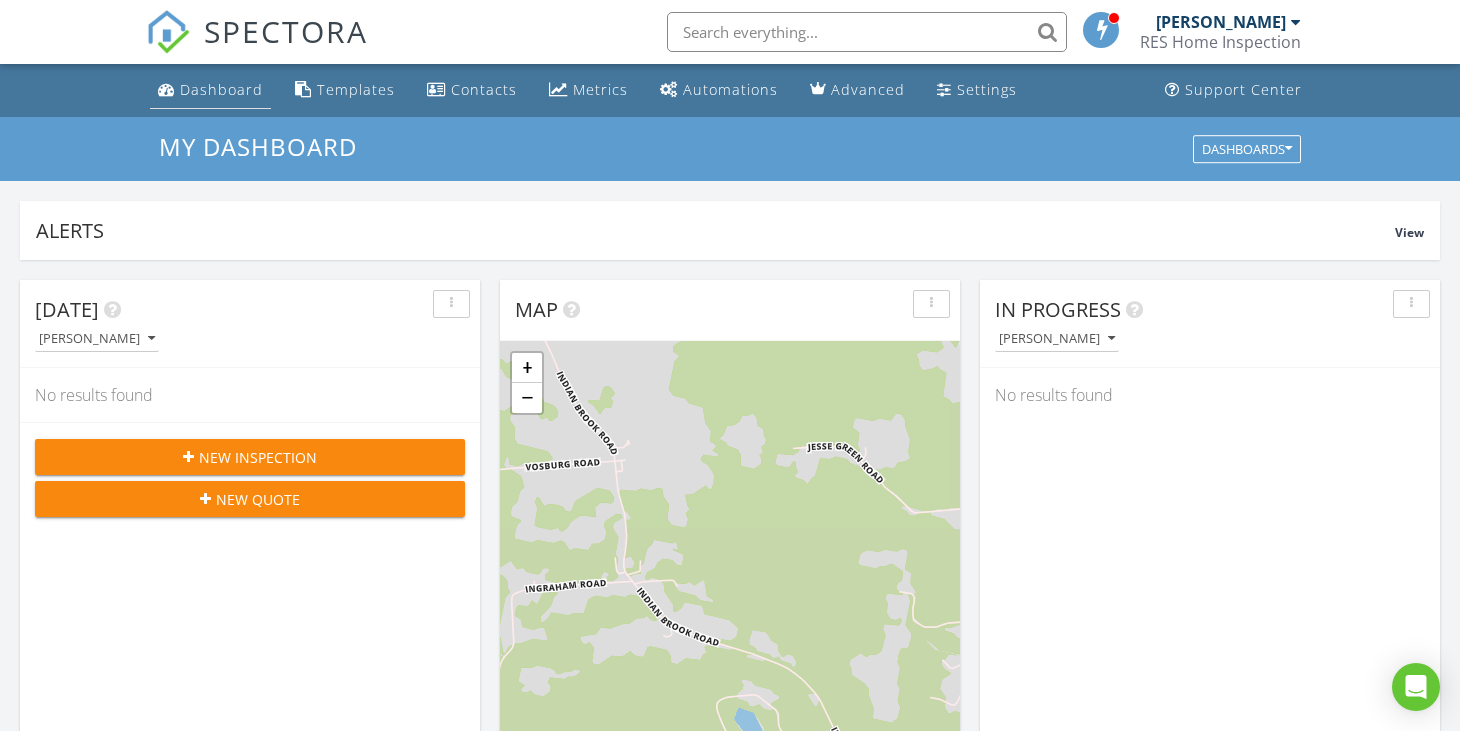 click on "Dashboard" at bounding box center [210, 90] 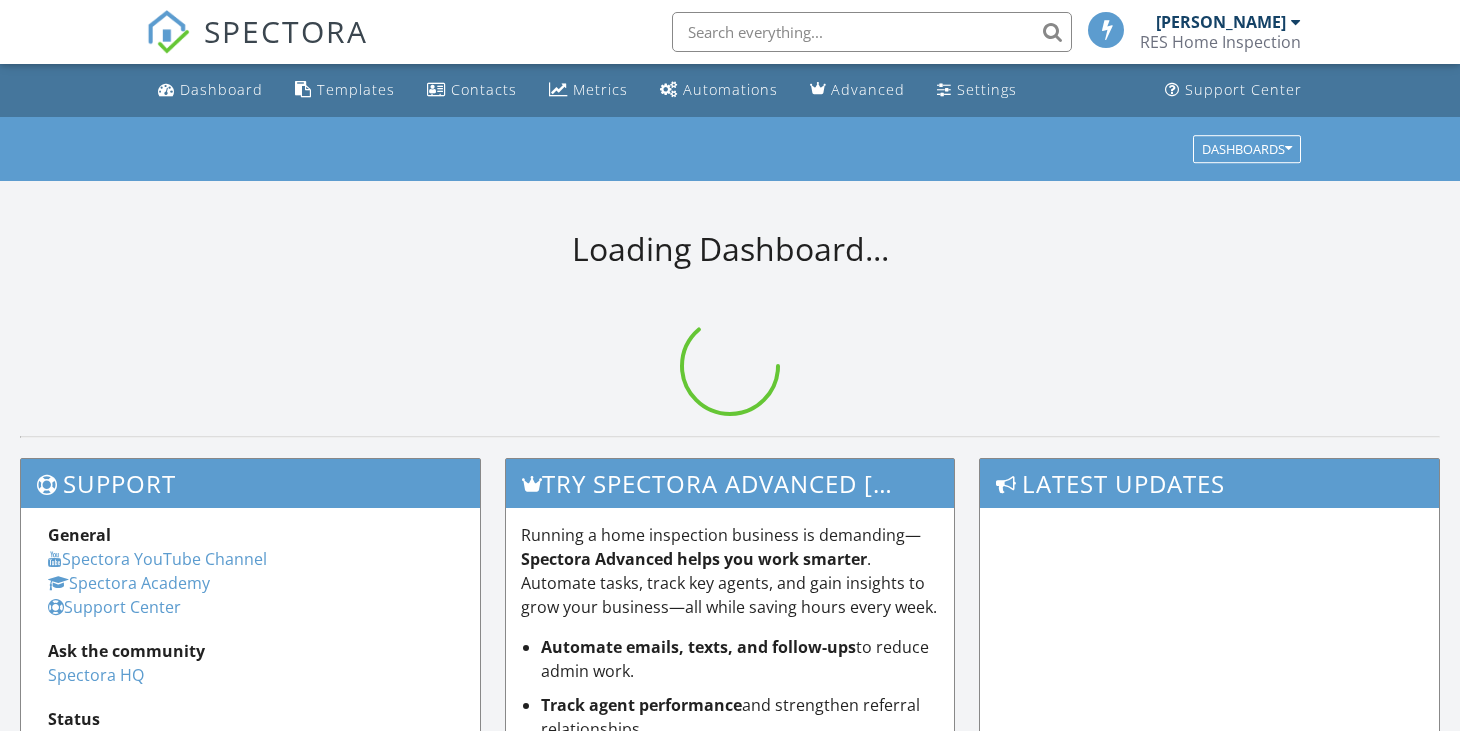 scroll, scrollTop: 0, scrollLeft: 0, axis: both 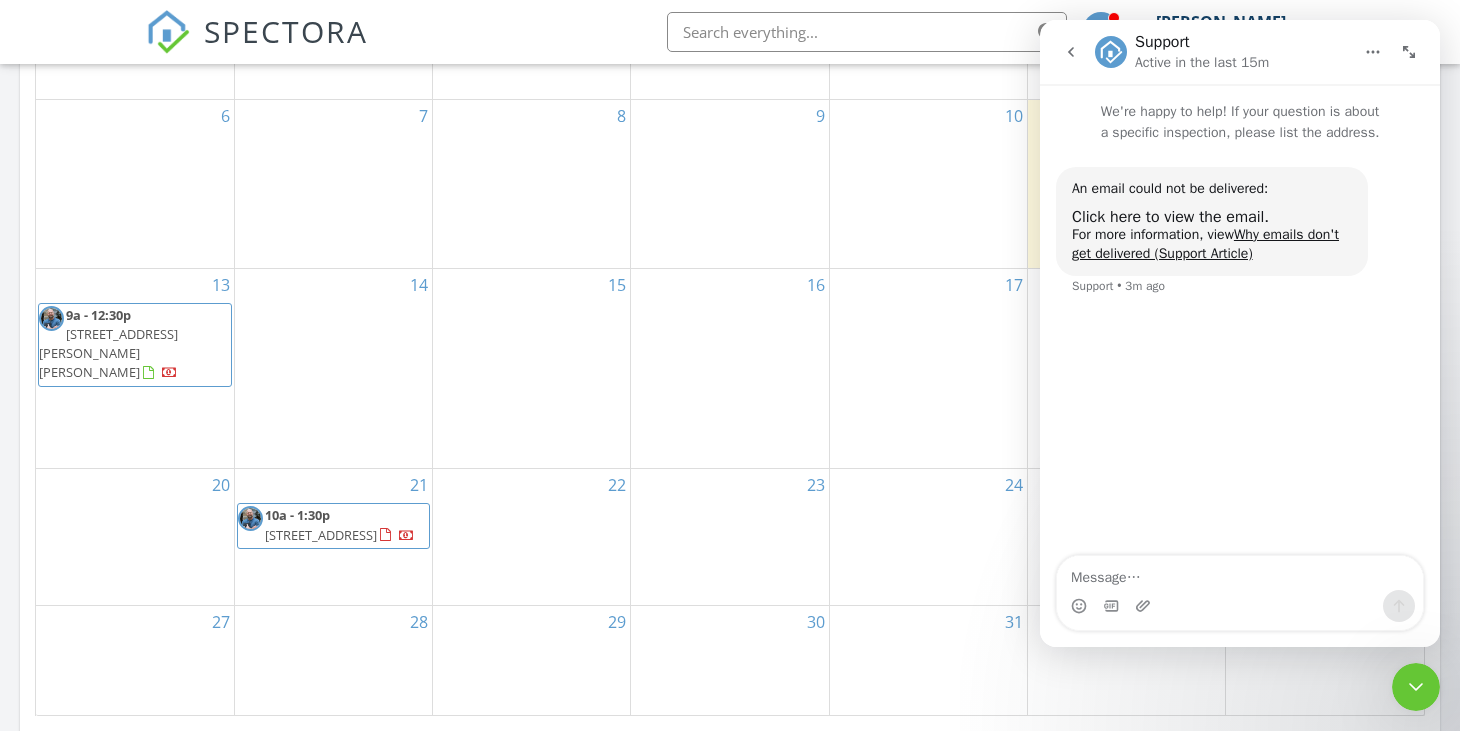 click 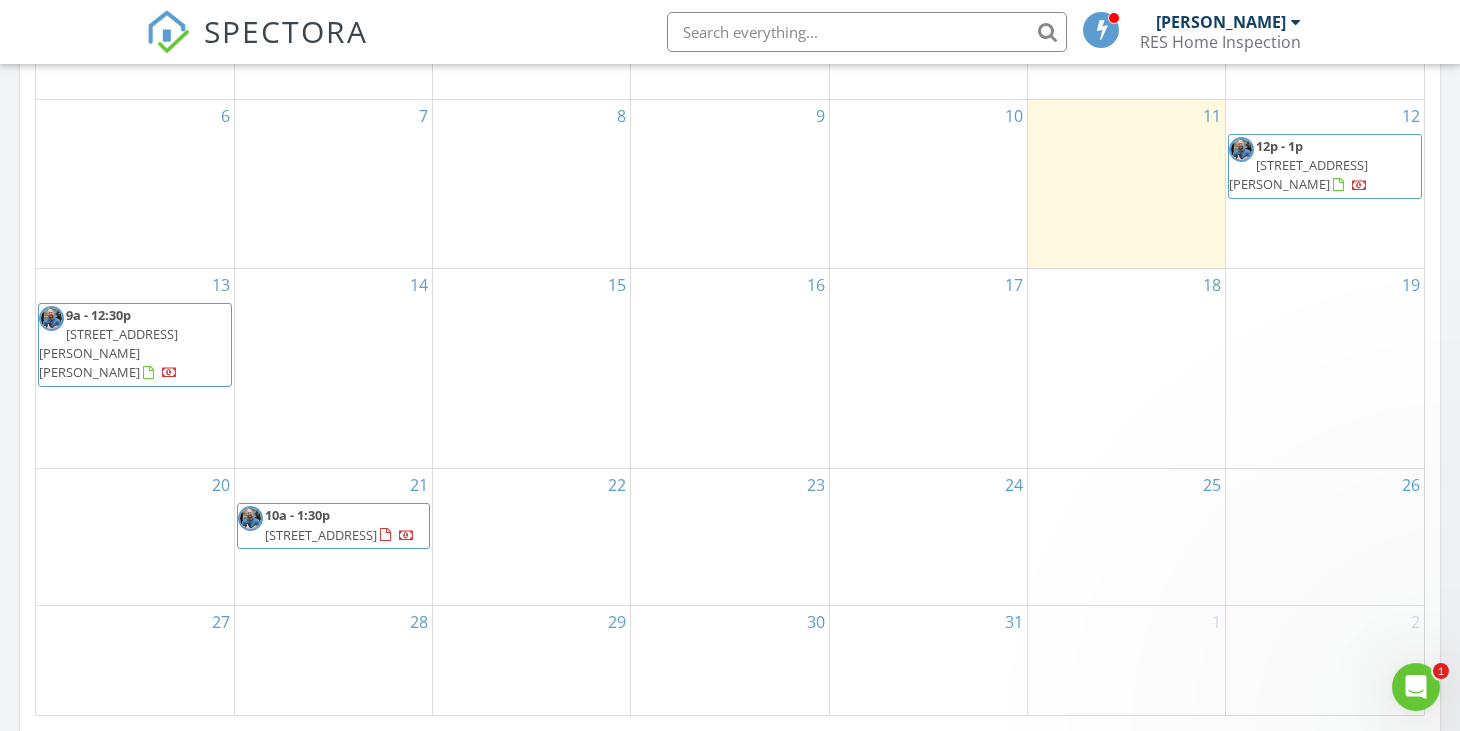 scroll, scrollTop: 0, scrollLeft: 0, axis: both 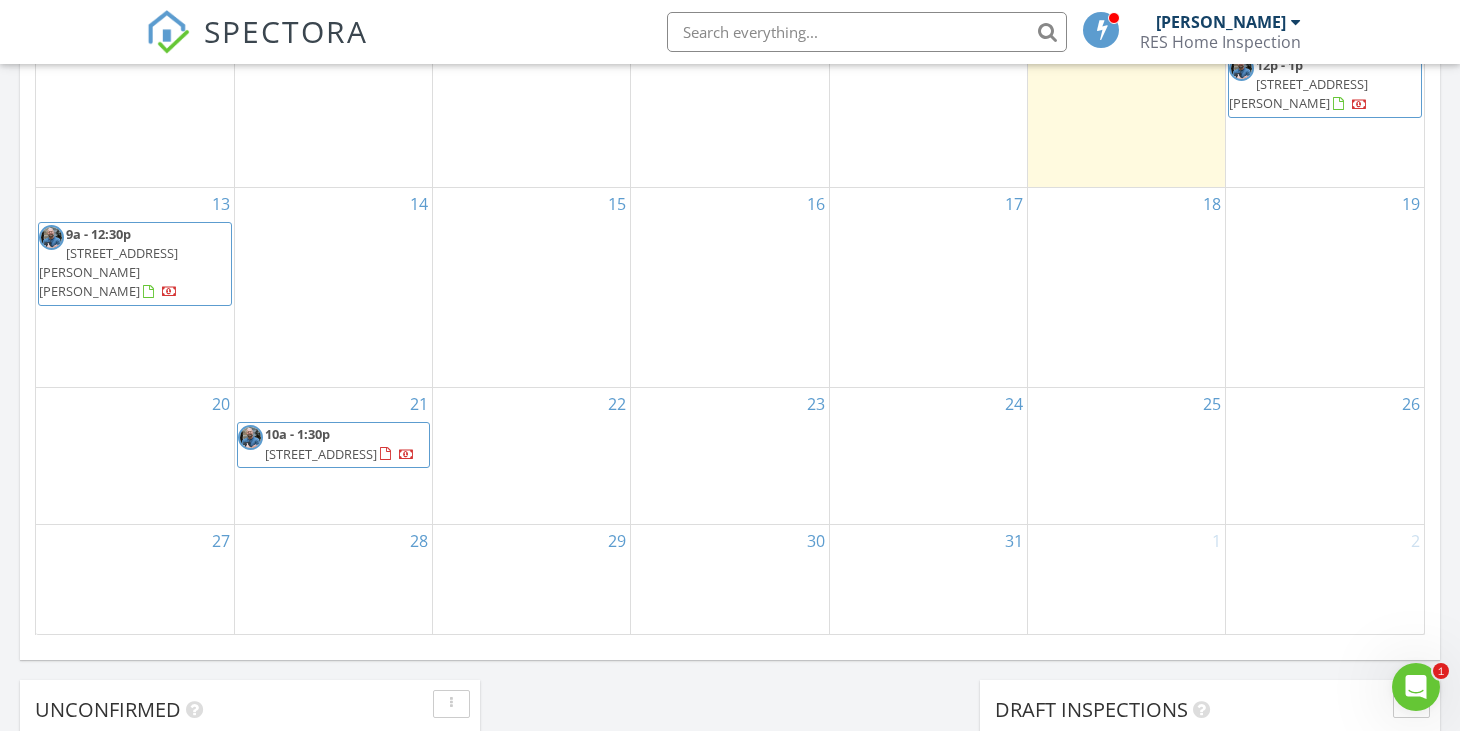 click on "10a - 1:30p
320 Stratmill Rd, Binghamton 13904" at bounding box center [333, 444] 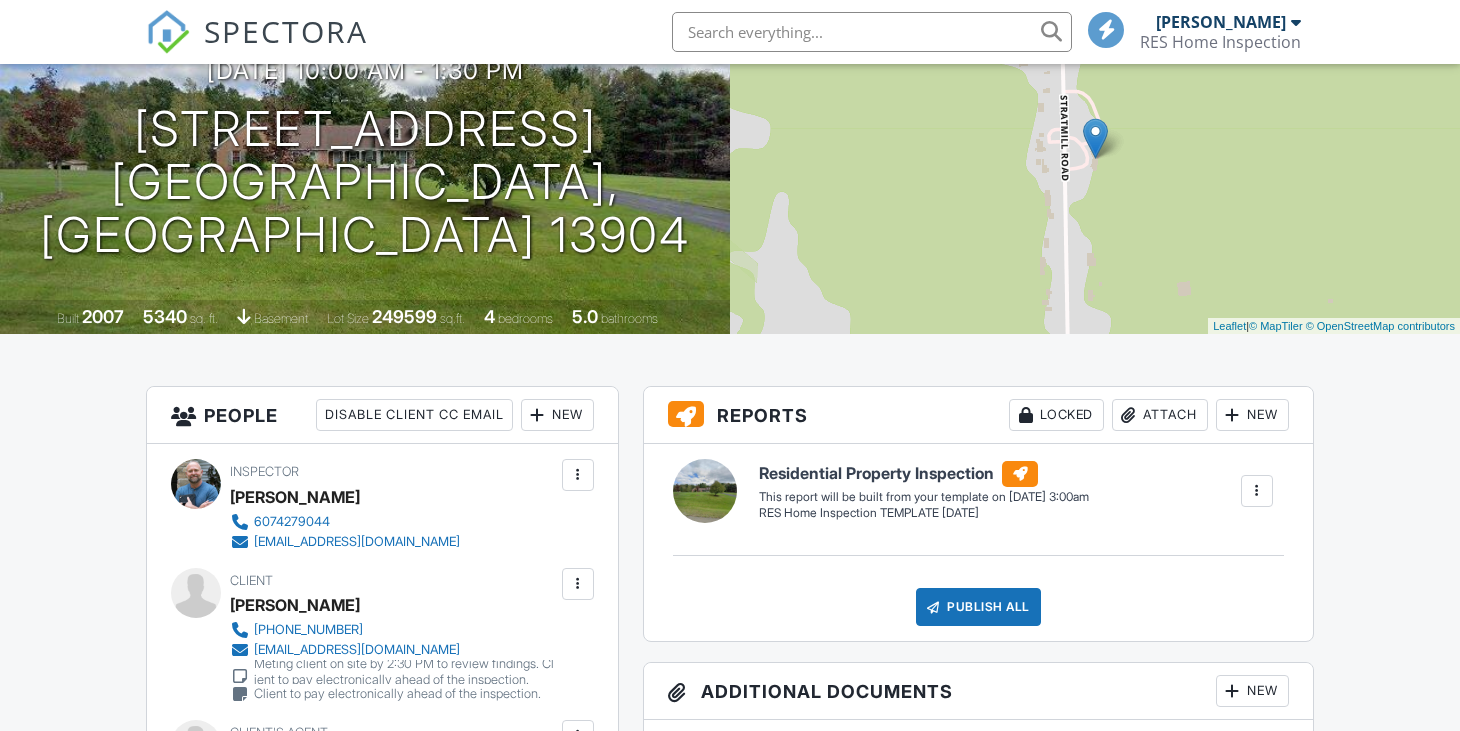 scroll, scrollTop: 400, scrollLeft: 0, axis: vertical 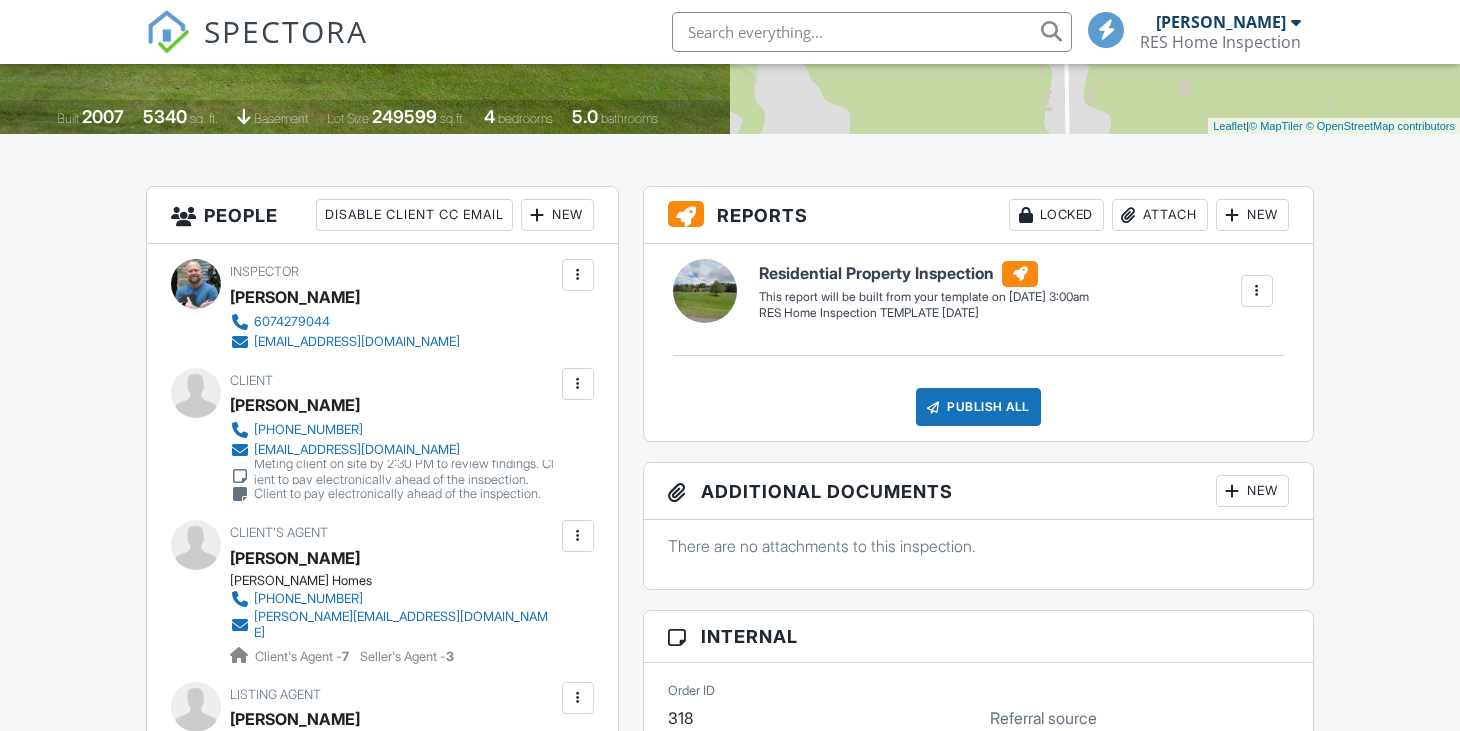 click at bounding box center [578, 384] 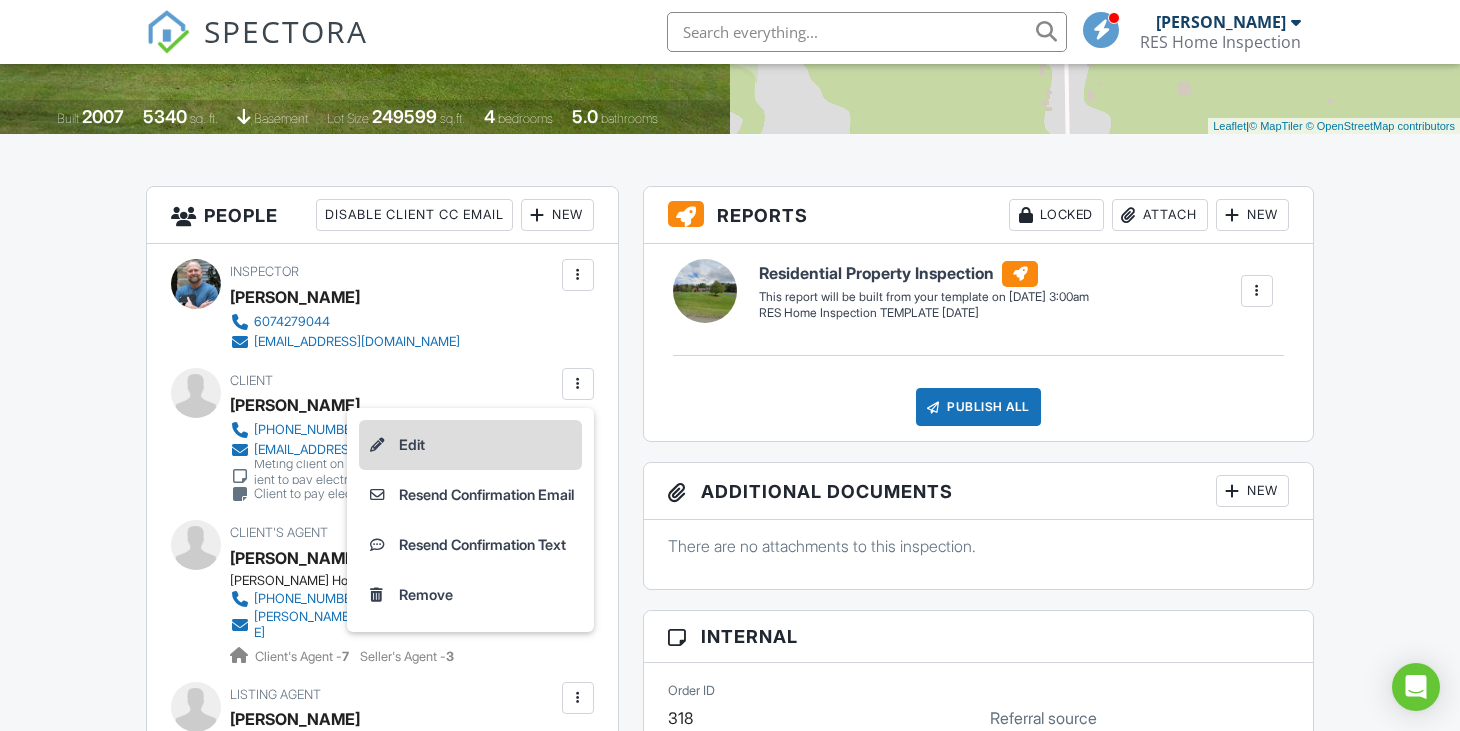 click on "Edit" at bounding box center [470, 445] 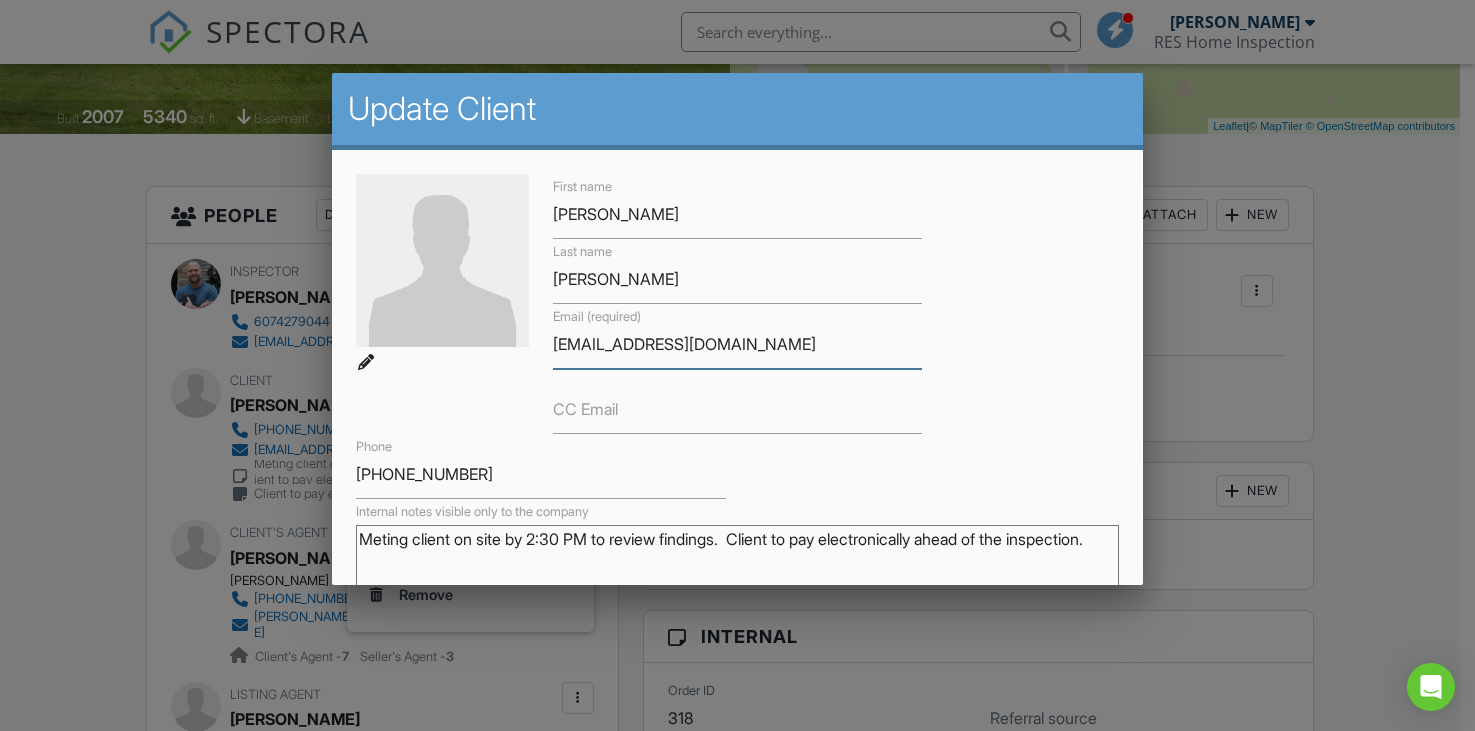 click on "[EMAIL_ADDRESS][DOMAIN_NAME]" at bounding box center [738, 344] 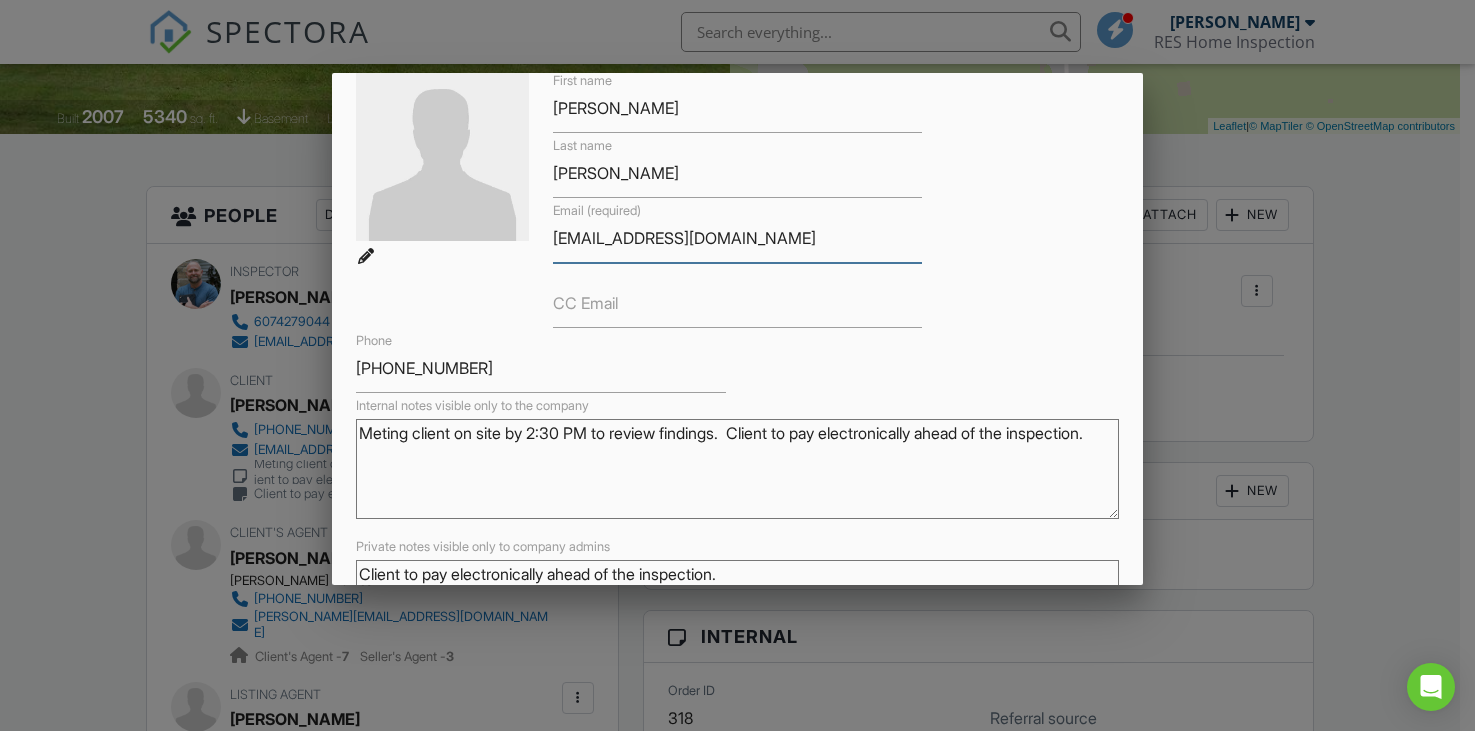 scroll, scrollTop: 207, scrollLeft: 0, axis: vertical 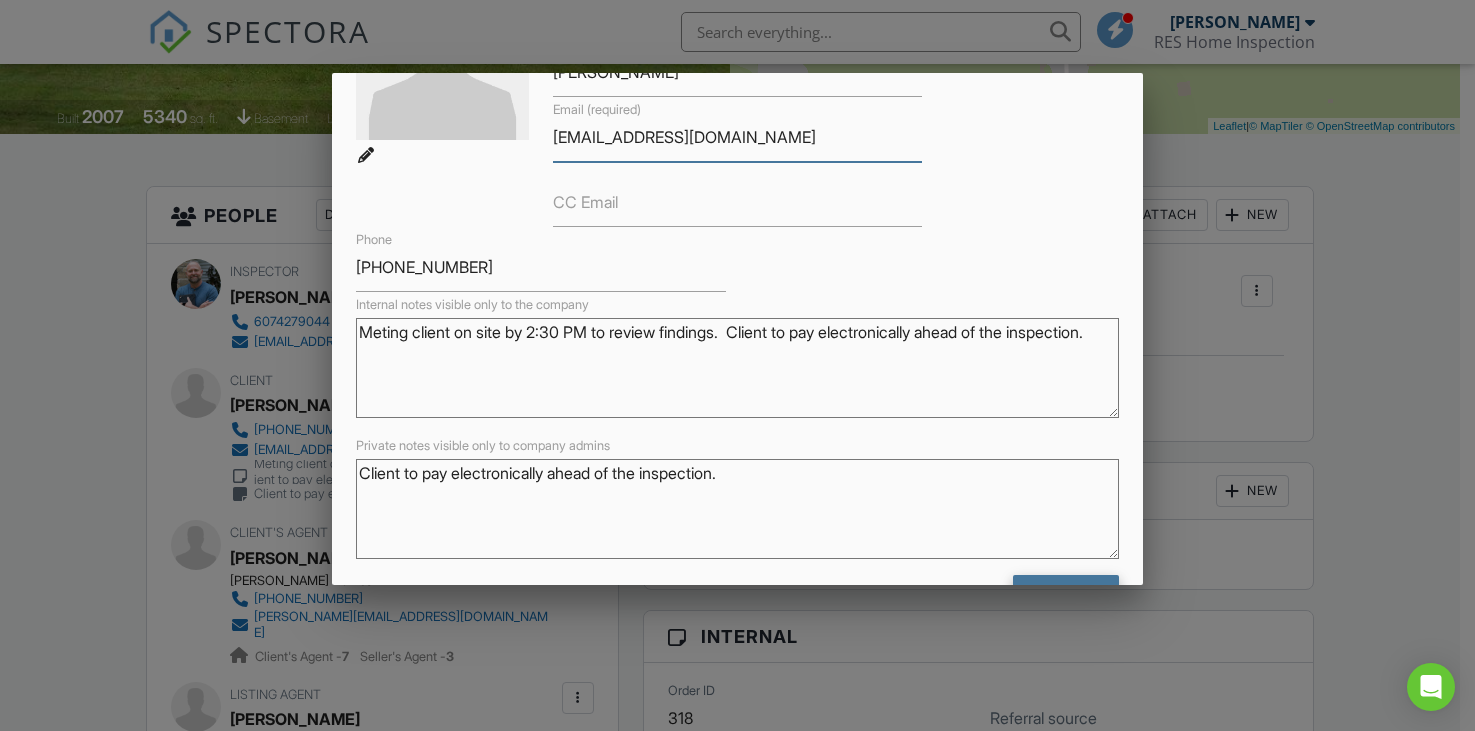 type on "rjmirab@gmail.com" 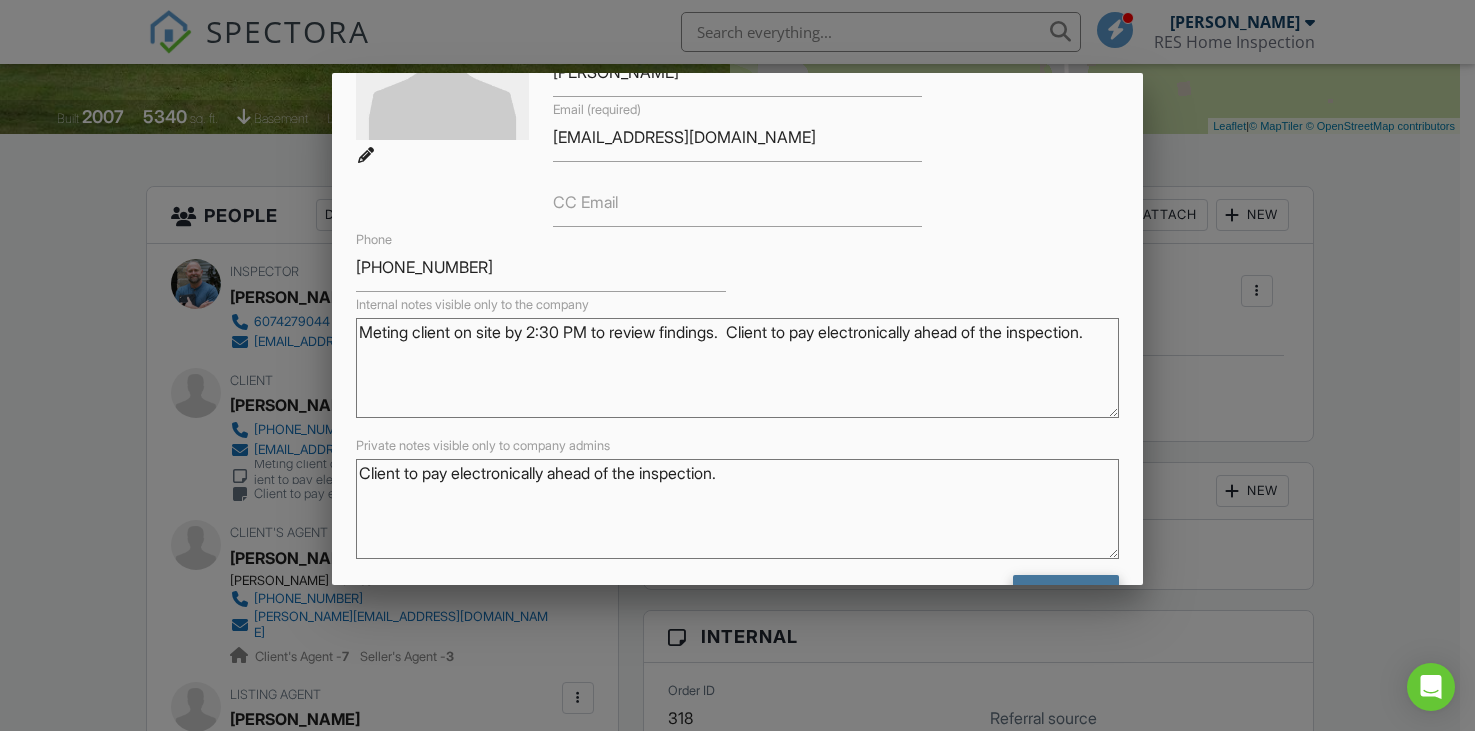 click on "Save" at bounding box center (1066, 593) 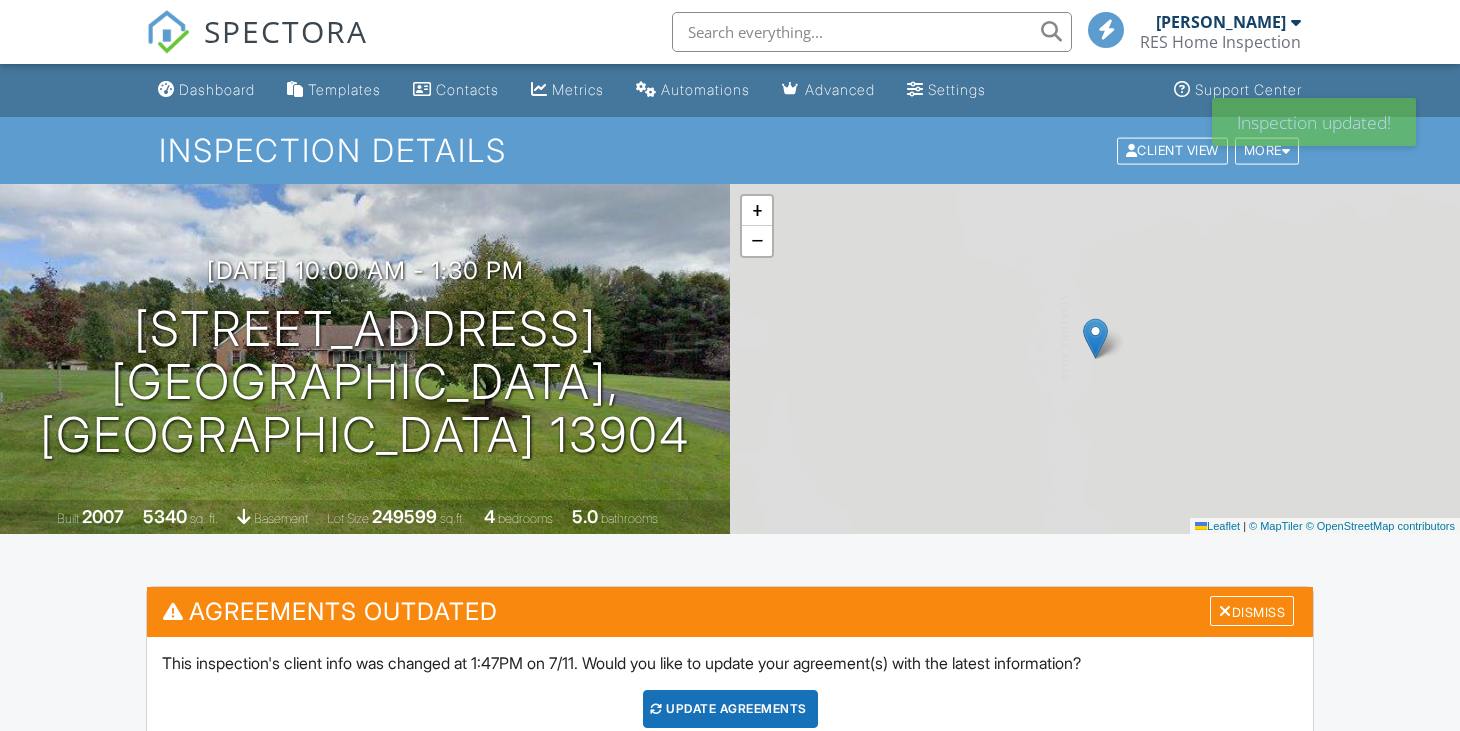 scroll, scrollTop: 0, scrollLeft: 0, axis: both 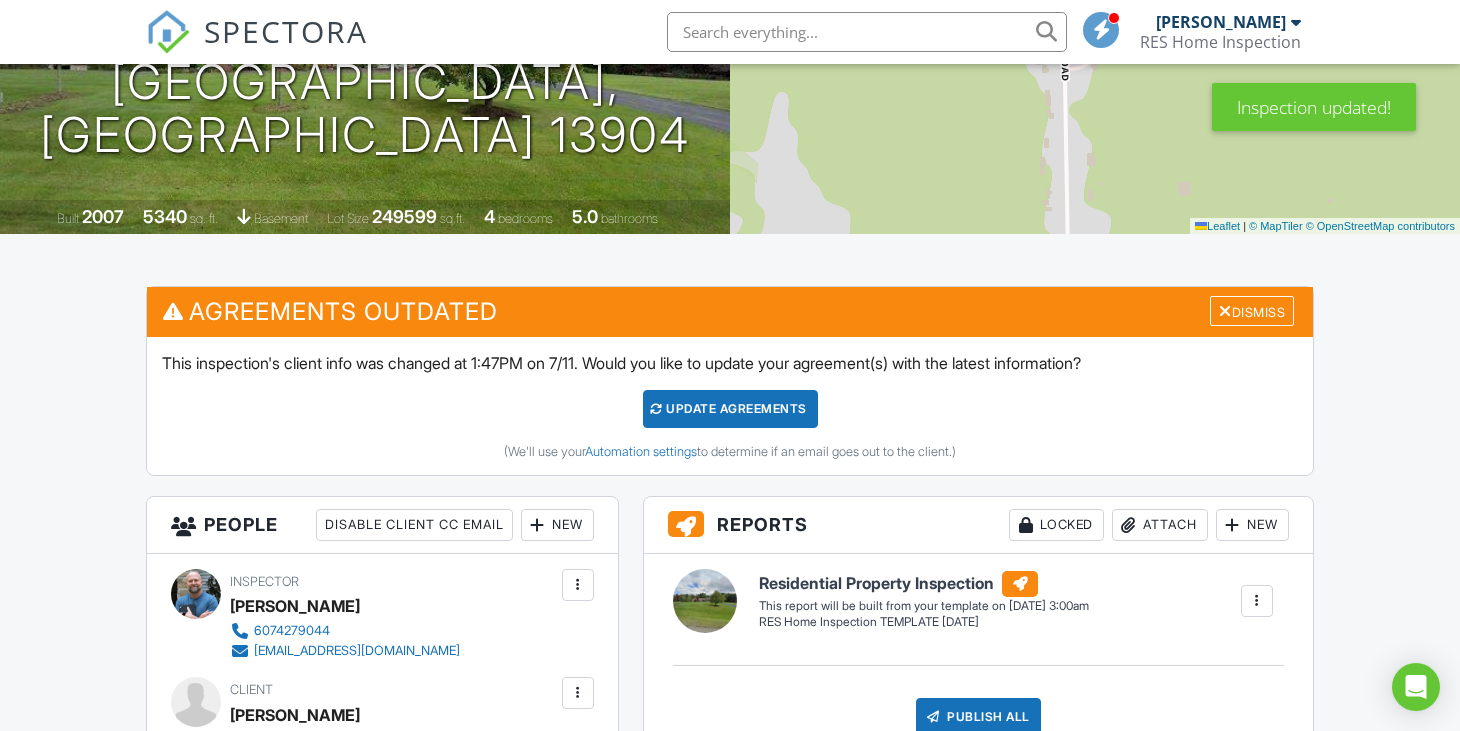 click on "Update Agreements" at bounding box center (730, 409) 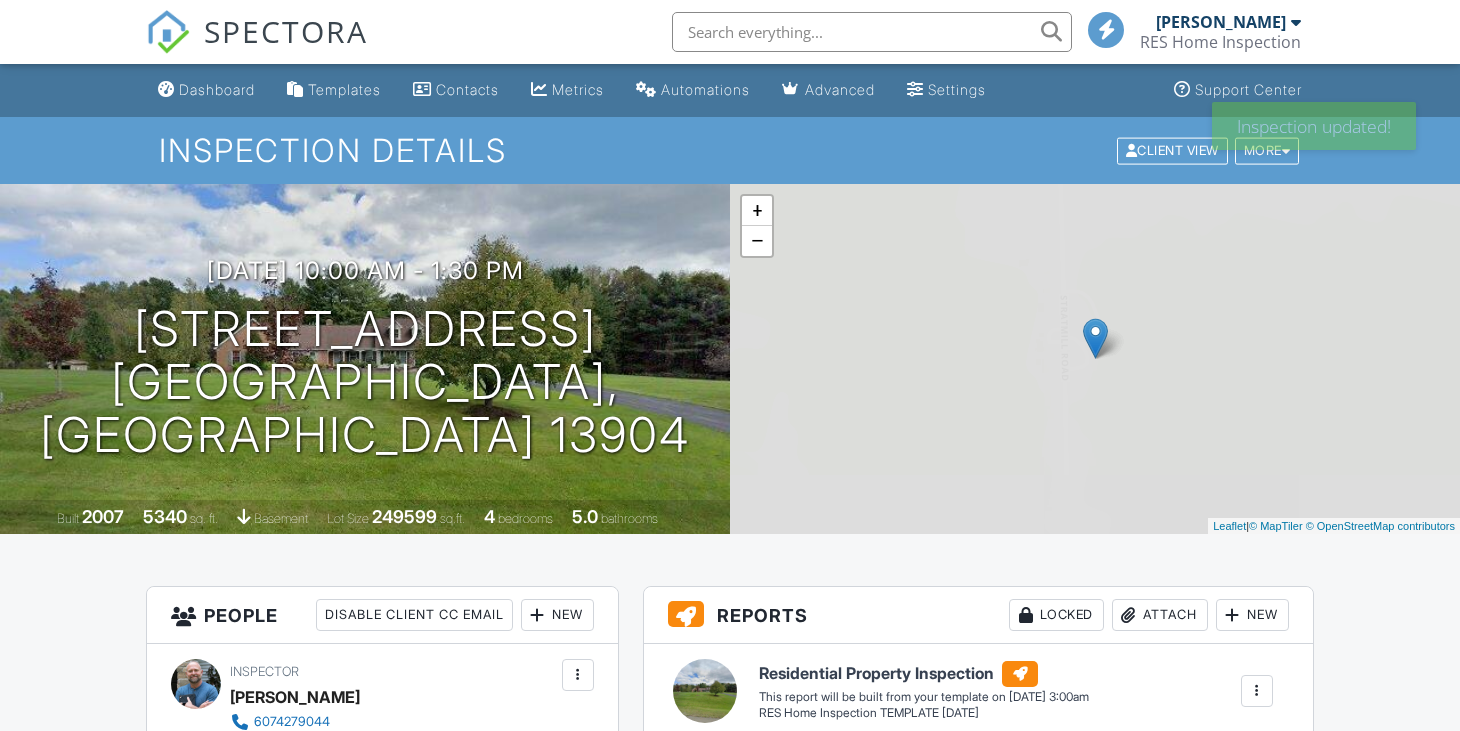 scroll, scrollTop: 0, scrollLeft: 0, axis: both 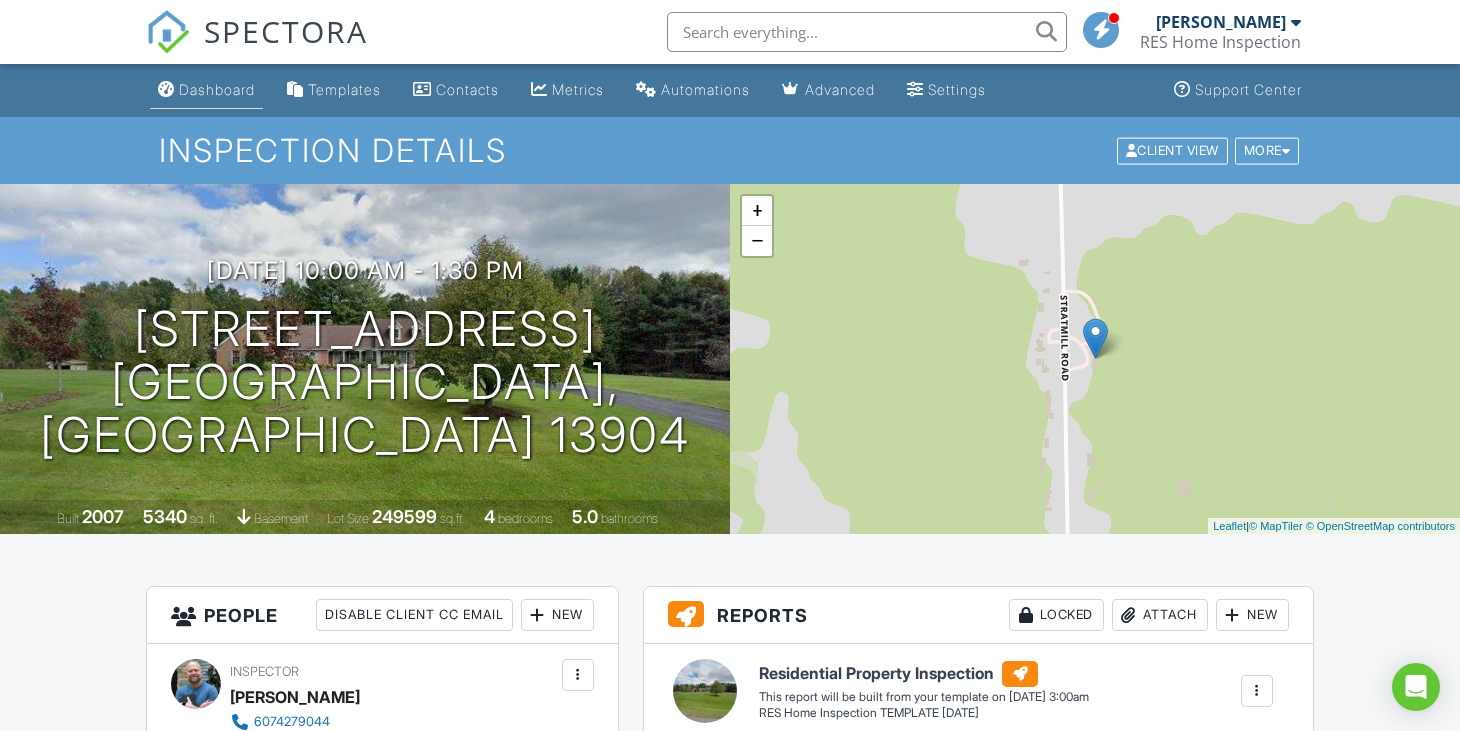 click on "Dashboard" at bounding box center (217, 89) 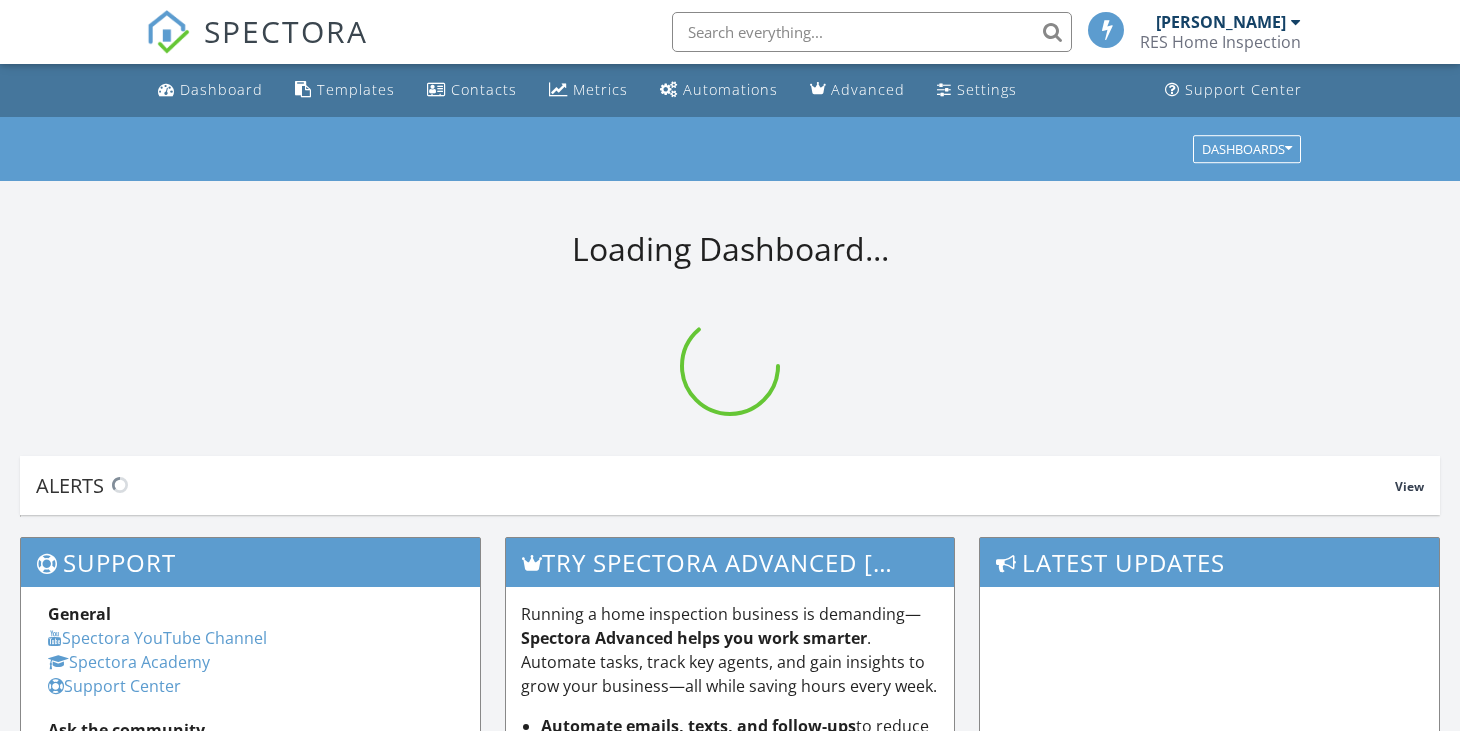 scroll, scrollTop: 0, scrollLeft: 0, axis: both 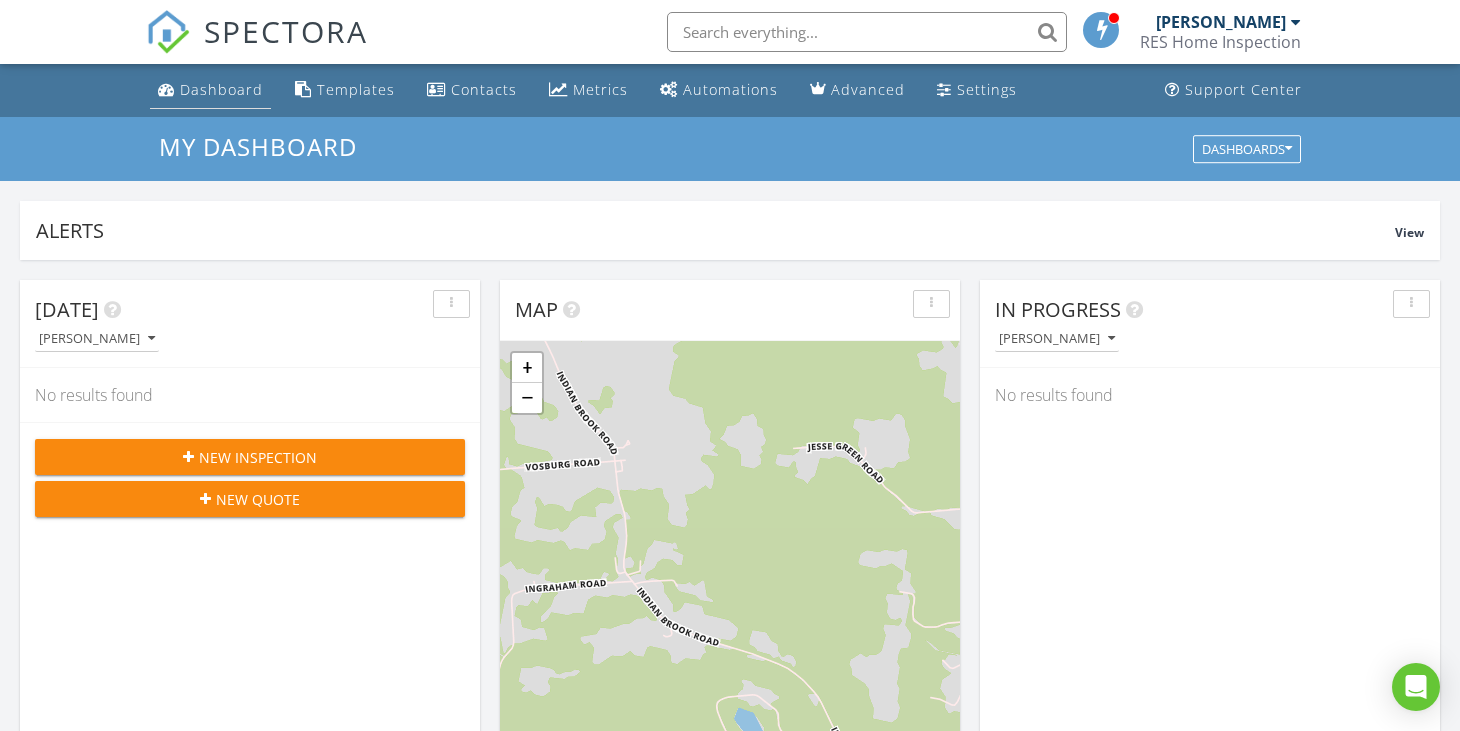 click on "Dashboard" at bounding box center [221, 89] 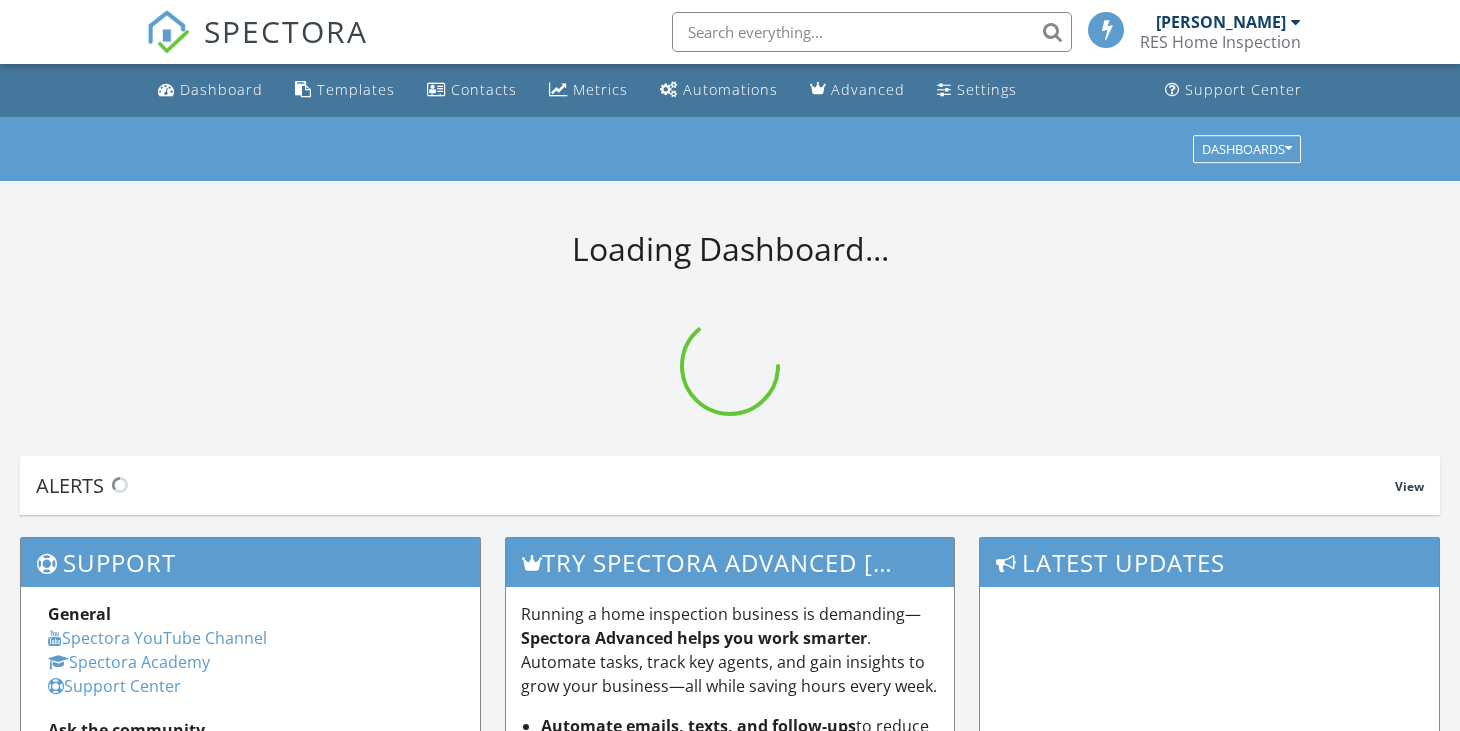 scroll, scrollTop: 0, scrollLeft: 0, axis: both 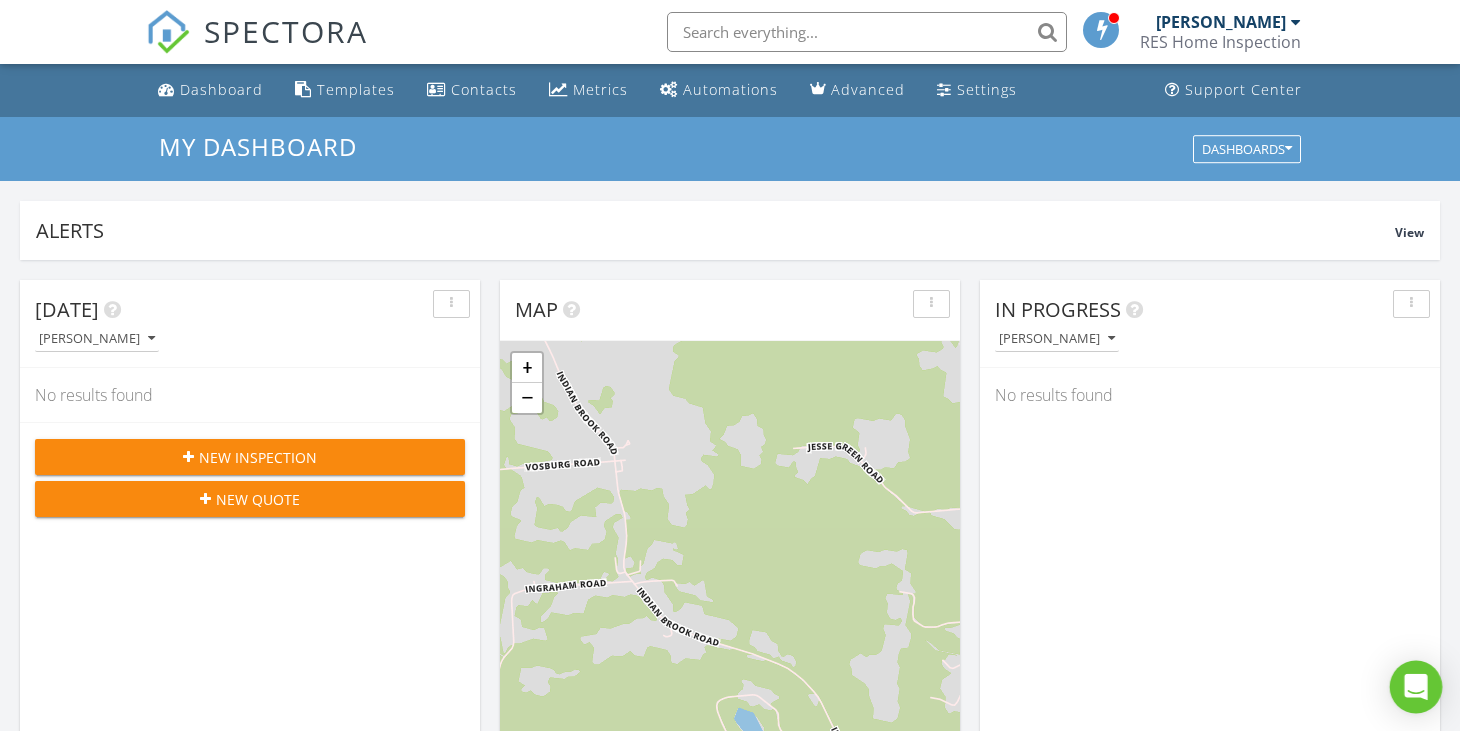 click 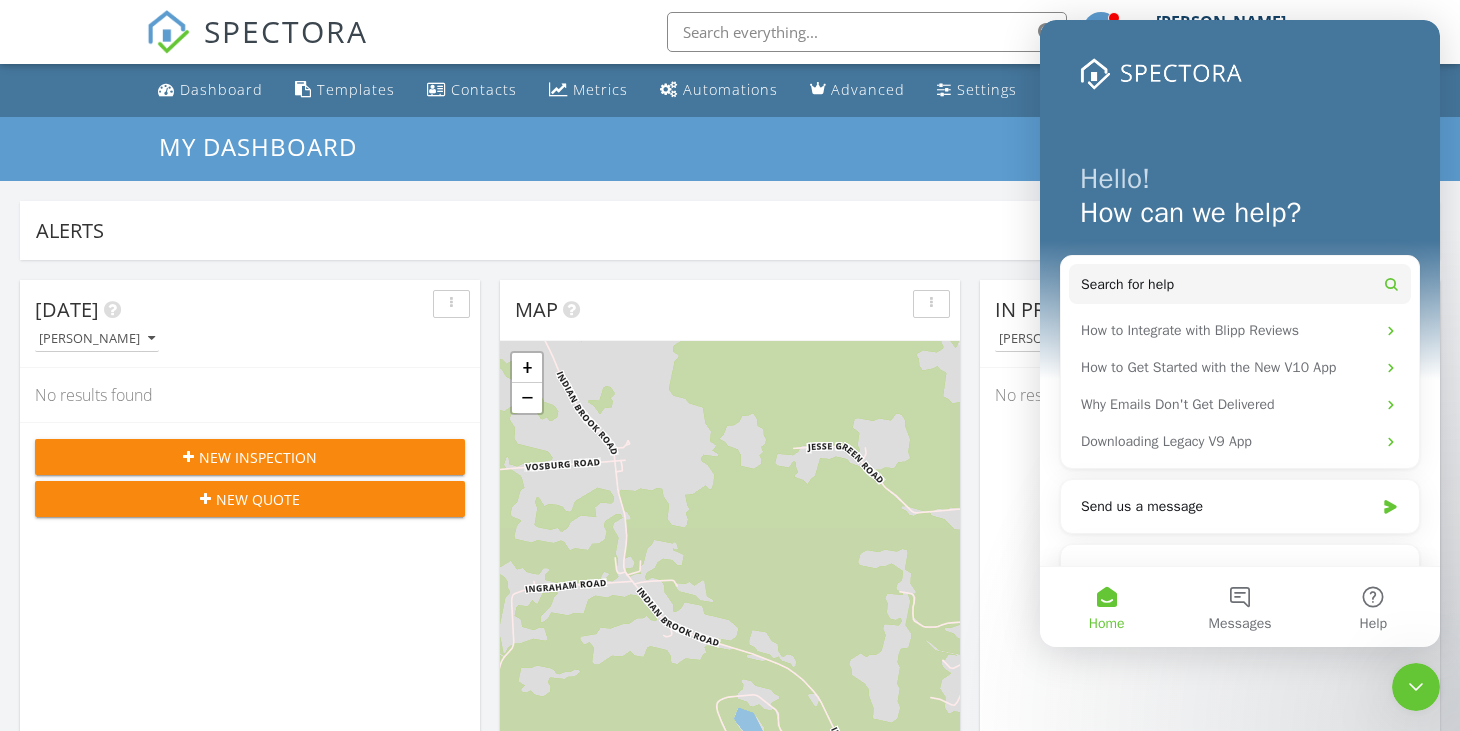scroll, scrollTop: 0, scrollLeft: 0, axis: both 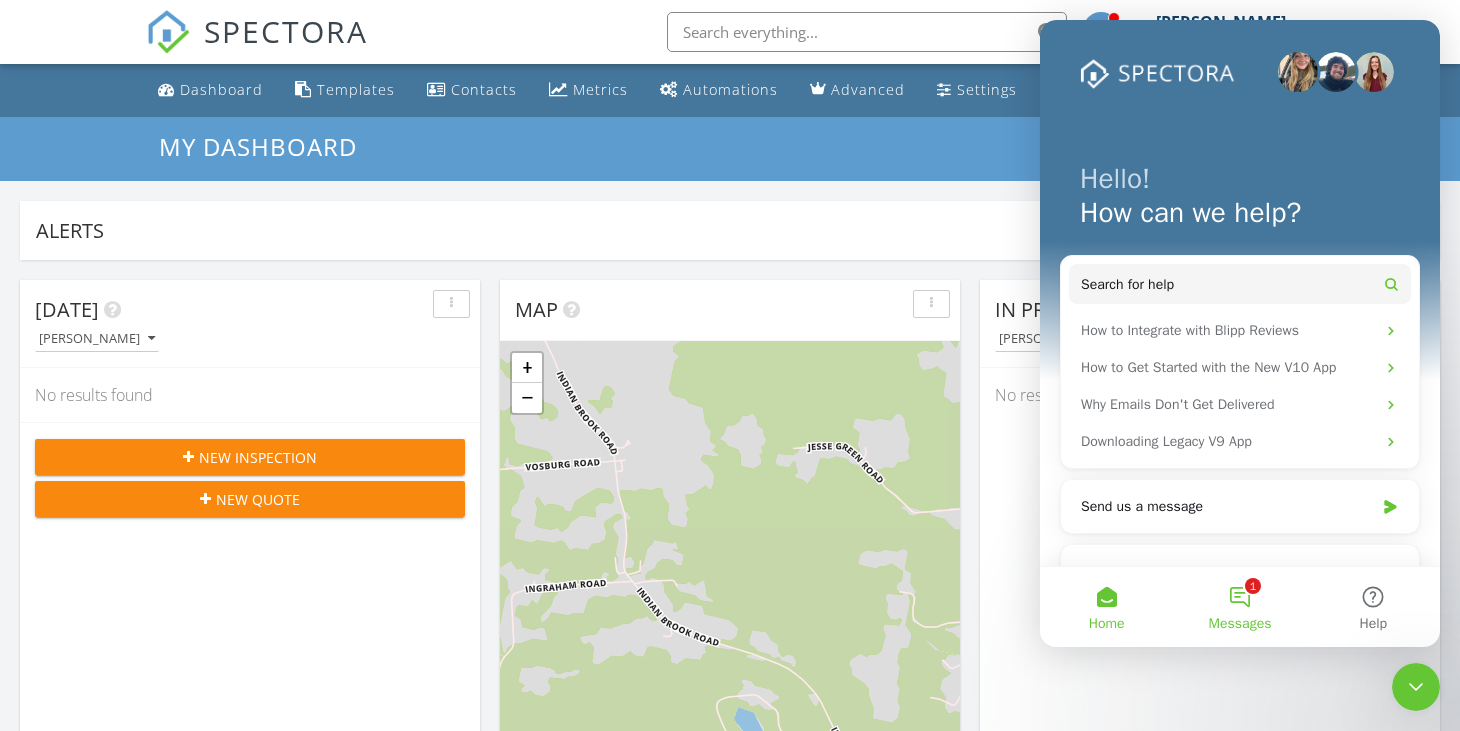 click on "1 Messages" at bounding box center [1239, 607] 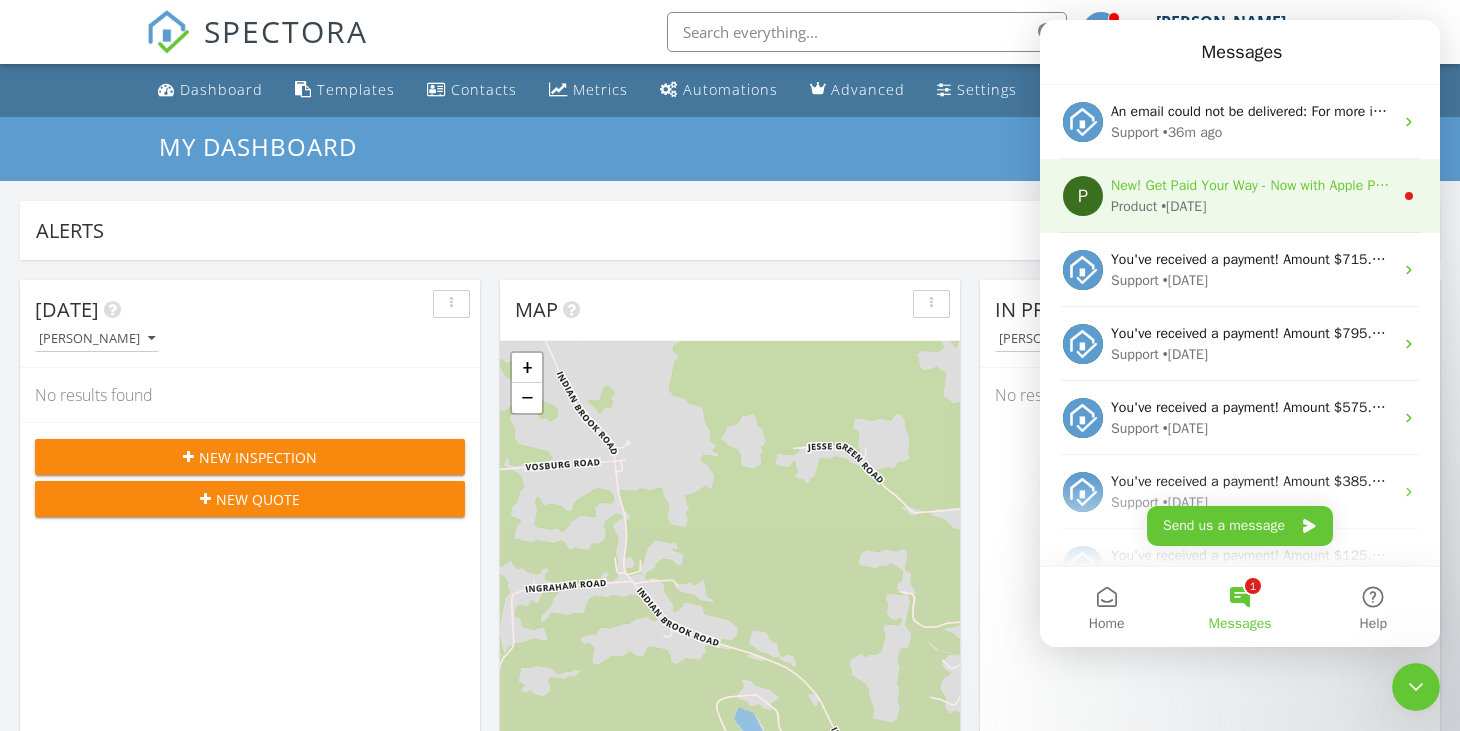 click on "•  [DATE]" at bounding box center [1183, 206] 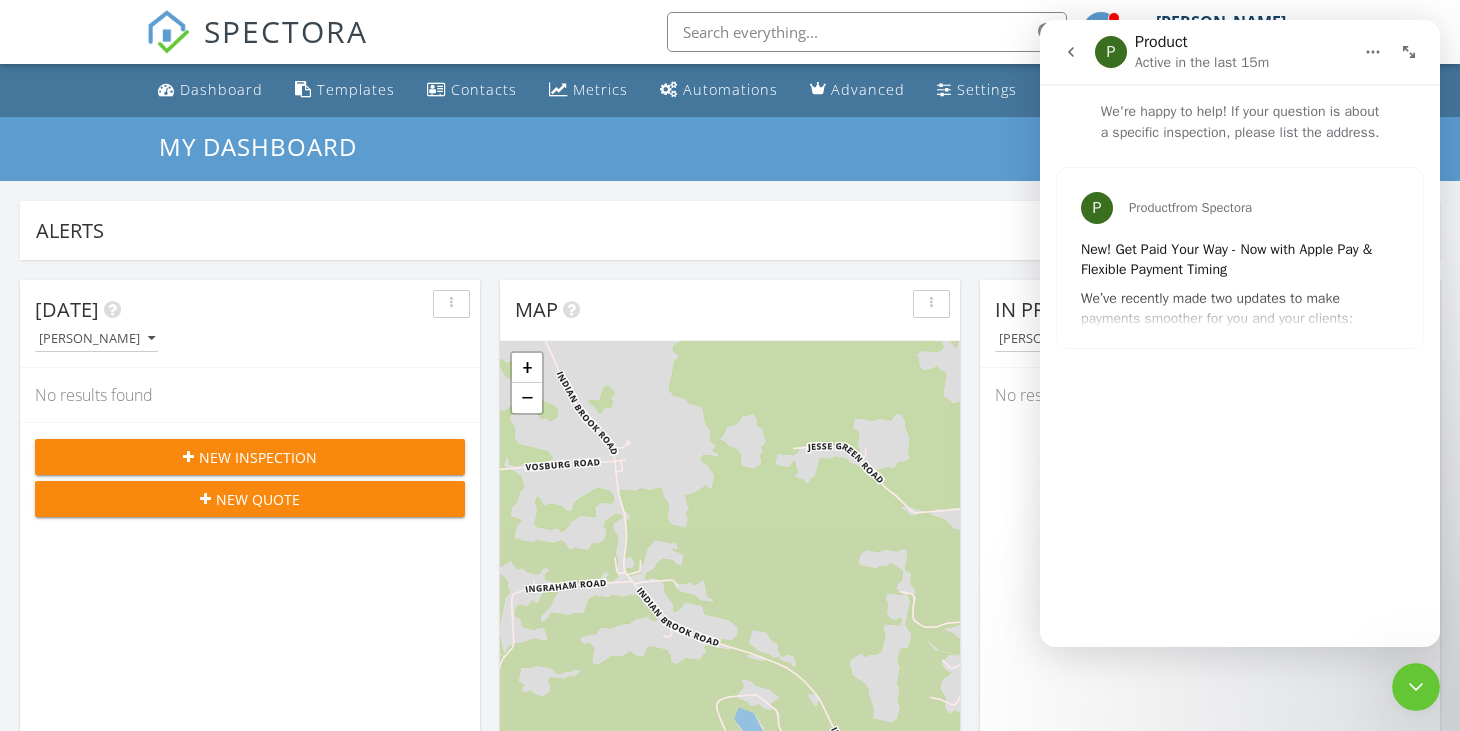 click on "[DATE]
[PERSON_NAME]
No results found       New Inspection     New Quote" at bounding box center [250, 570] 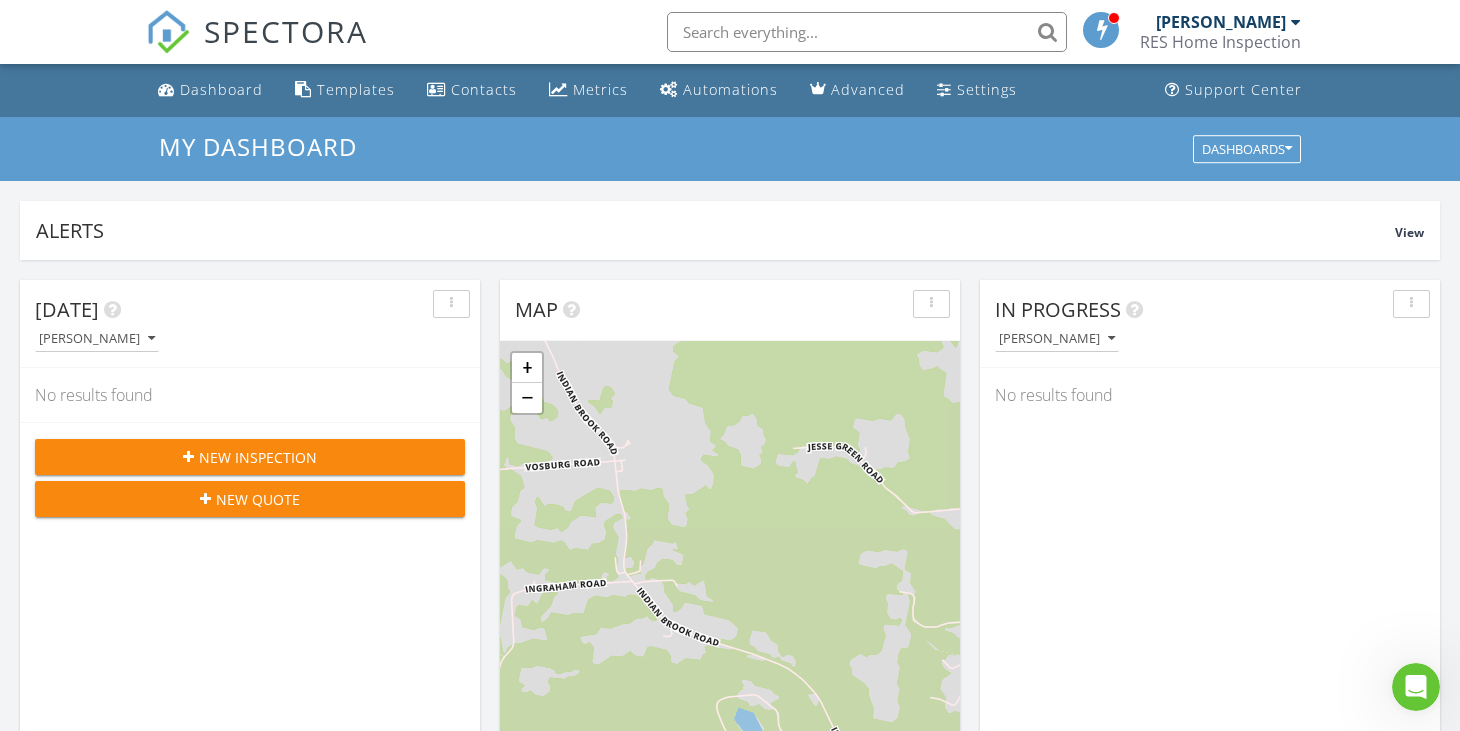 scroll, scrollTop: 0, scrollLeft: 0, axis: both 